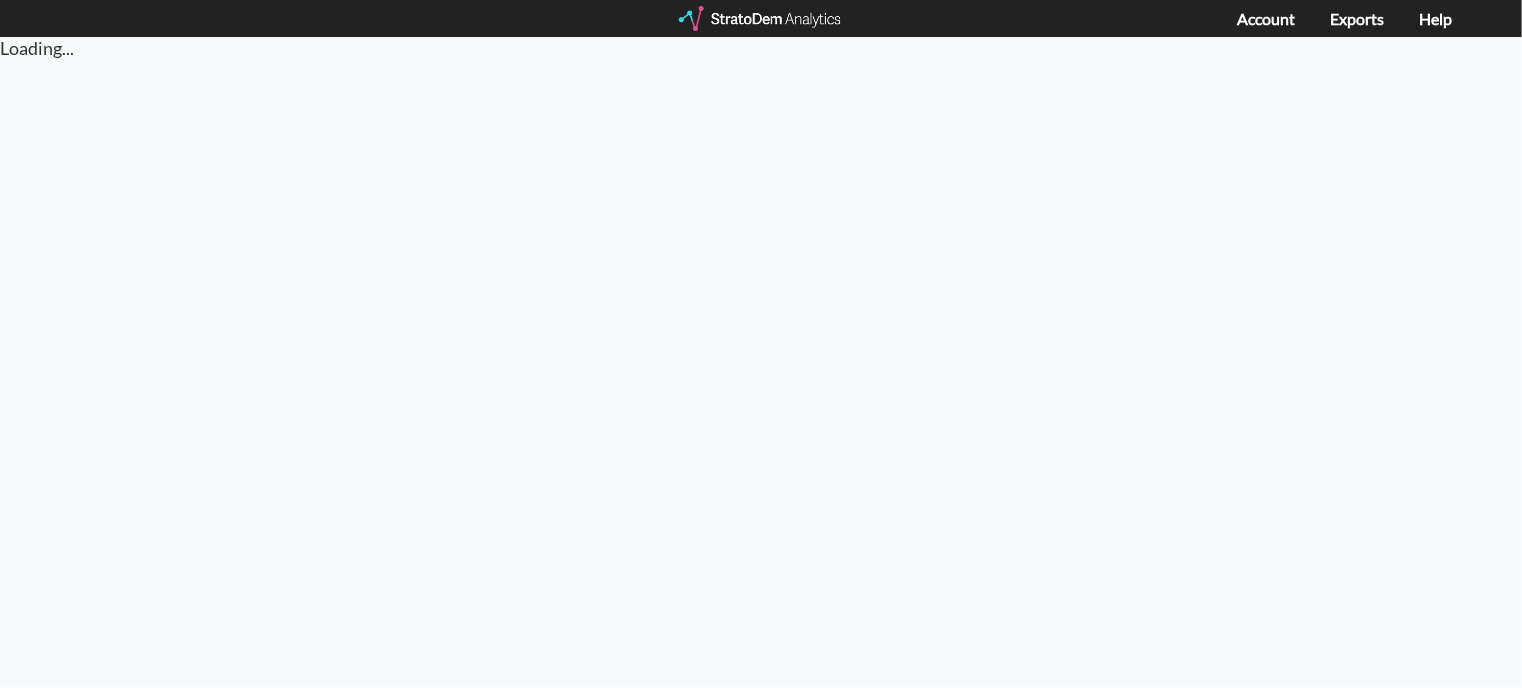 scroll, scrollTop: 0, scrollLeft: 0, axis: both 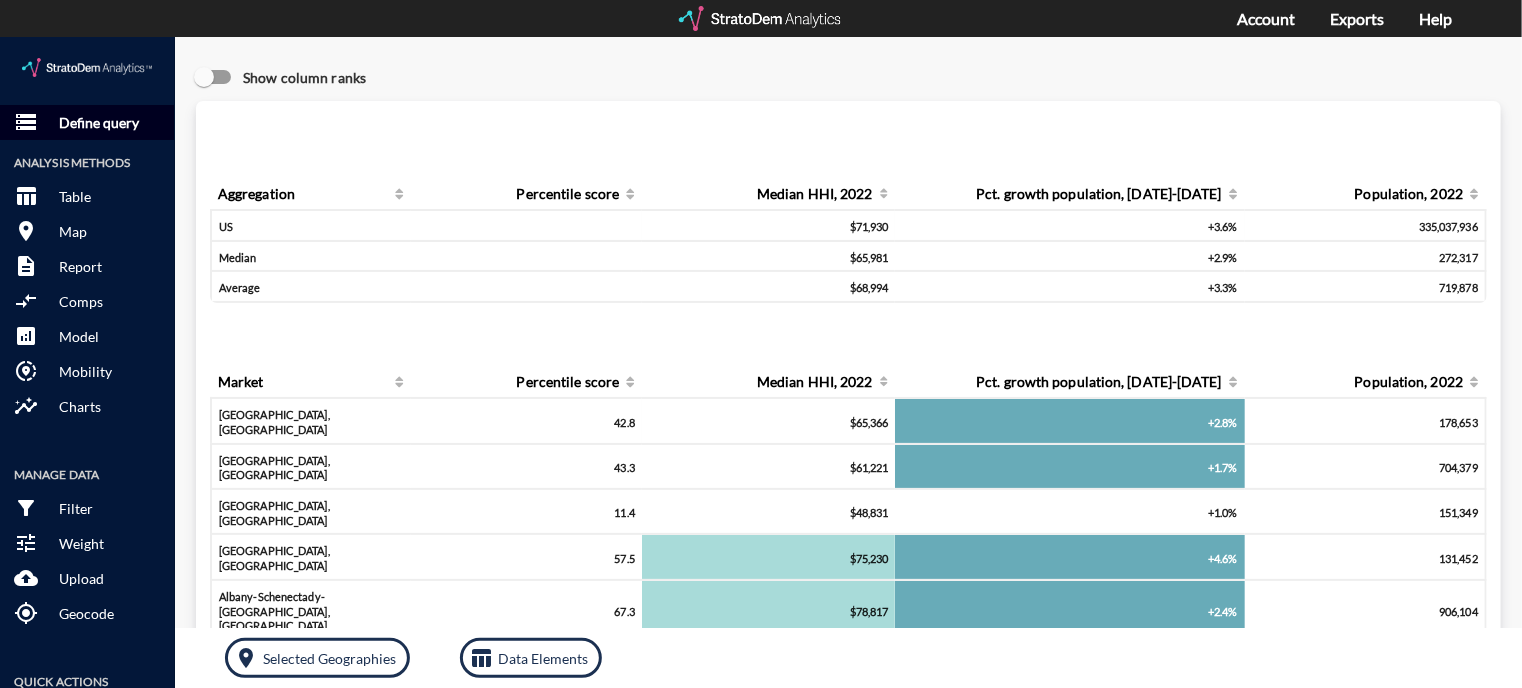 click on "Define query" 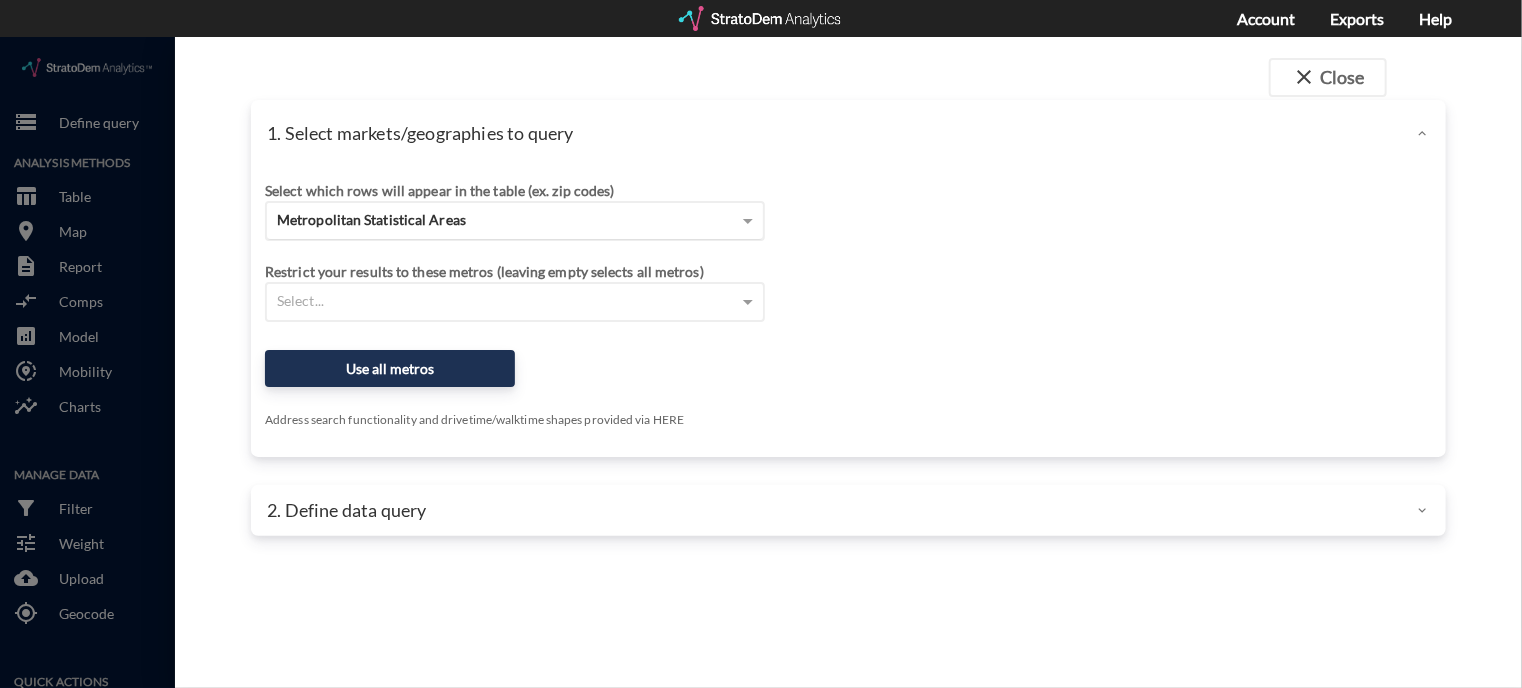 click on "Metropolitan Statistical Areas" 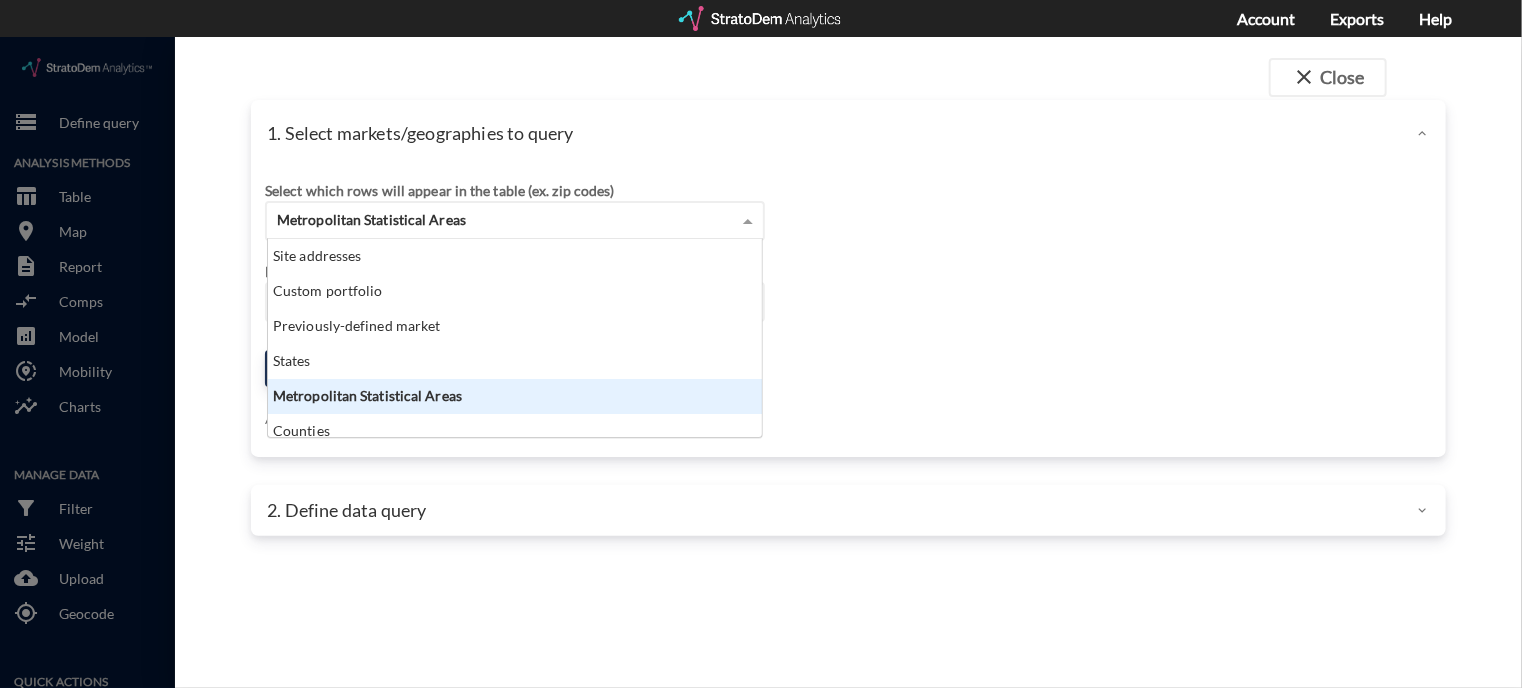 scroll, scrollTop: 16, scrollLeft: 12, axis: both 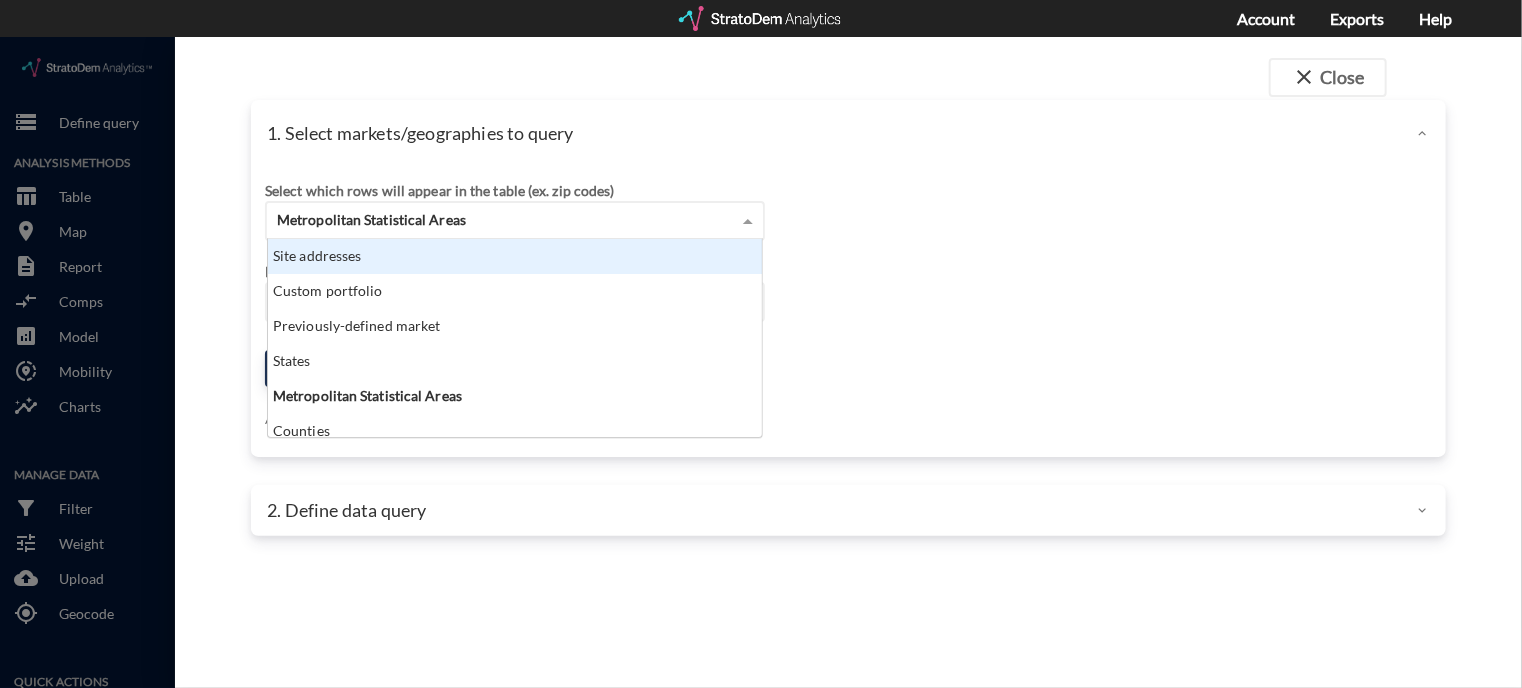 click on "Site addresses" 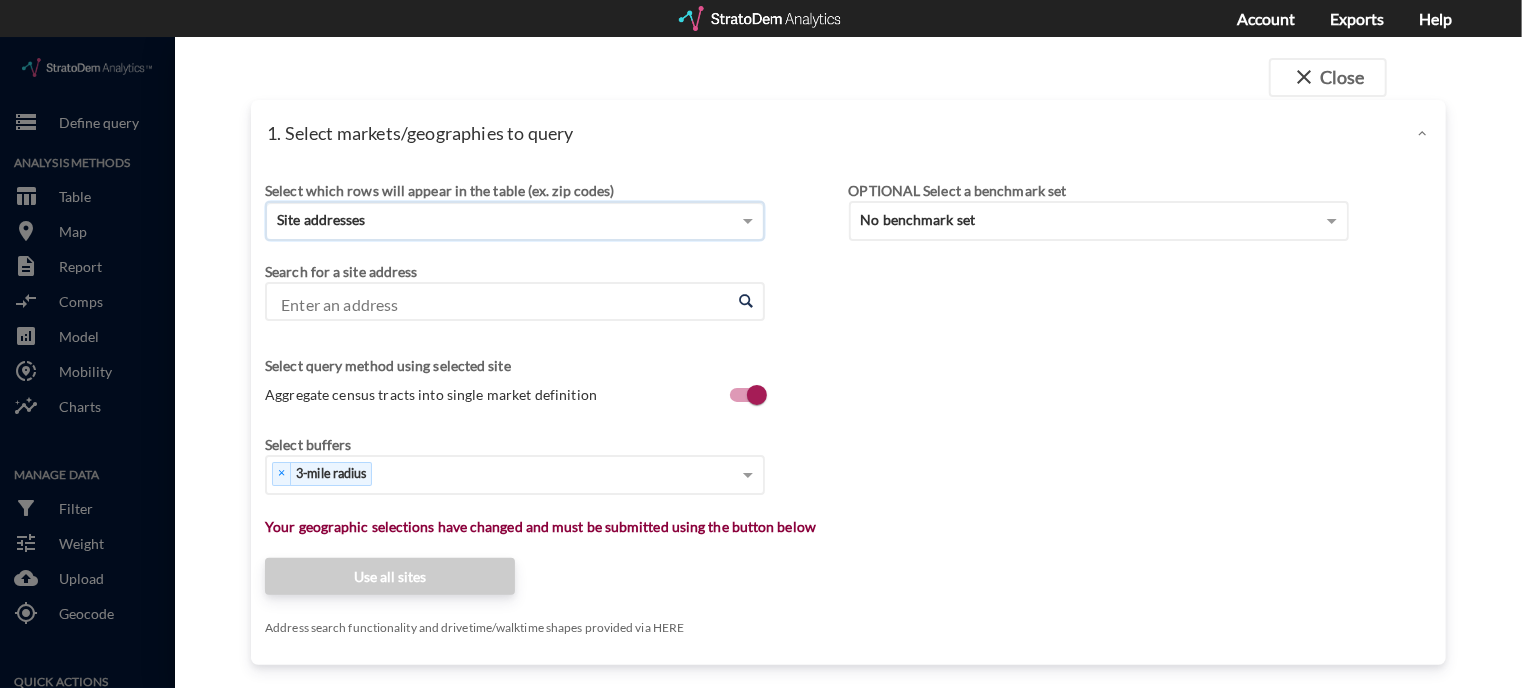 scroll, scrollTop: 81, scrollLeft: 0, axis: vertical 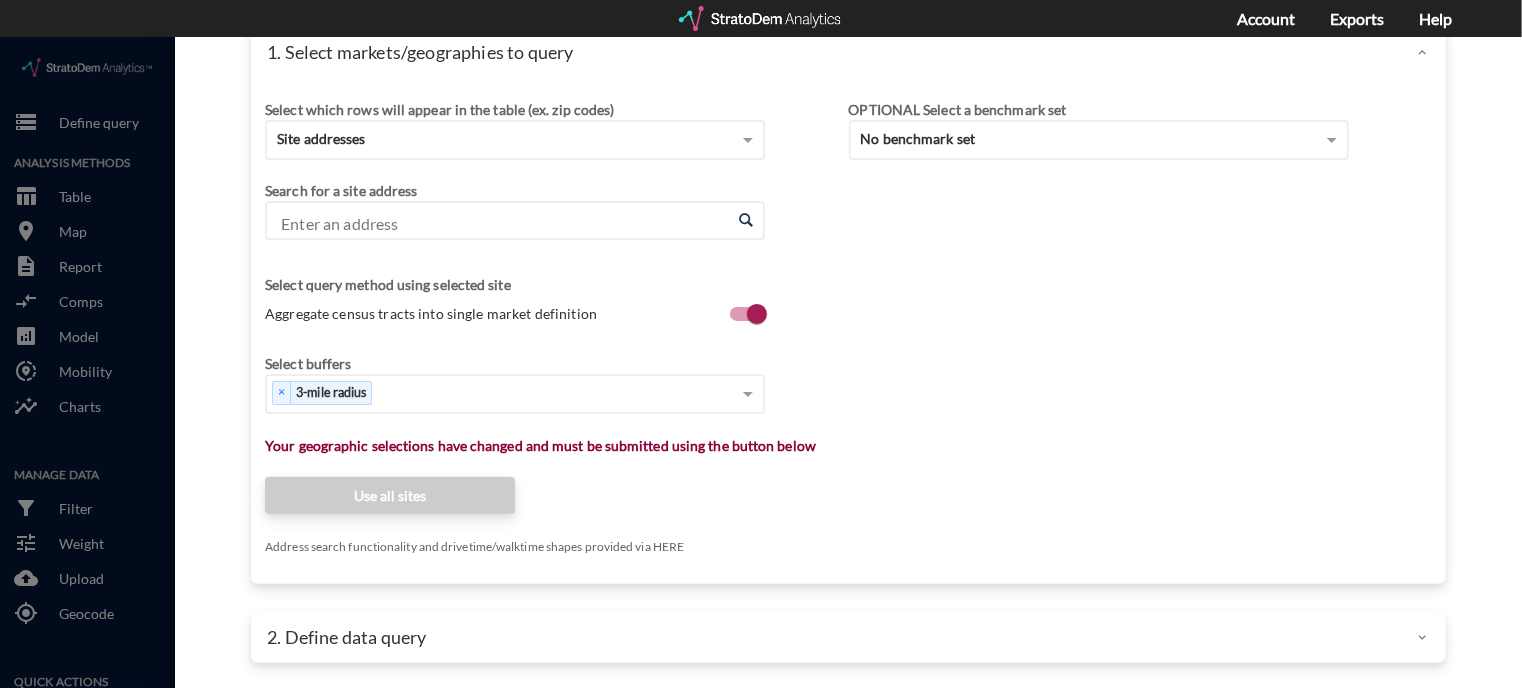 click on "2. Define data query" 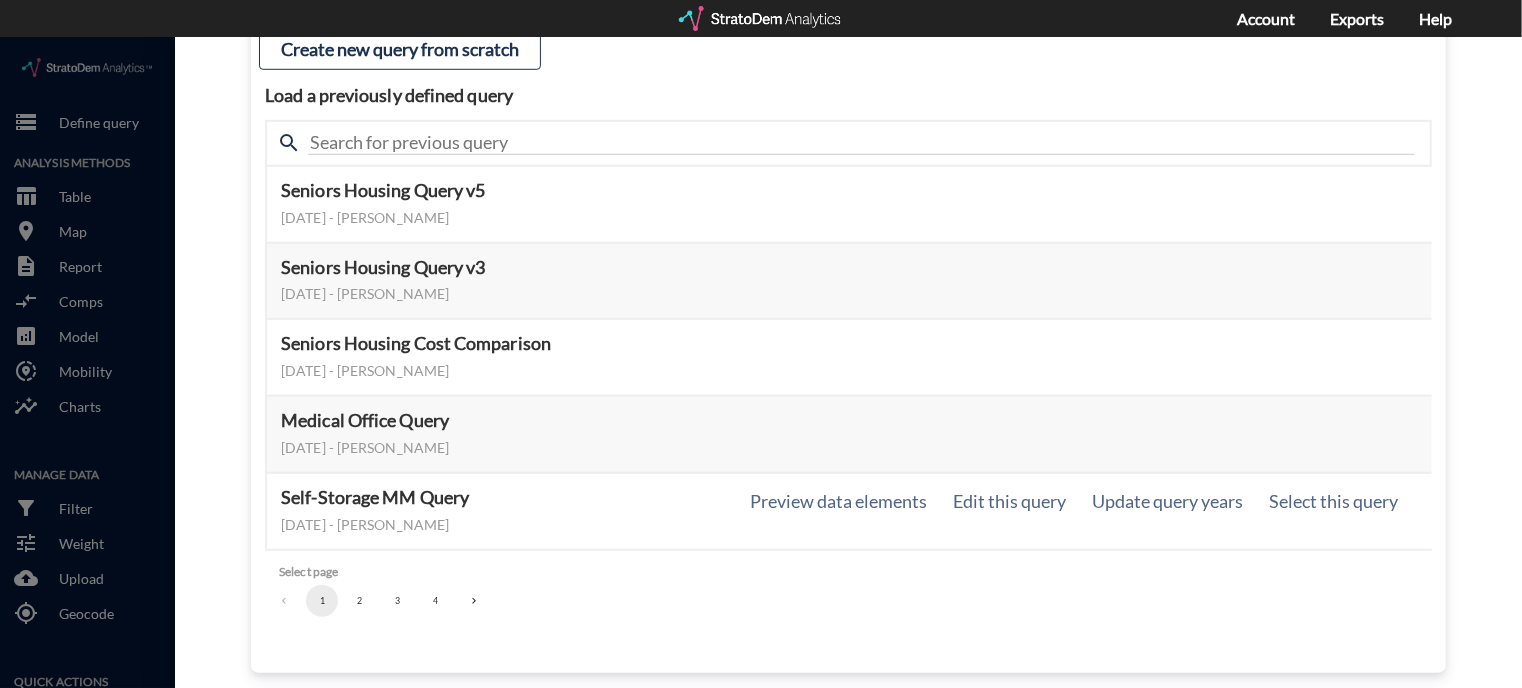 scroll, scrollTop: 730, scrollLeft: 0, axis: vertical 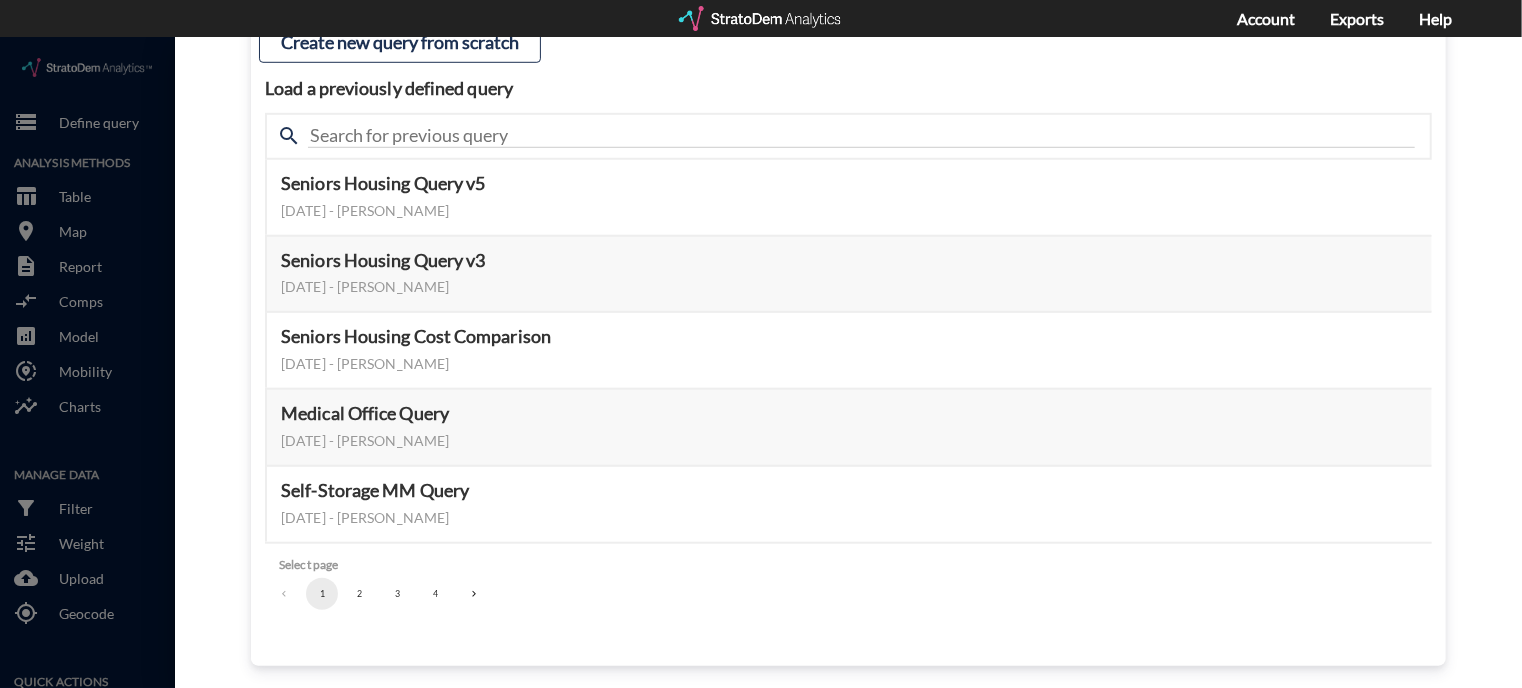click on "2" 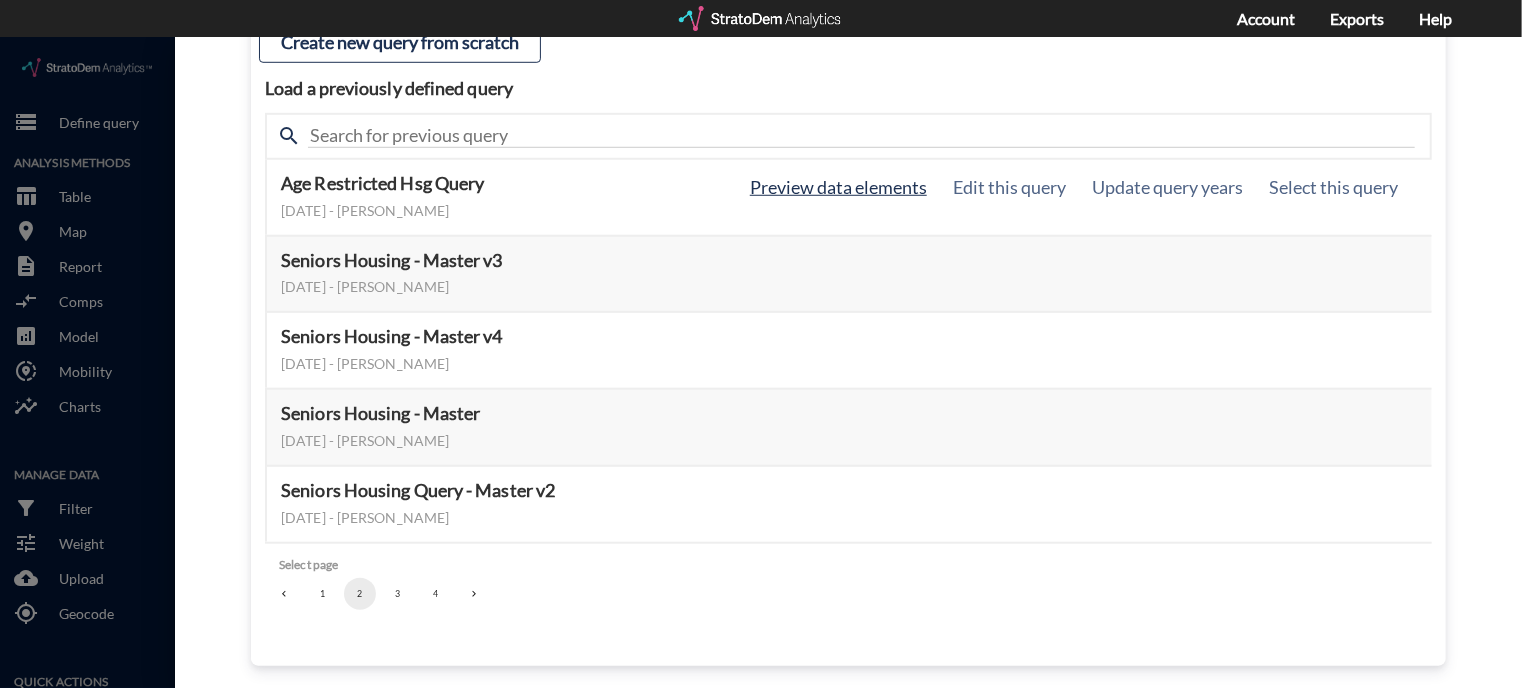 click on "Preview data elements" 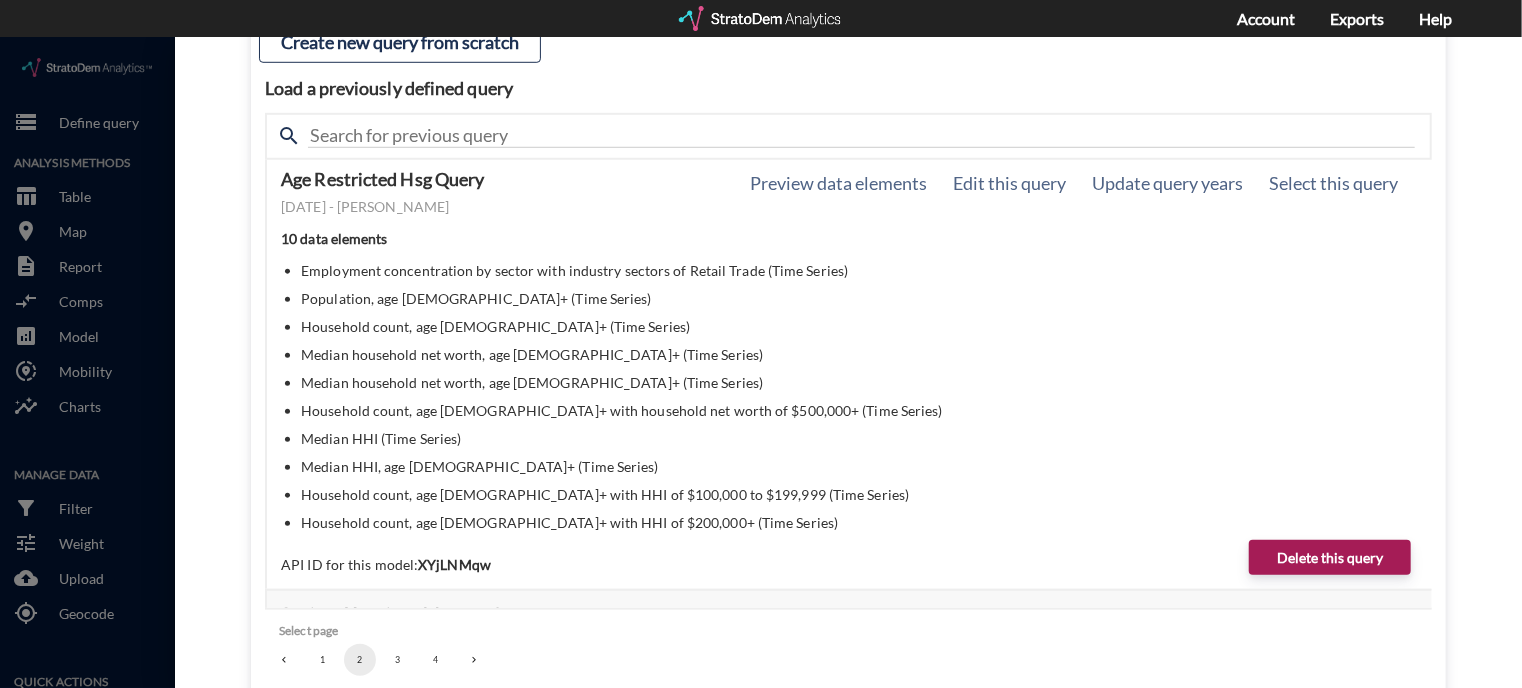 scroll, scrollTop: 0, scrollLeft: 0, axis: both 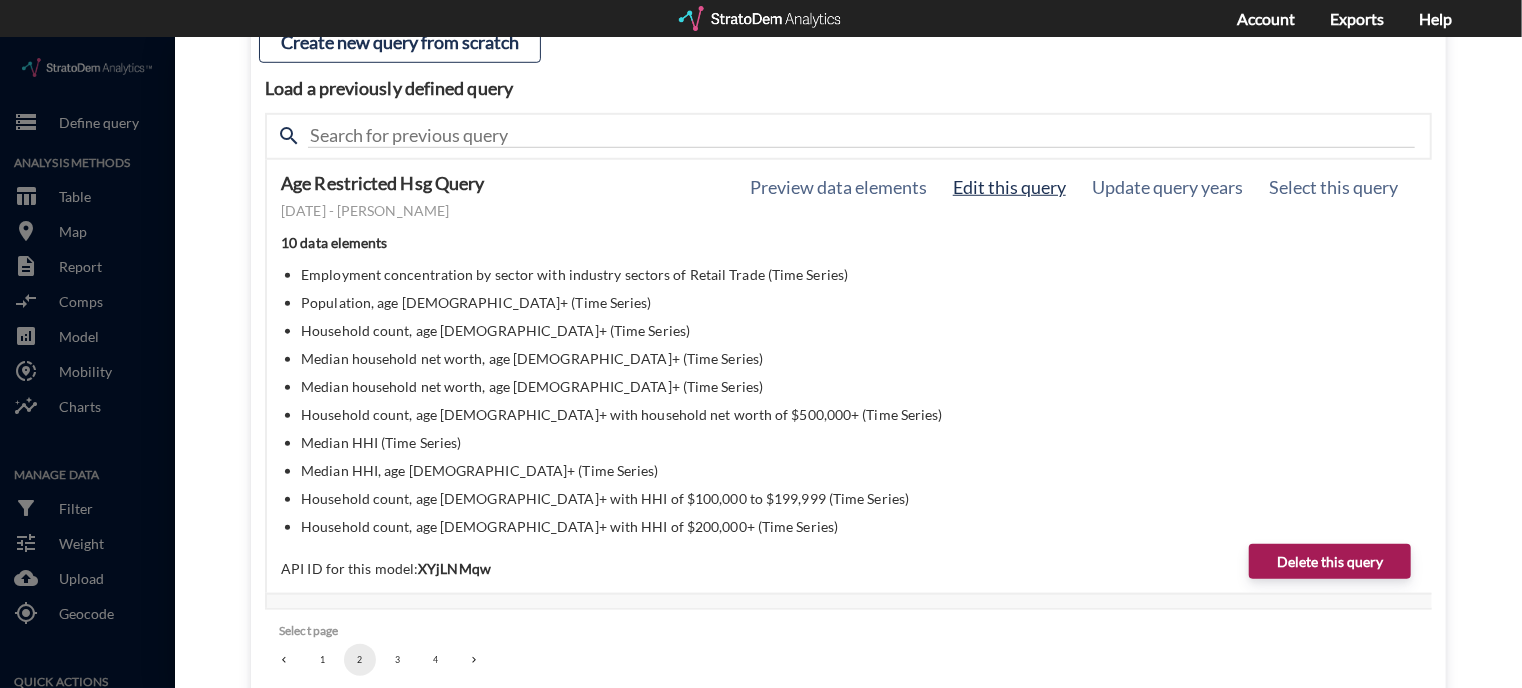 click on "Edit this query" 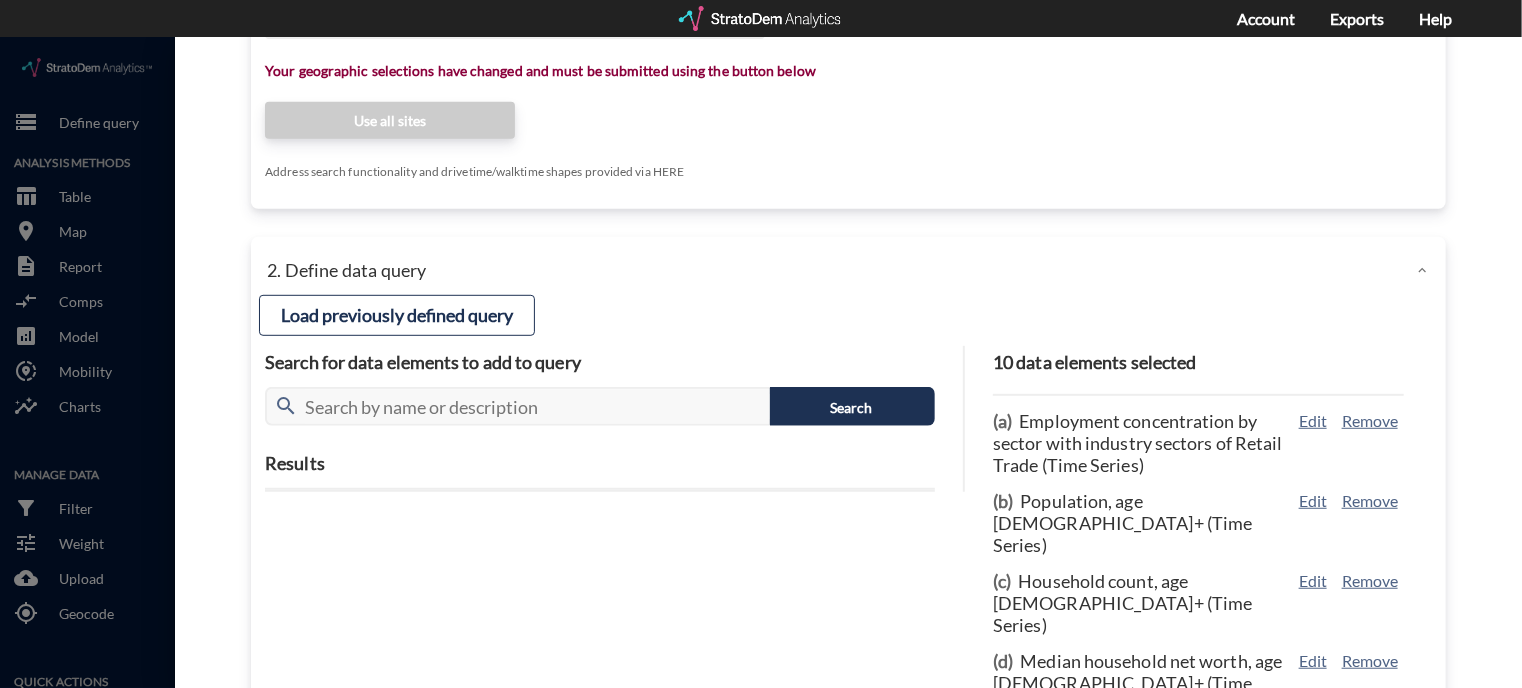 scroll, scrollTop: 444, scrollLeft: 0, axis: vertical 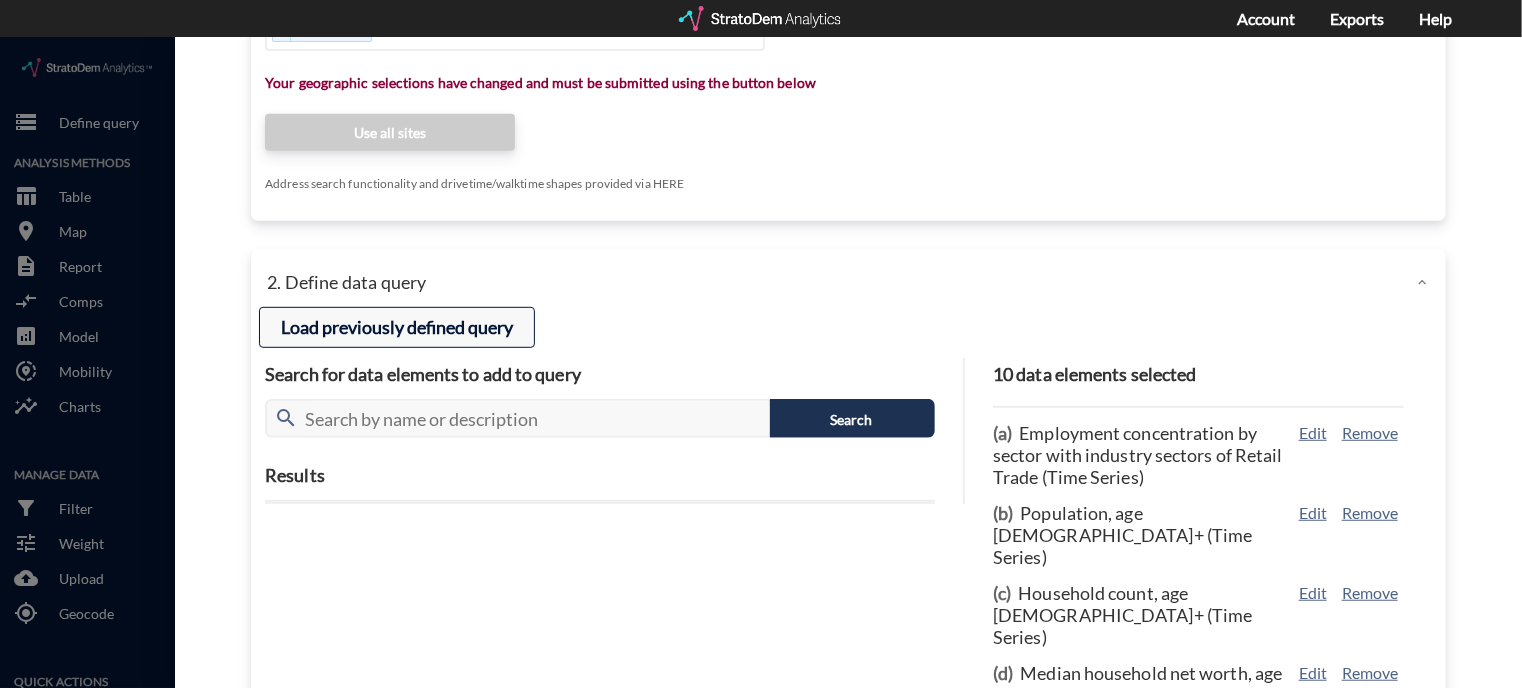 click on "Load previously defined query" 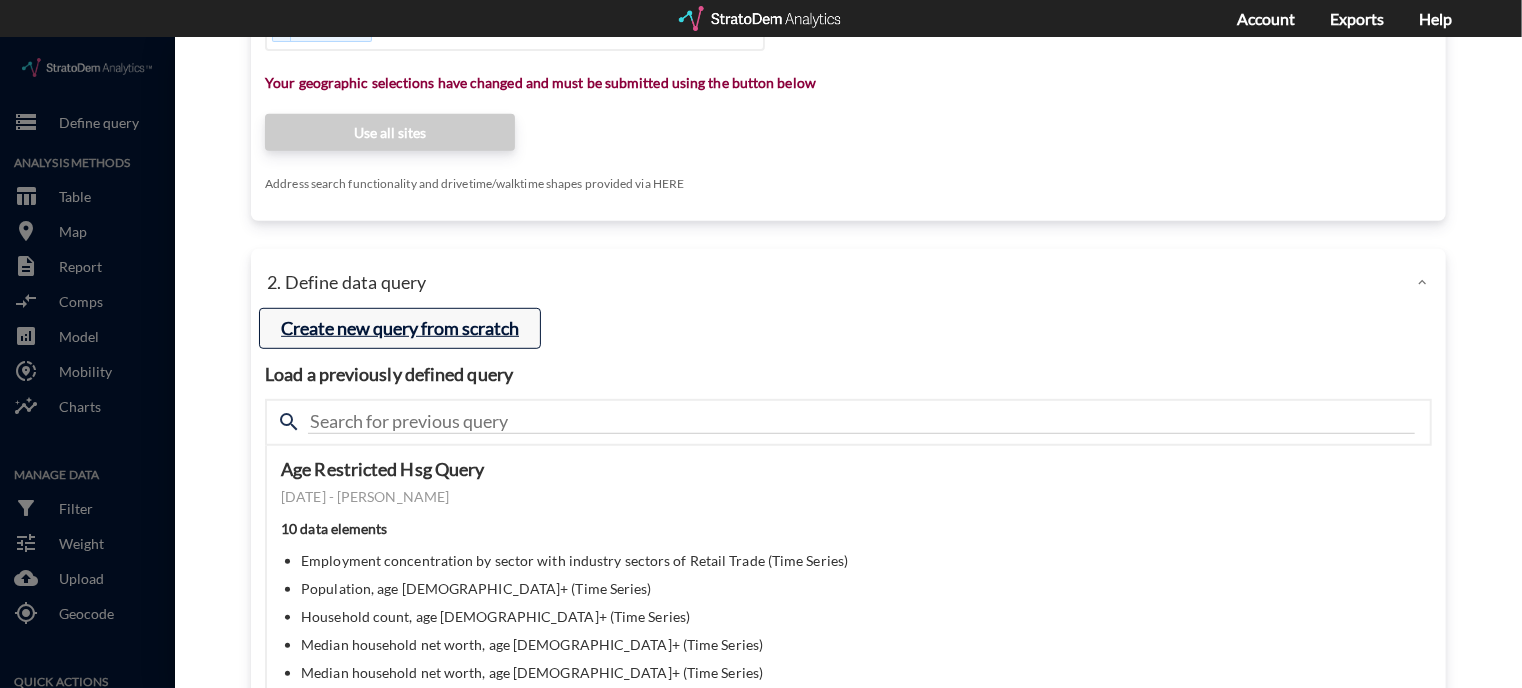 click on "Create new query from scratch" 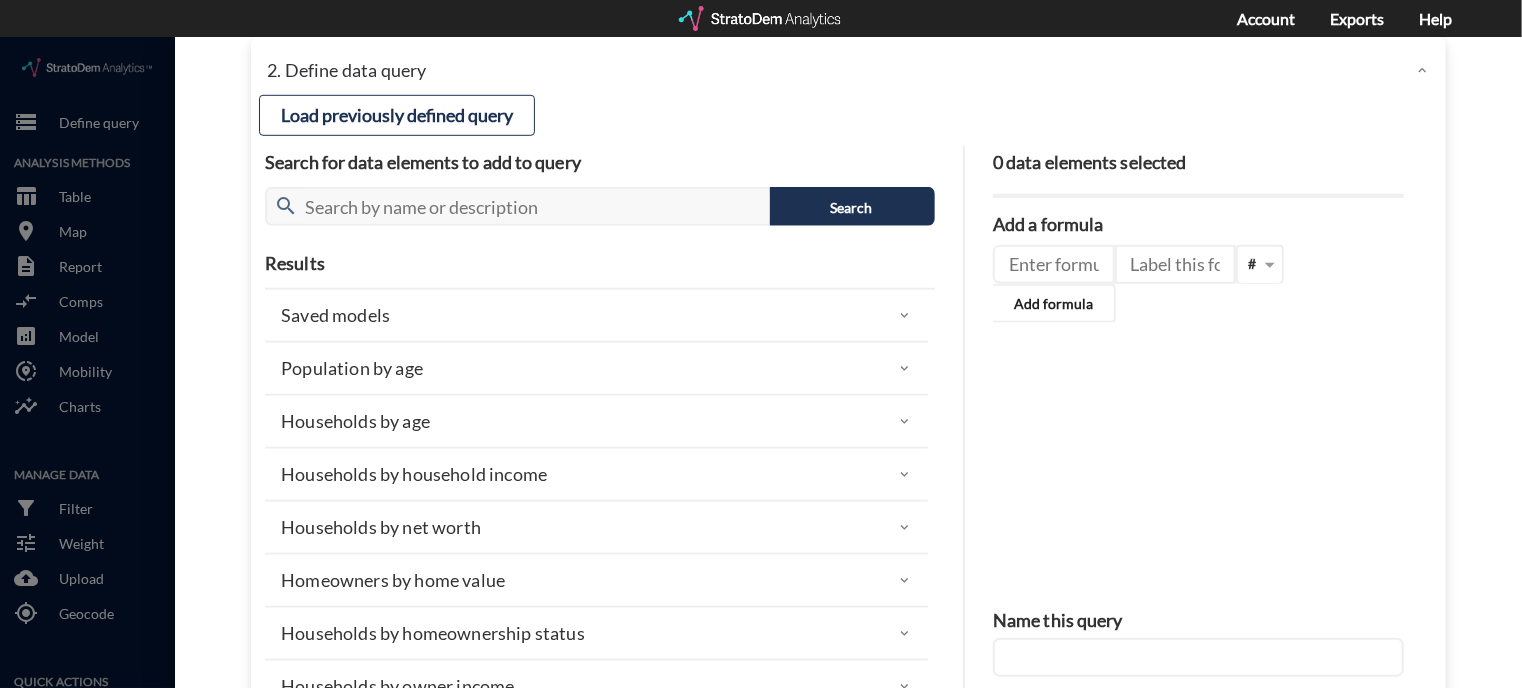scroll, scrollTop: 513, scrollLeft: 0, axis: vertical 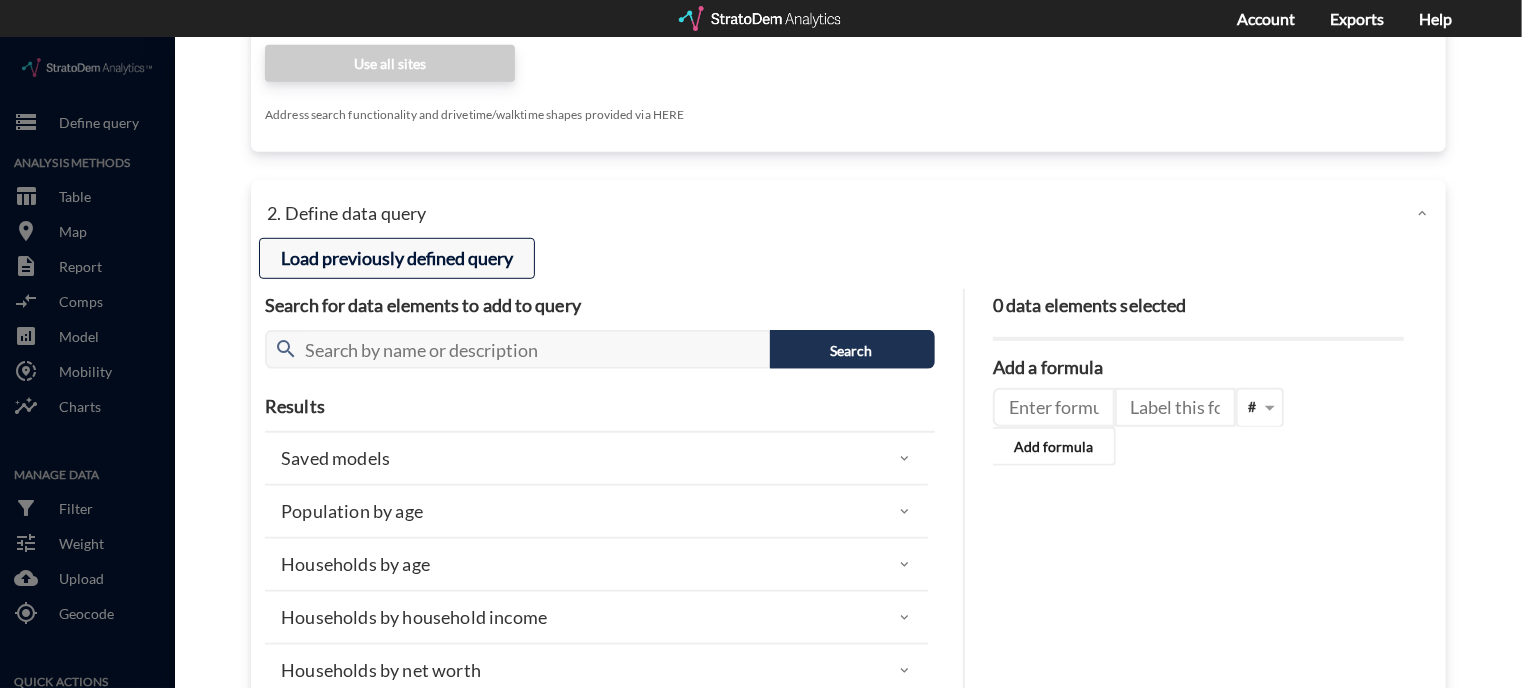 click on "Load previously defined query" 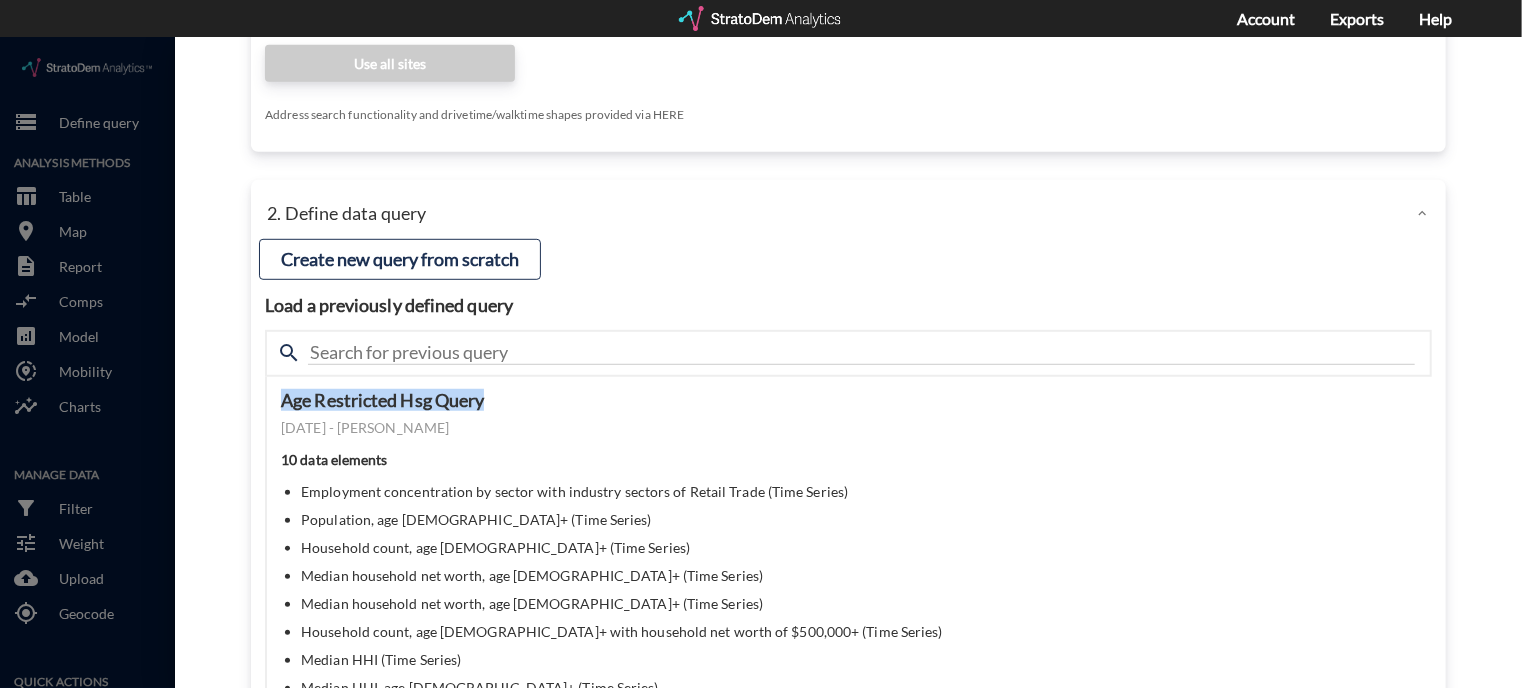 drag, startPoint x: 494, startPoint y: 365, endPoint x: 230, endPoint y: 356, distance: 264.15335 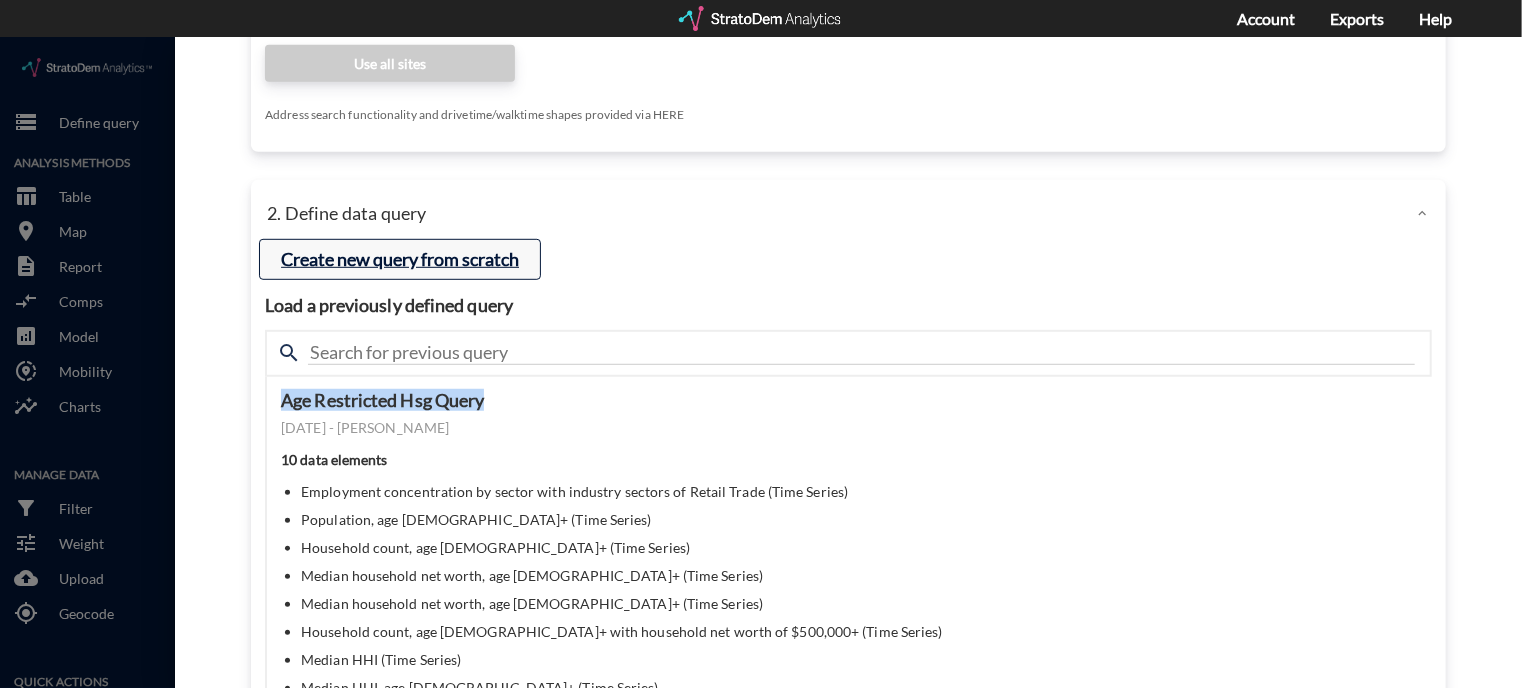 click on "Create new query from scratch" 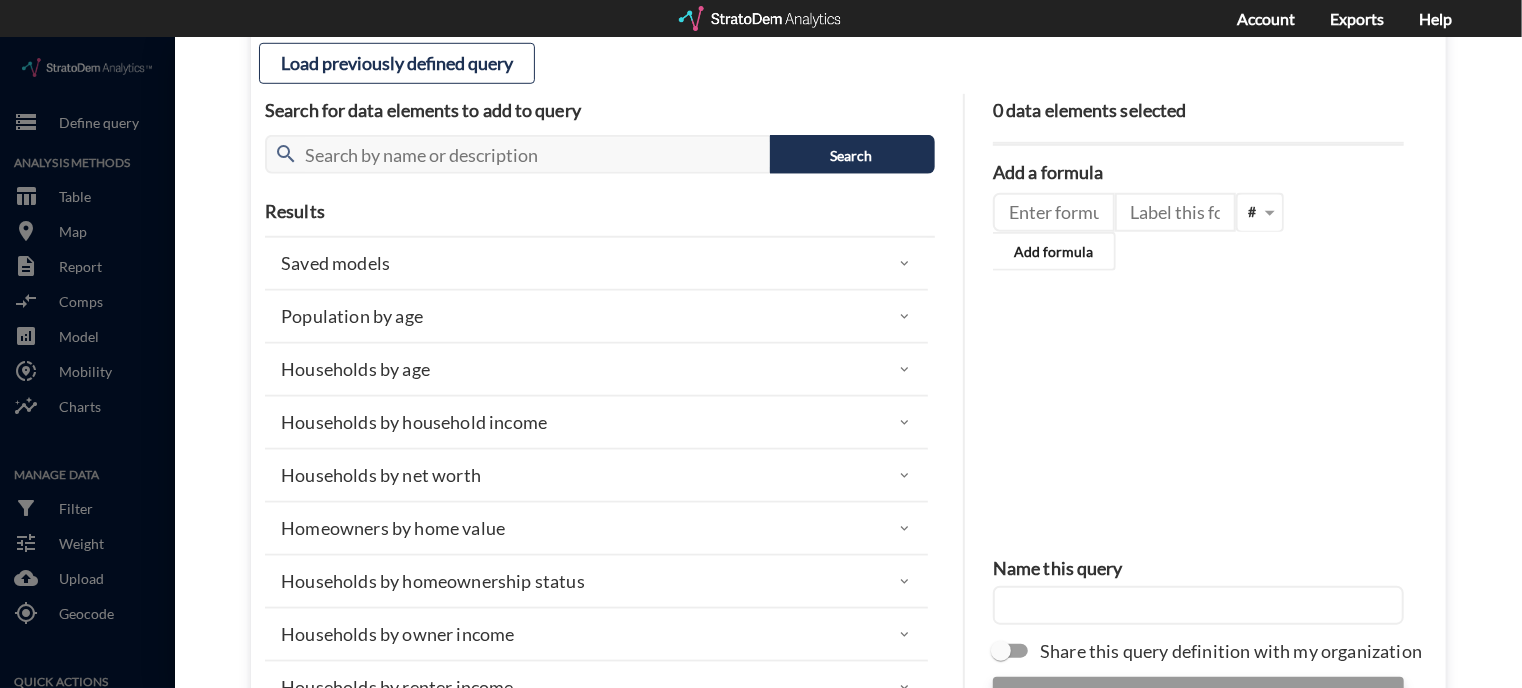 scroll, scrollTop: 713, scrollLeft: 0, axis: vertical 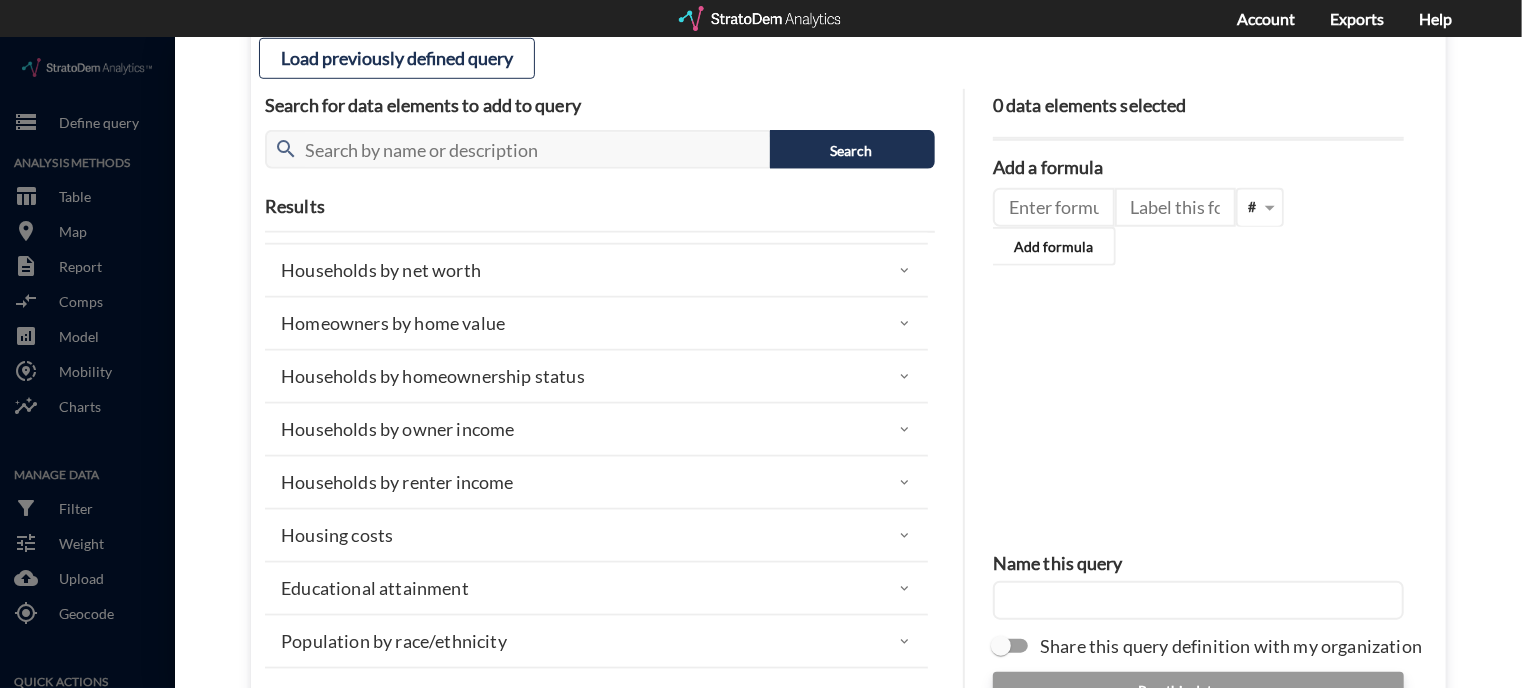 click 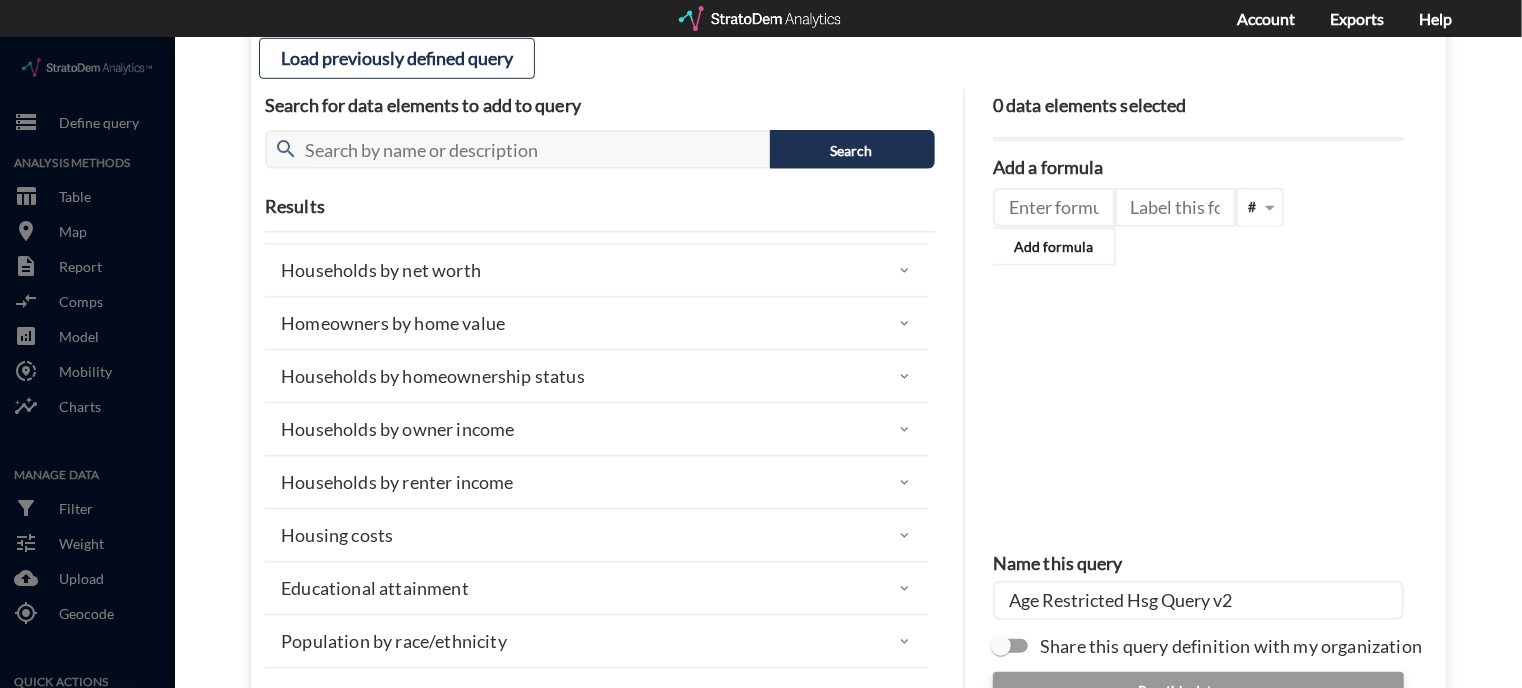 scroll, scrollTop: 0, scrollLeft: 0, axis: both 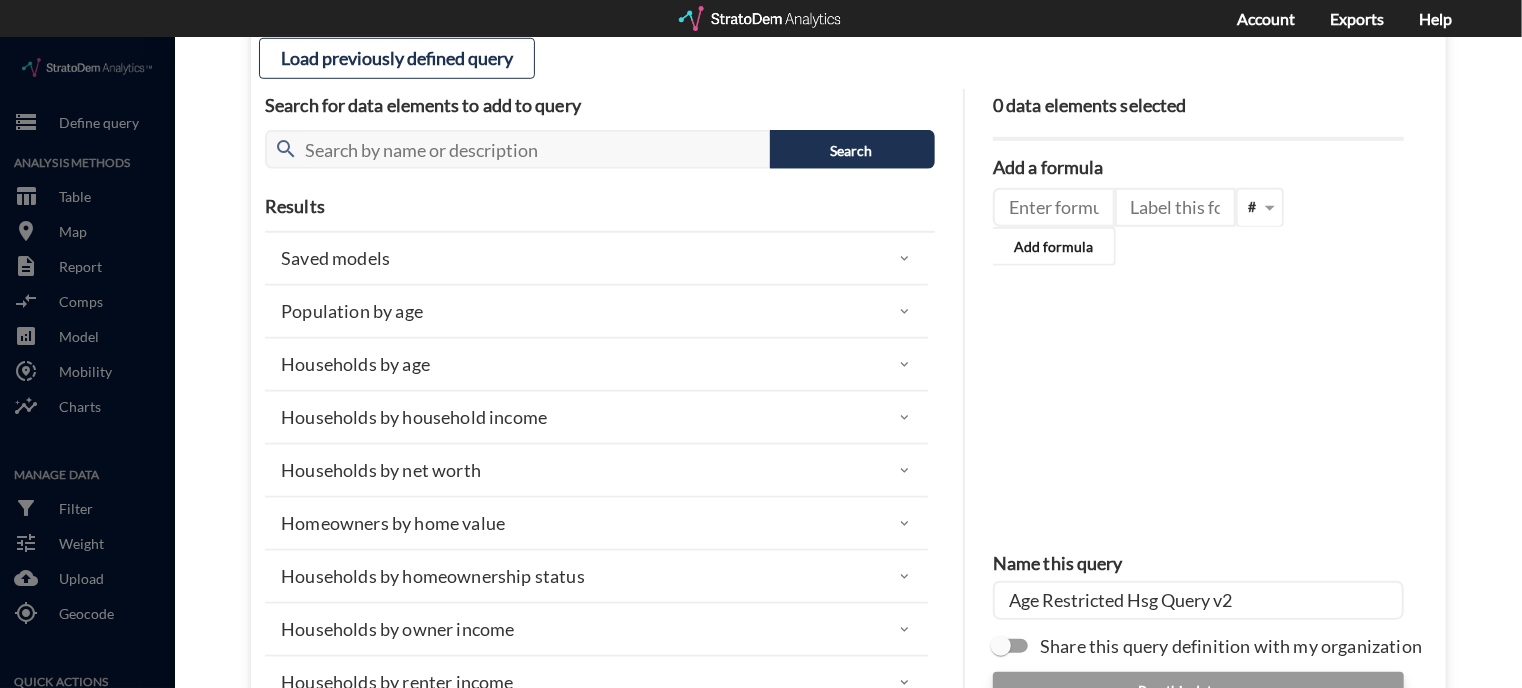 type on "Age Restricted Hsg Query v2" 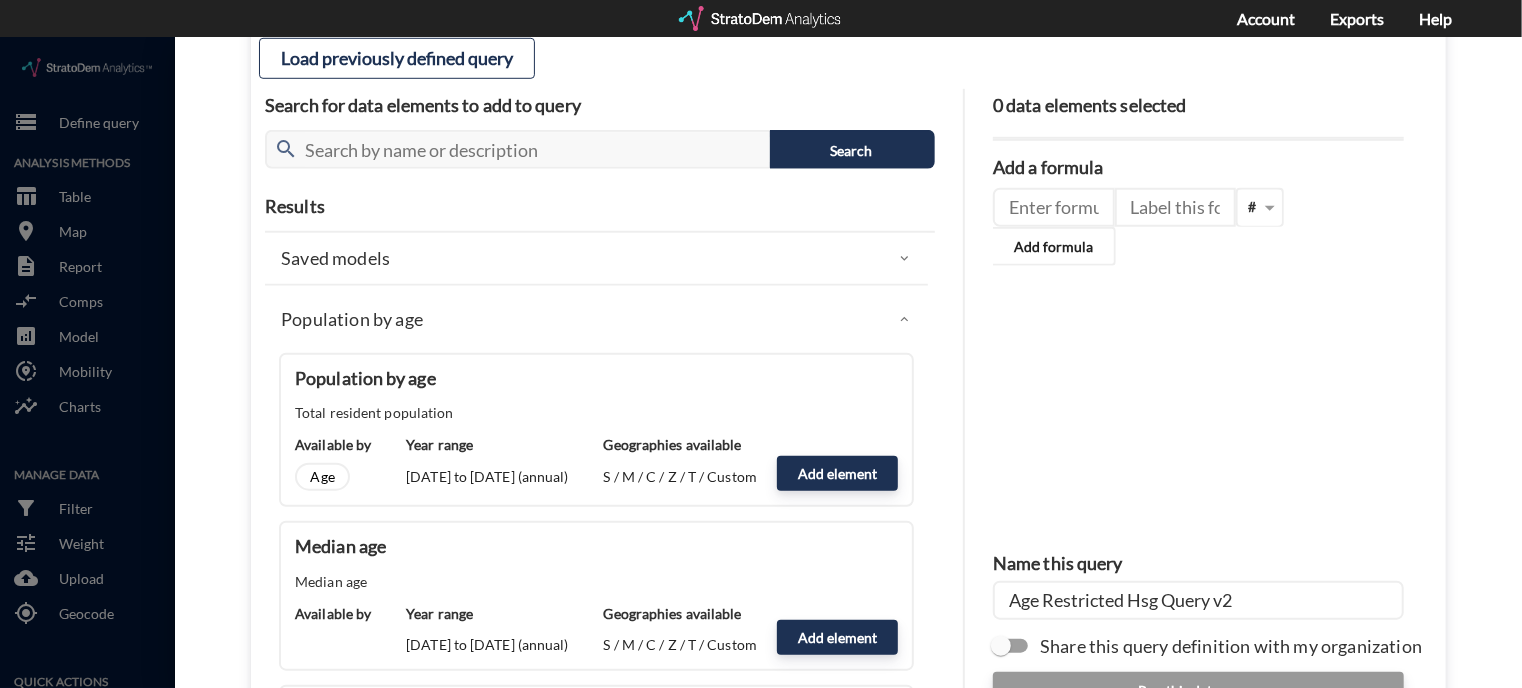 click on "Population by age" 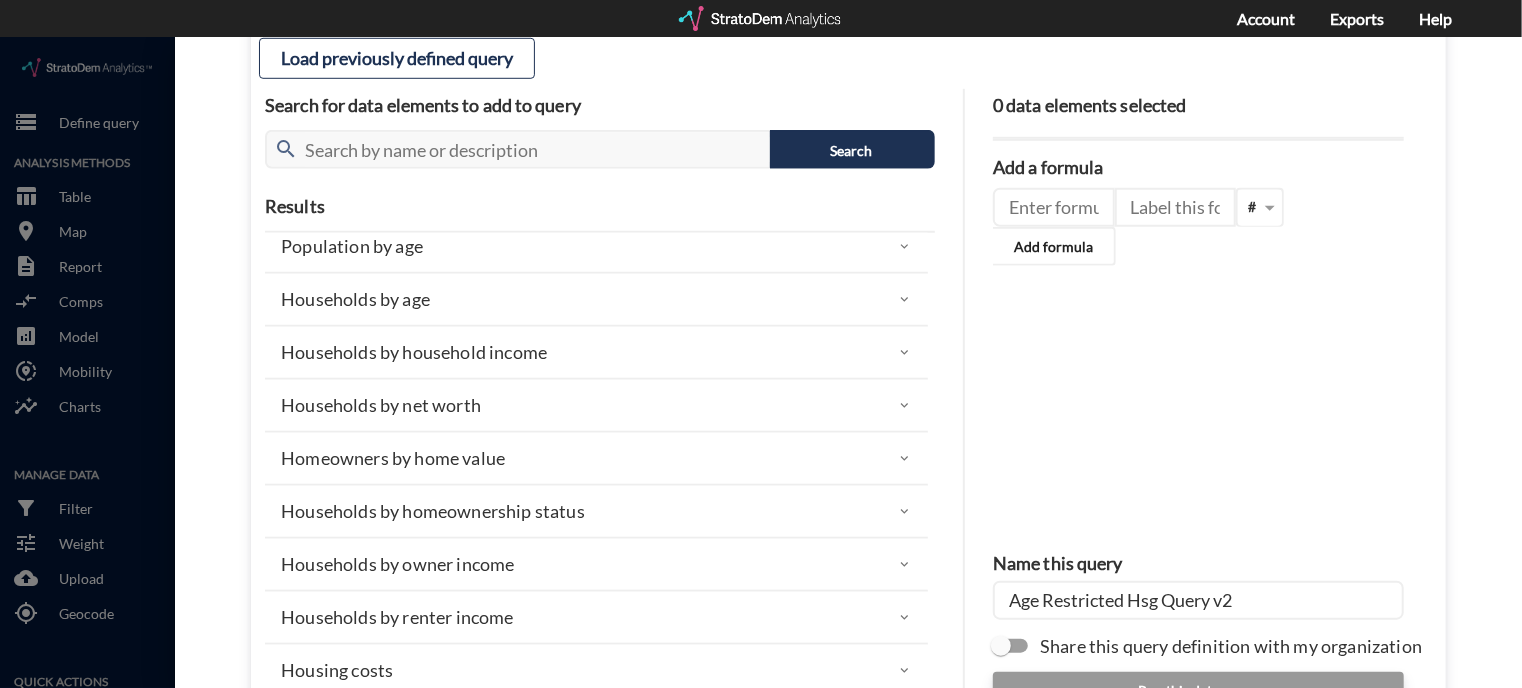 scroll, scrollTop: 100, scrollLeft: 0, axis: vertical 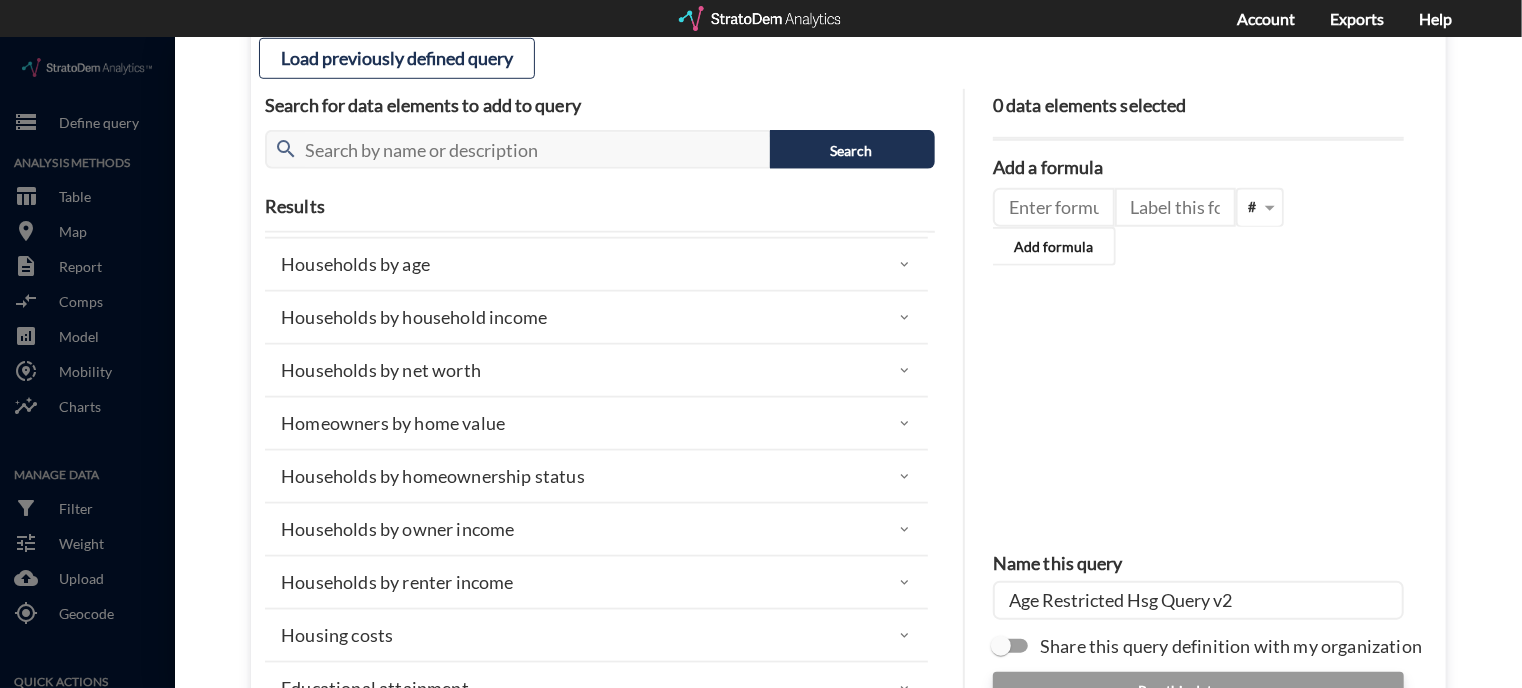 click on "Households by household income" 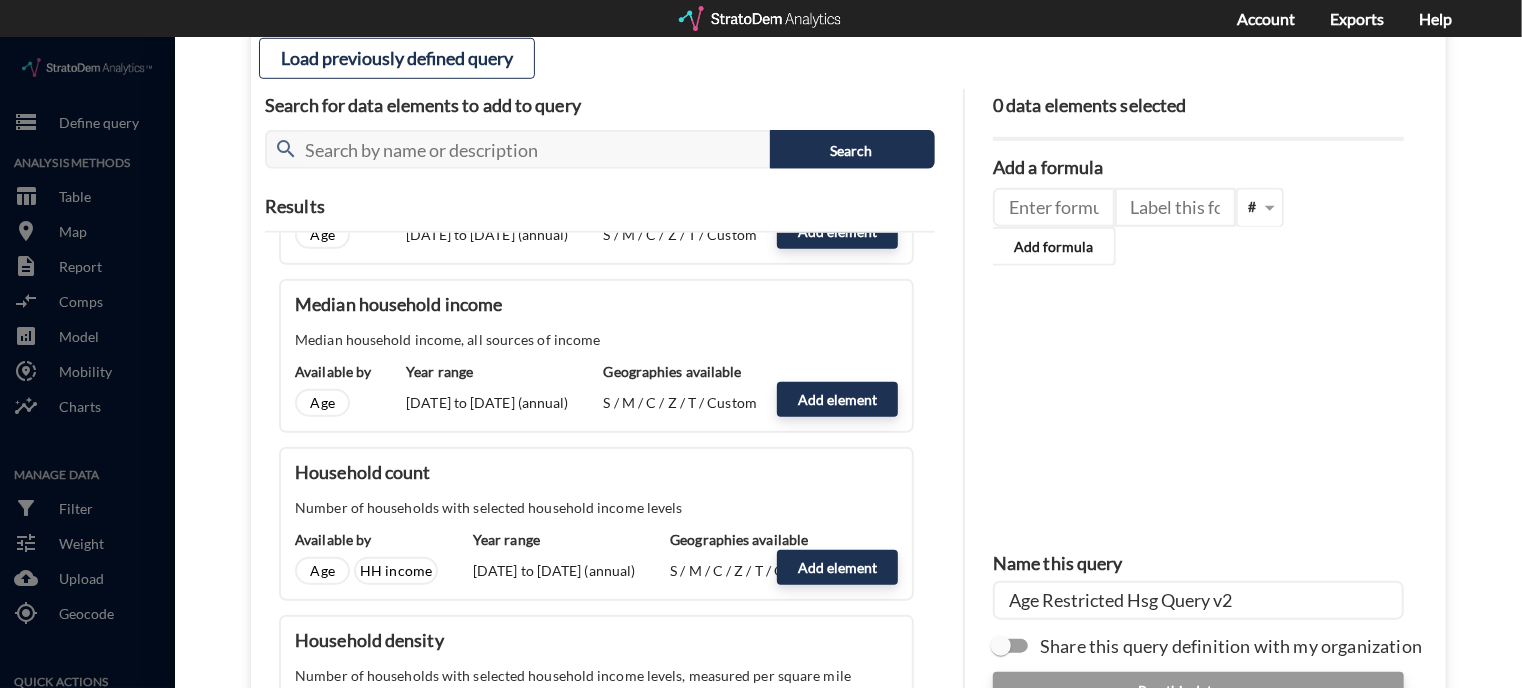 scroll, scrollTop: 400, scrollLeft: 0, axis: vertical 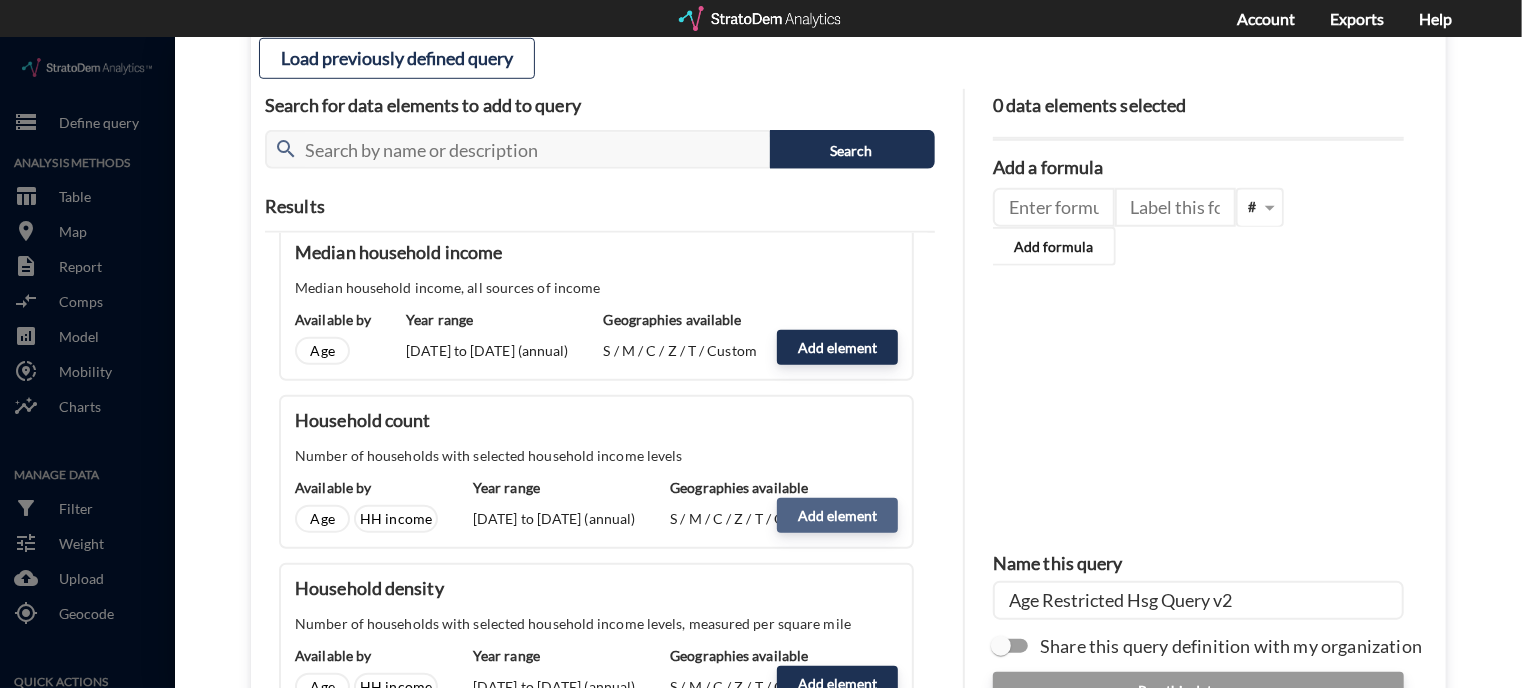 drag, startPoint x: 793, startPoint y: 465, endPoint x: 804, endPoint y: 434, distance: 32.89377 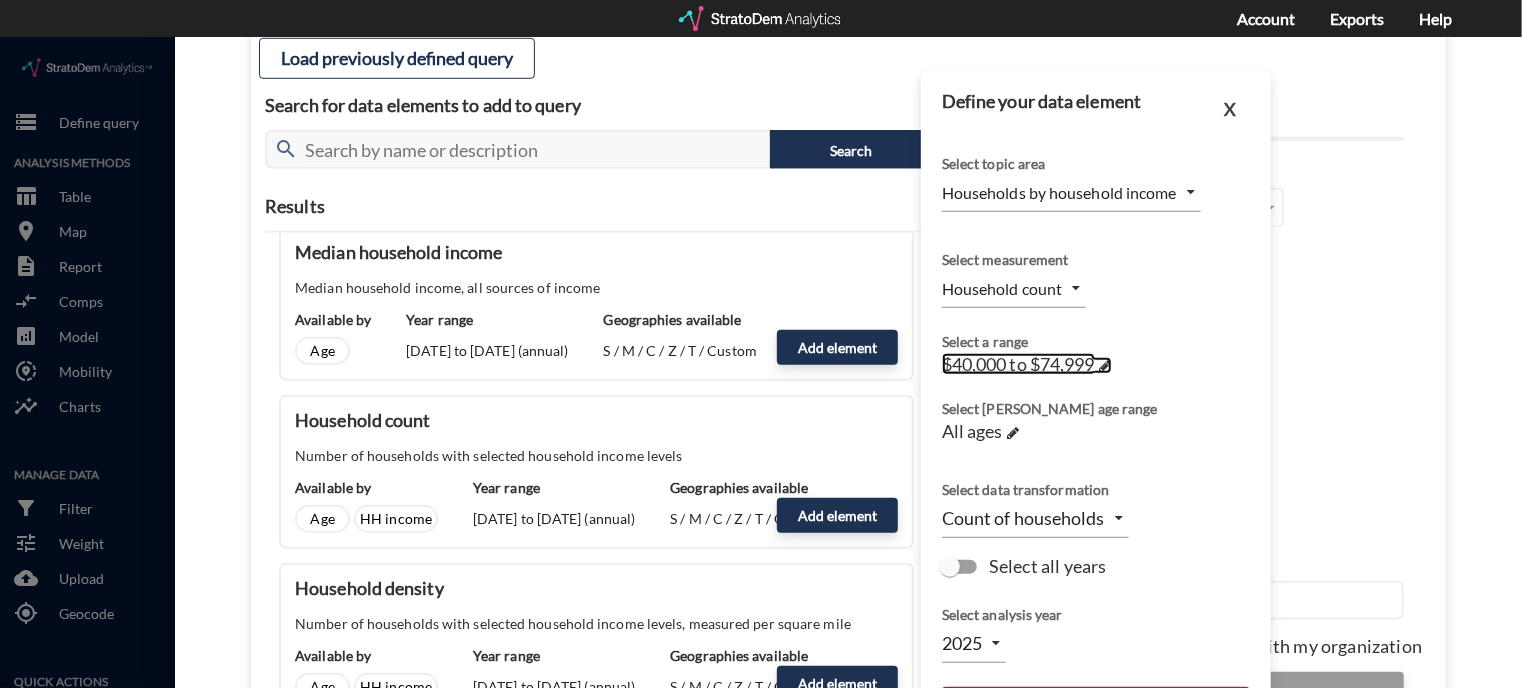 click on "$40,000 to $74,999" 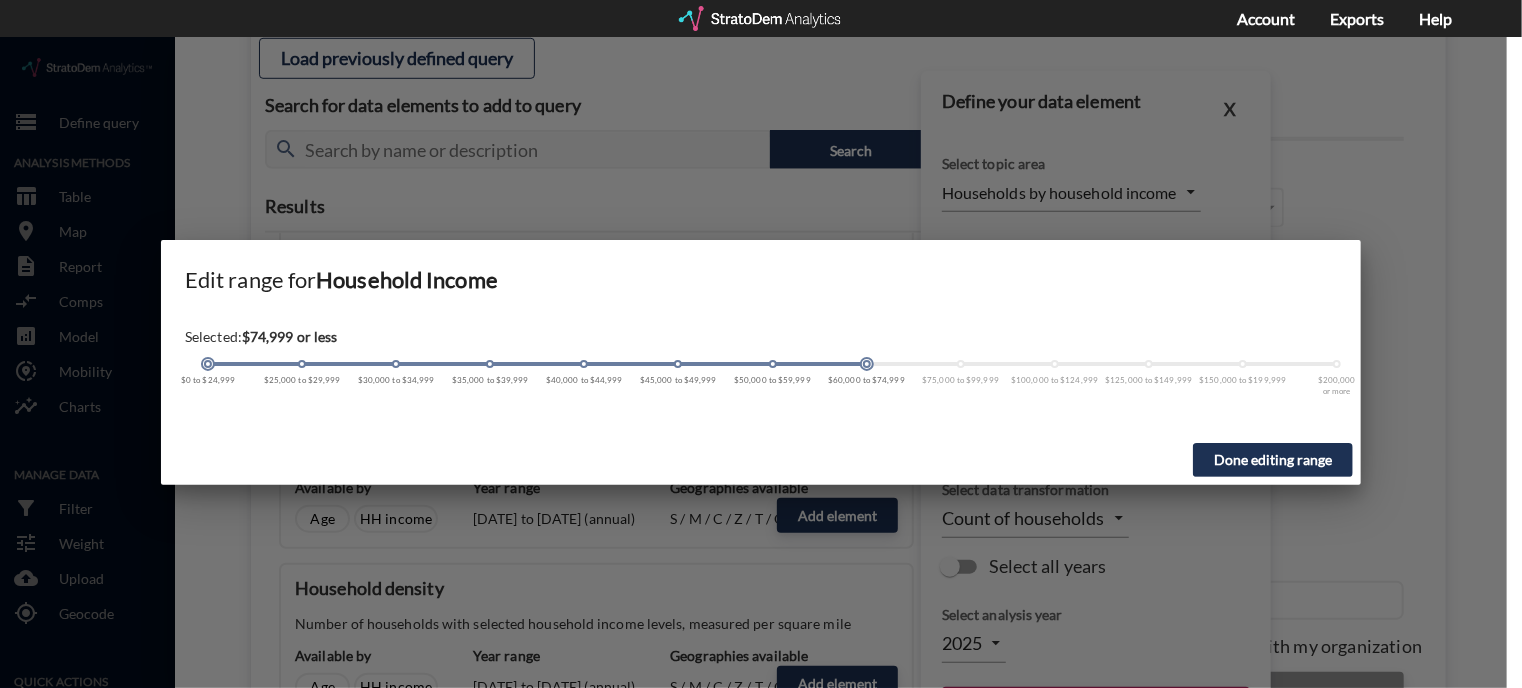 drag, startPoint x: 580, startPoint y: 326, endPoint x: 102, endPoint y: 321, distance: 478.02615 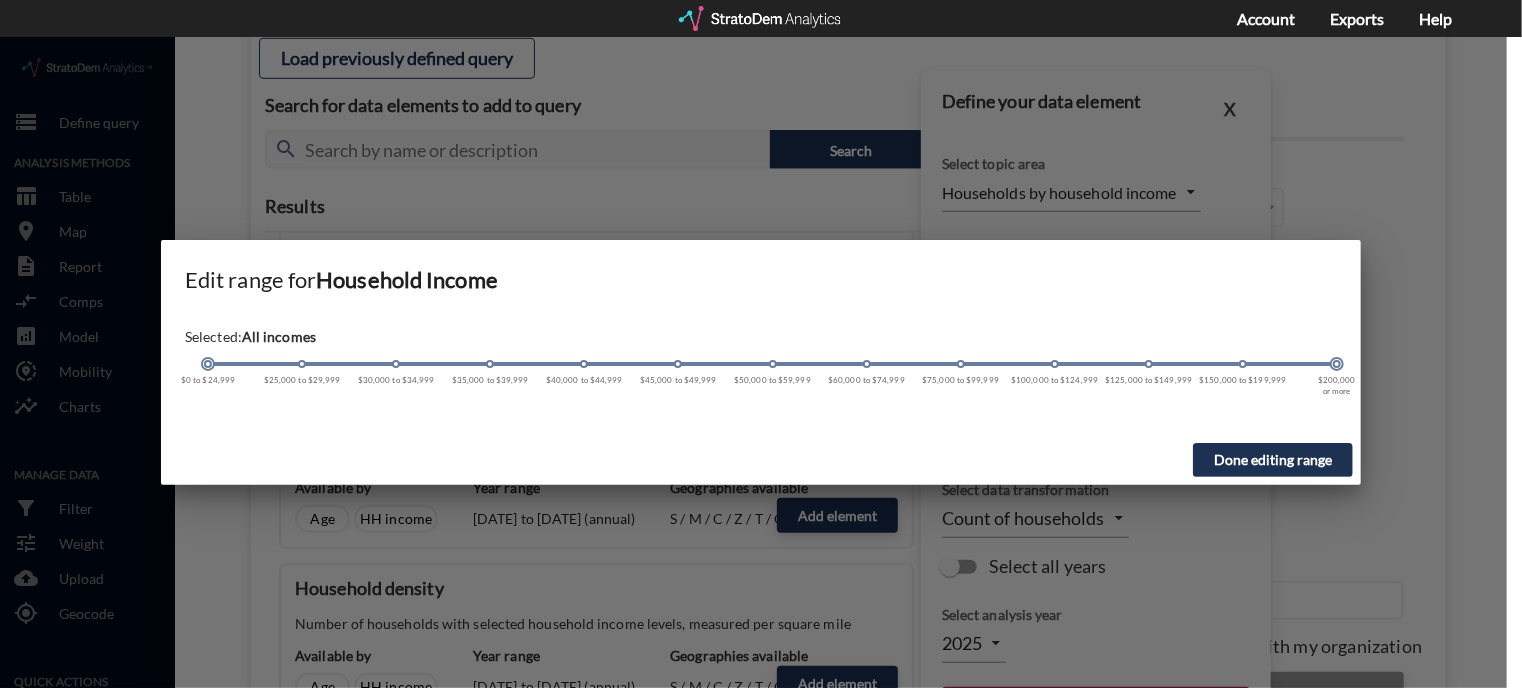 drag, startPoint x: 868, startPoint y: 322, endPoint x: 1364, endPoint y: 325, distance: 496.00906 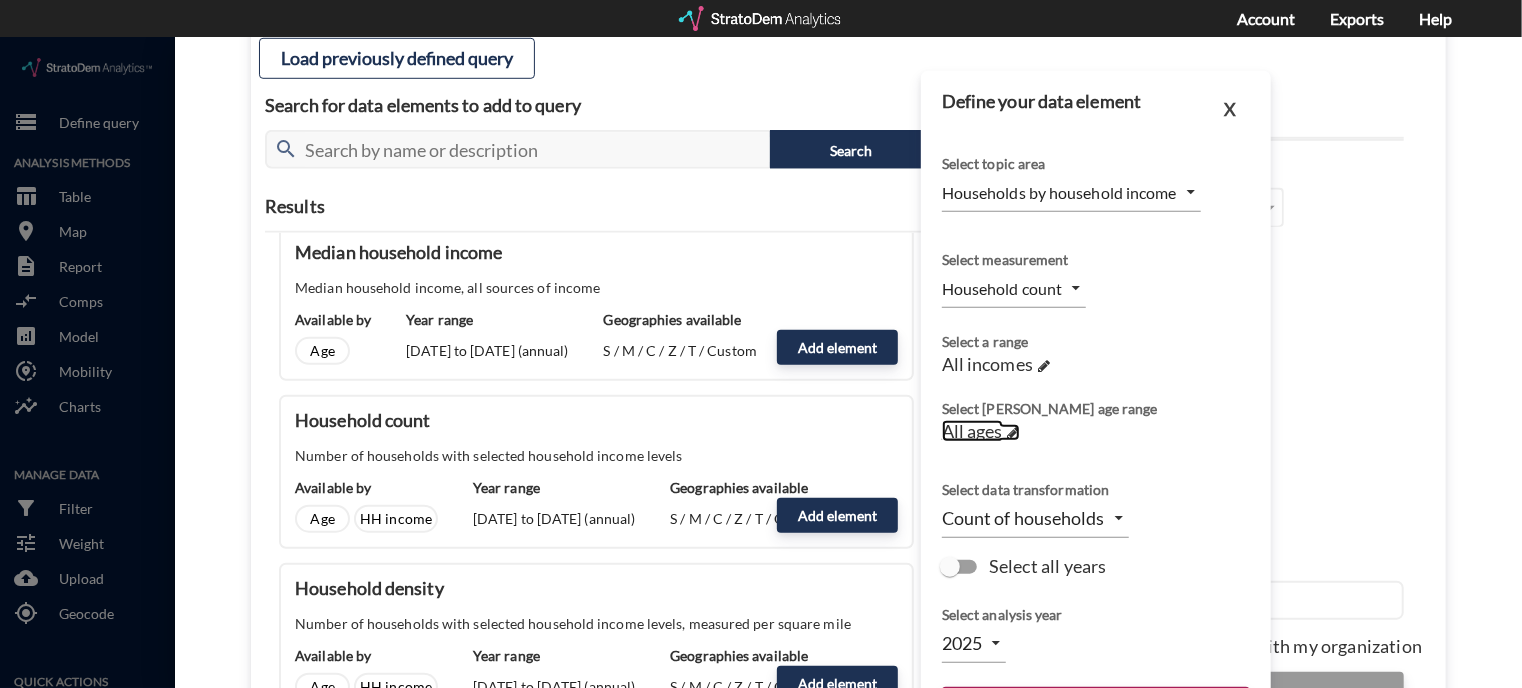 click on "All ages" 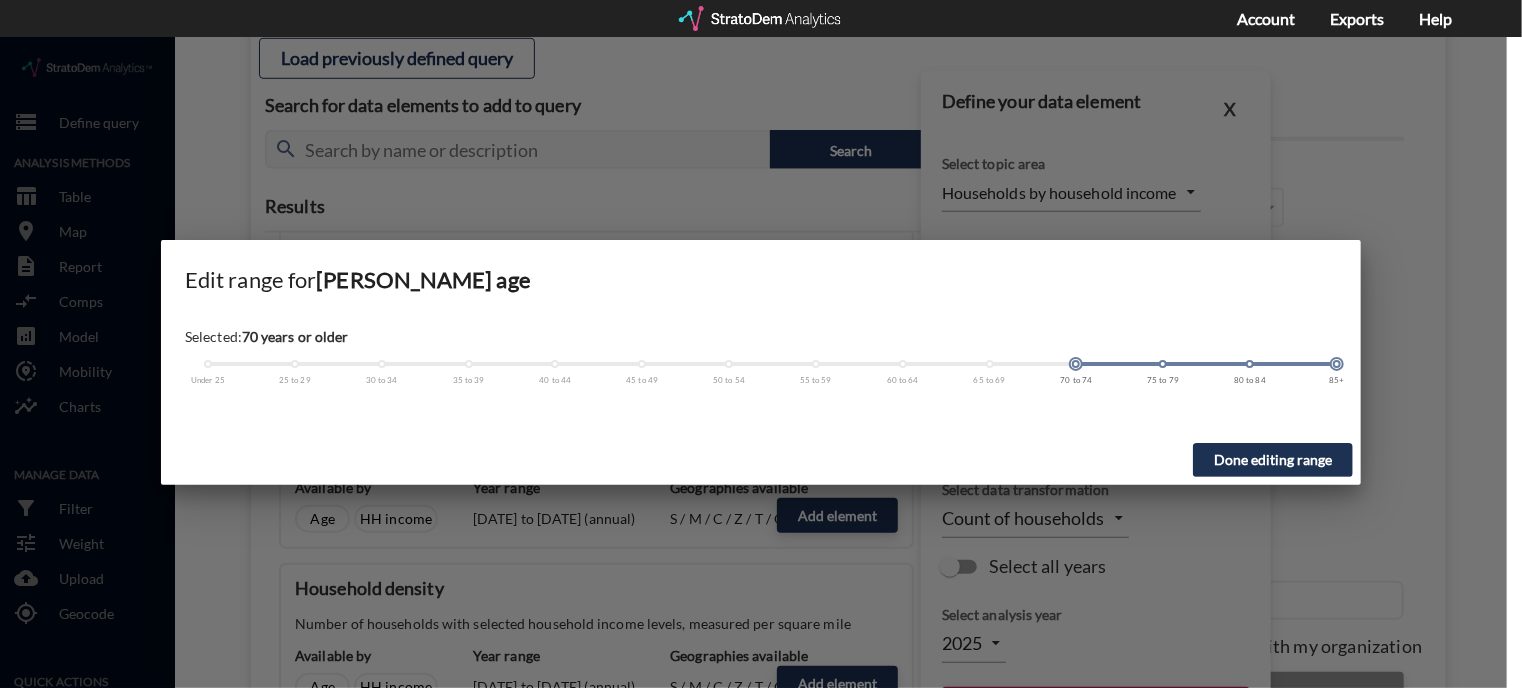 drag, startPoint x: 204, startPoint y: 326, endPoint x: 1076, endPoint y: 359, distance: 872.6242 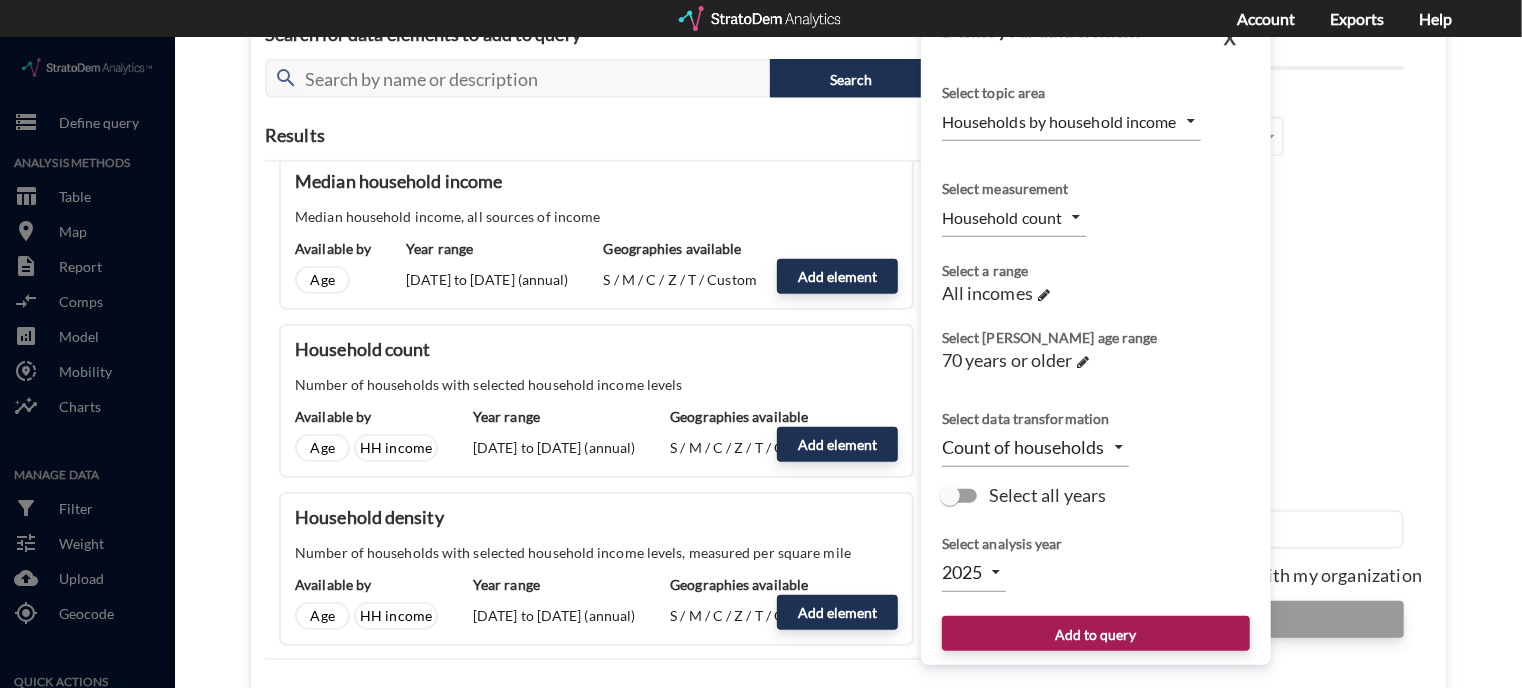 scroll, scrollTop: 813, scrollLeft: 0, axis: vertical 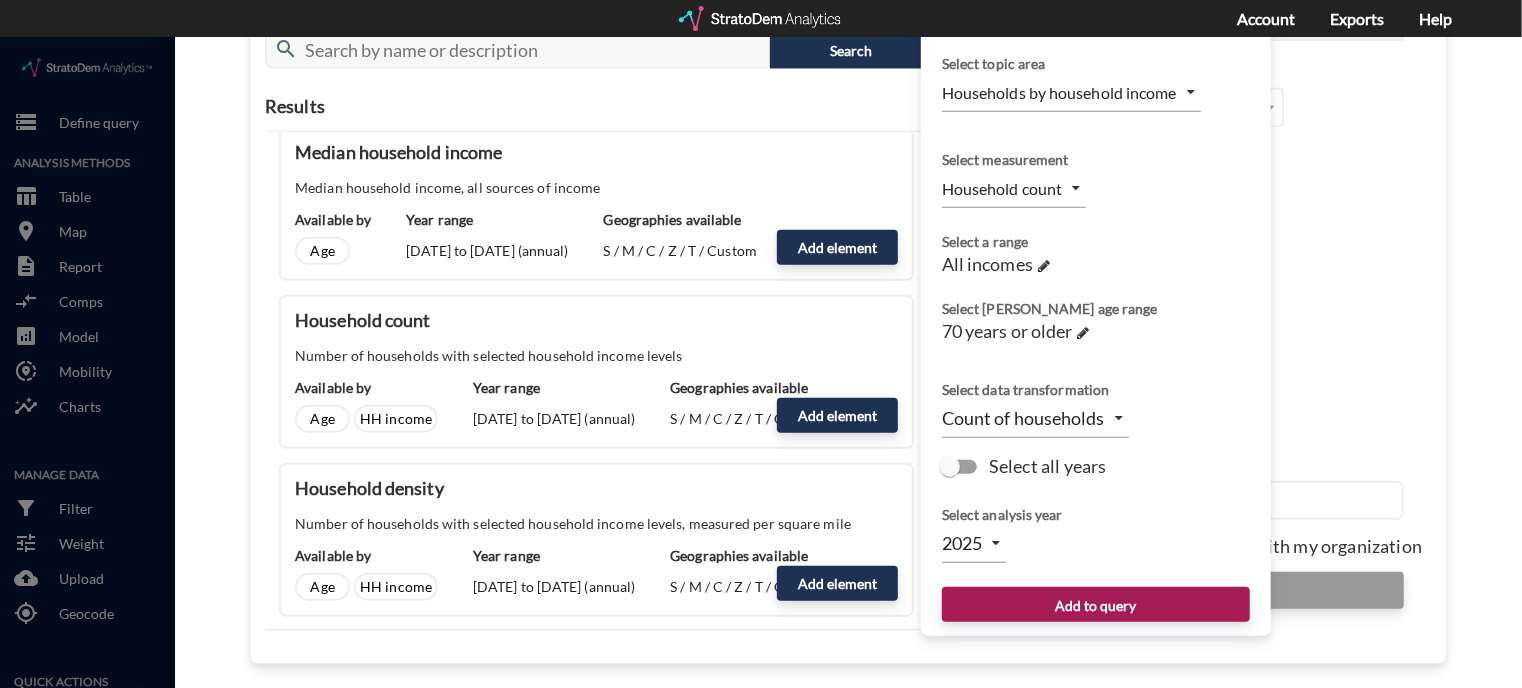 click on "Select all years" 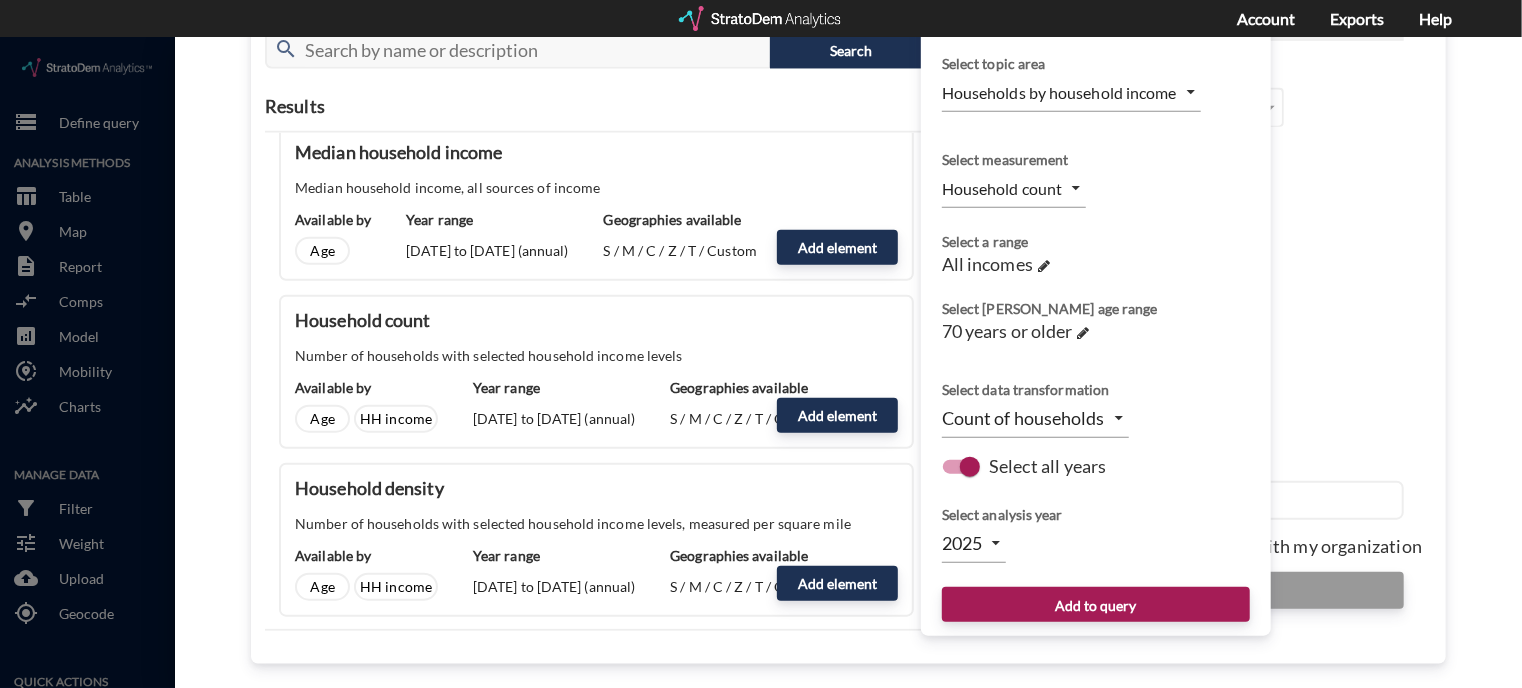 type on "TIME_SERIES_DL" 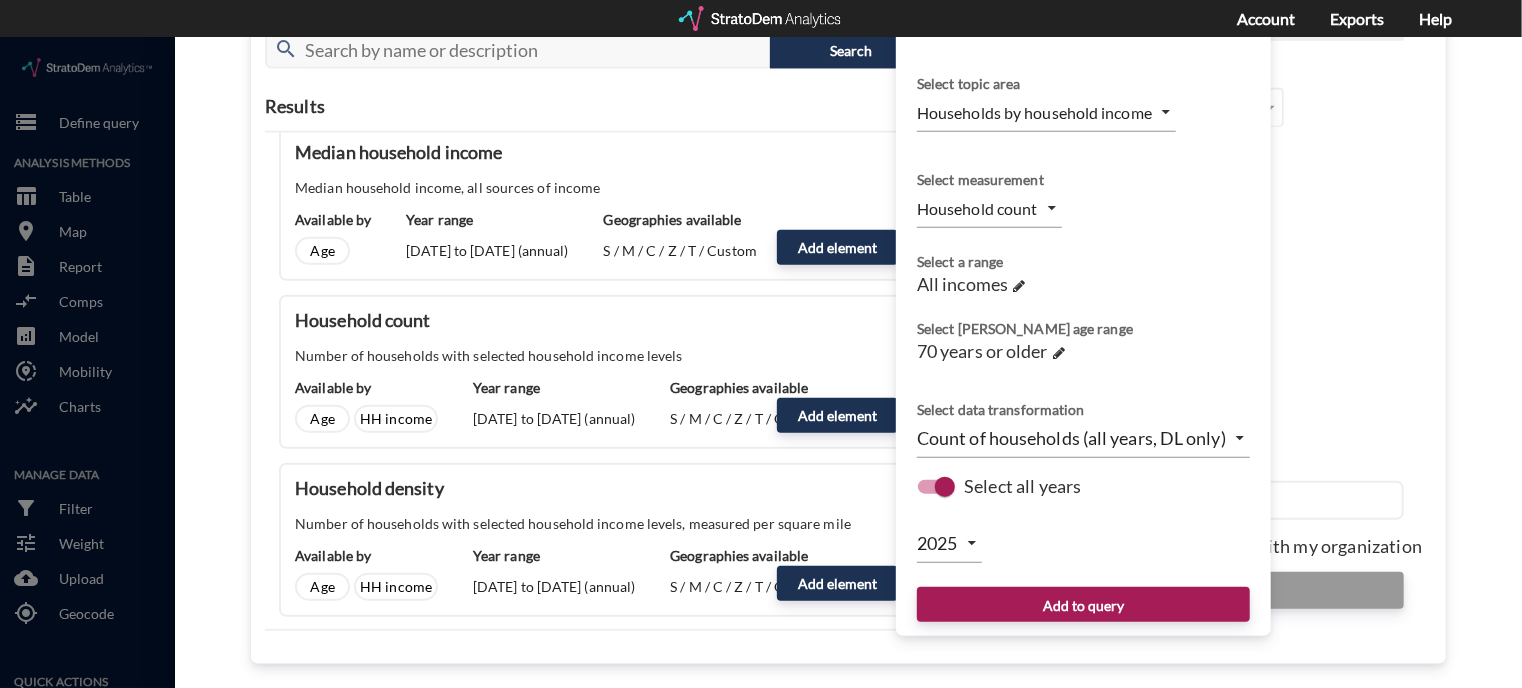 click on "/vantagepoint/us/-1 storage Define query Analysis Methods table_chart Table room Map description Report compare_arrows Comps analytics Model share_location Mobility insights Charts Manage Data filter_alt Filter tune Weight cloud_upload Upload my_location Geocode Quick Actions cloud_download Download share Share integration_instructions API Show column ranks Query progress Aggregation Percentile score Median HHI, 2022 Pct. growth population, 2022-2027 Population, 2022 US $71,930 +3.6% 335,037,936 Median $65,981 +2.9% 272,317 Average $68,994 +3.3% 719,878 Market Percentile score Median HHI, 2022 Pct. growth population, 2022-2027 Population, 2022 Abilene, TX 42.8 $65,366 +2.8% 178,653 Akron, OH 43.3 $61,221 +1.7% 704,379 Albany, GA 11.4 $48,831 +1.0% 151,349 Albany, OR 57.5 $75,230 +4.6% 131,452 Albany-Schenectady-Troy, NY 67.3 $78,817 +2.4% 906,104 Albuquerque, NM 58.2 $63,862 +3.0% 925,297 Alexandria, LA 20.8 $59,354 +1.3% 151,631 Allentown-Bethlehem-Easton, PA-NJ 67.6 $73,096 +3.0% 873,001 13.2 1" 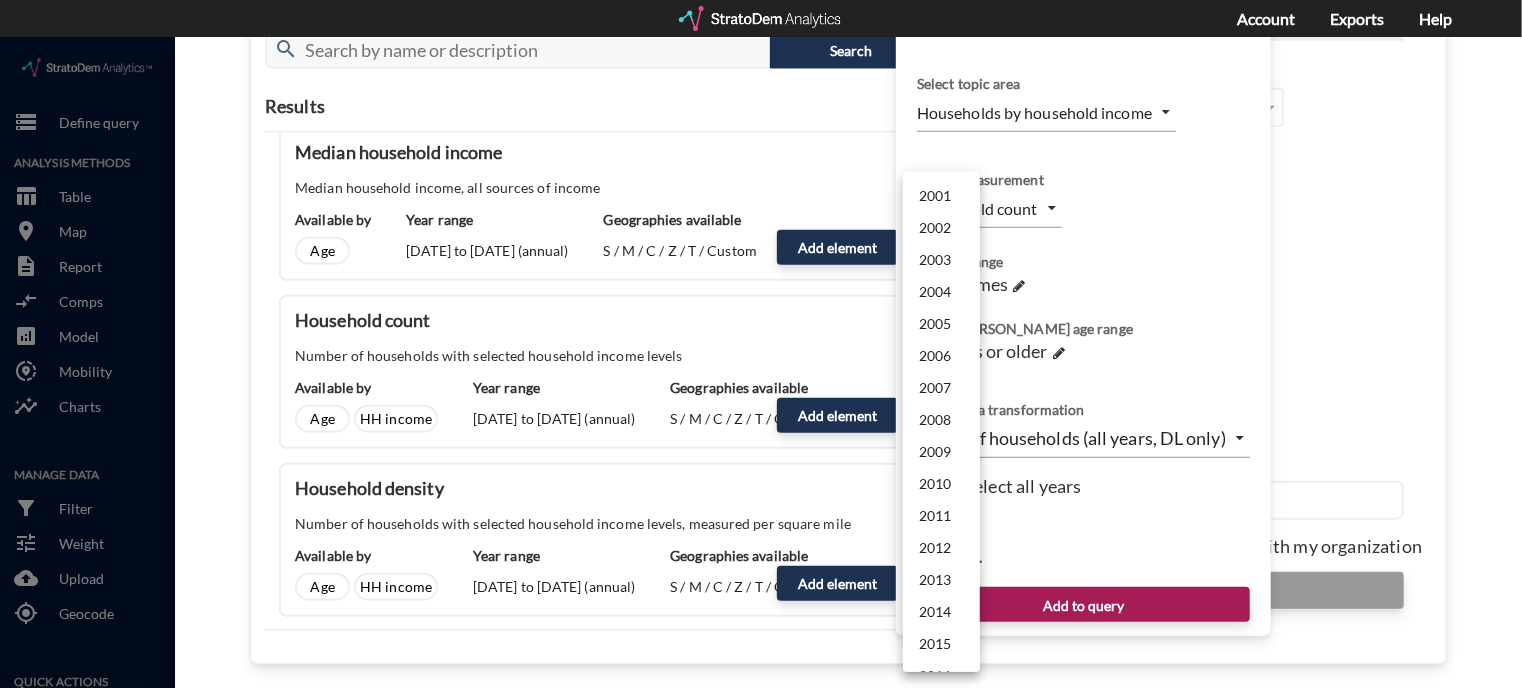 scroll, scrollTop: 476, scrollLeft: 0, axis: vertical 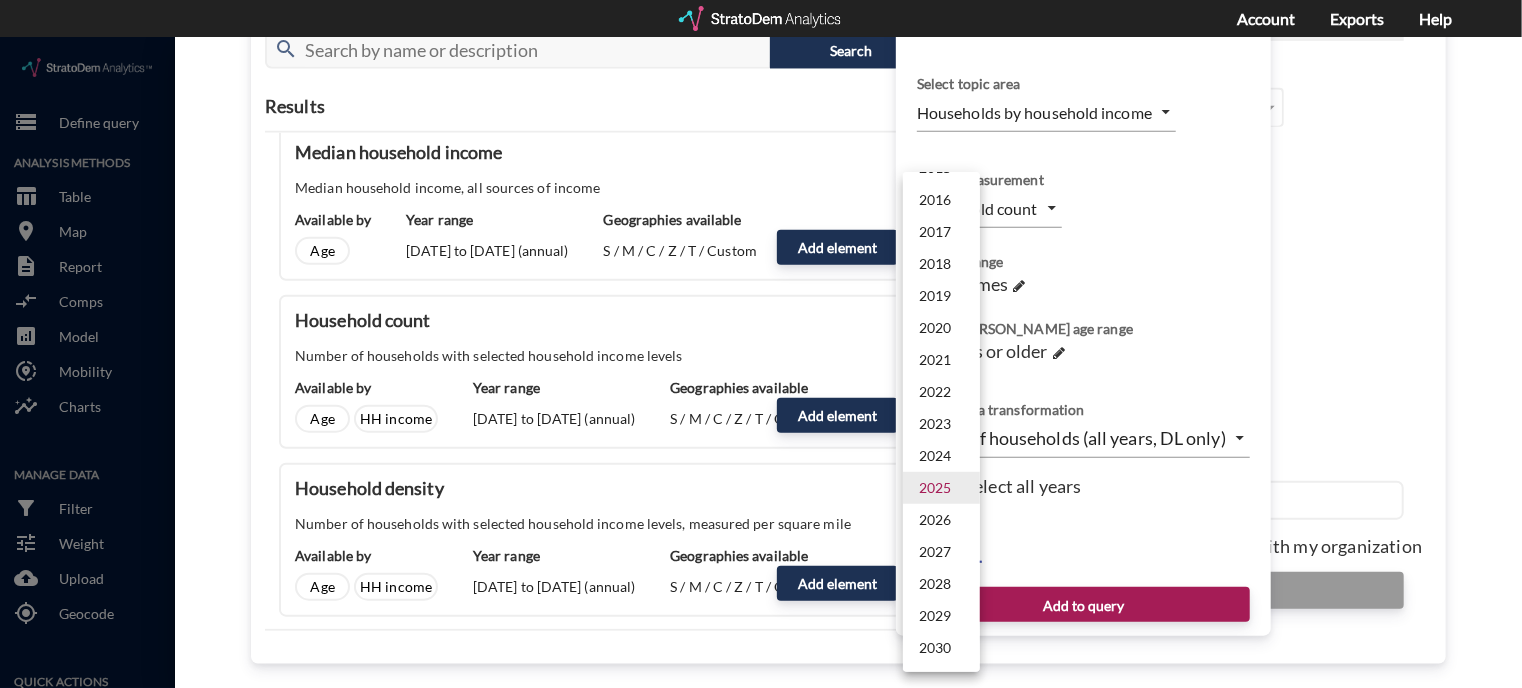 click 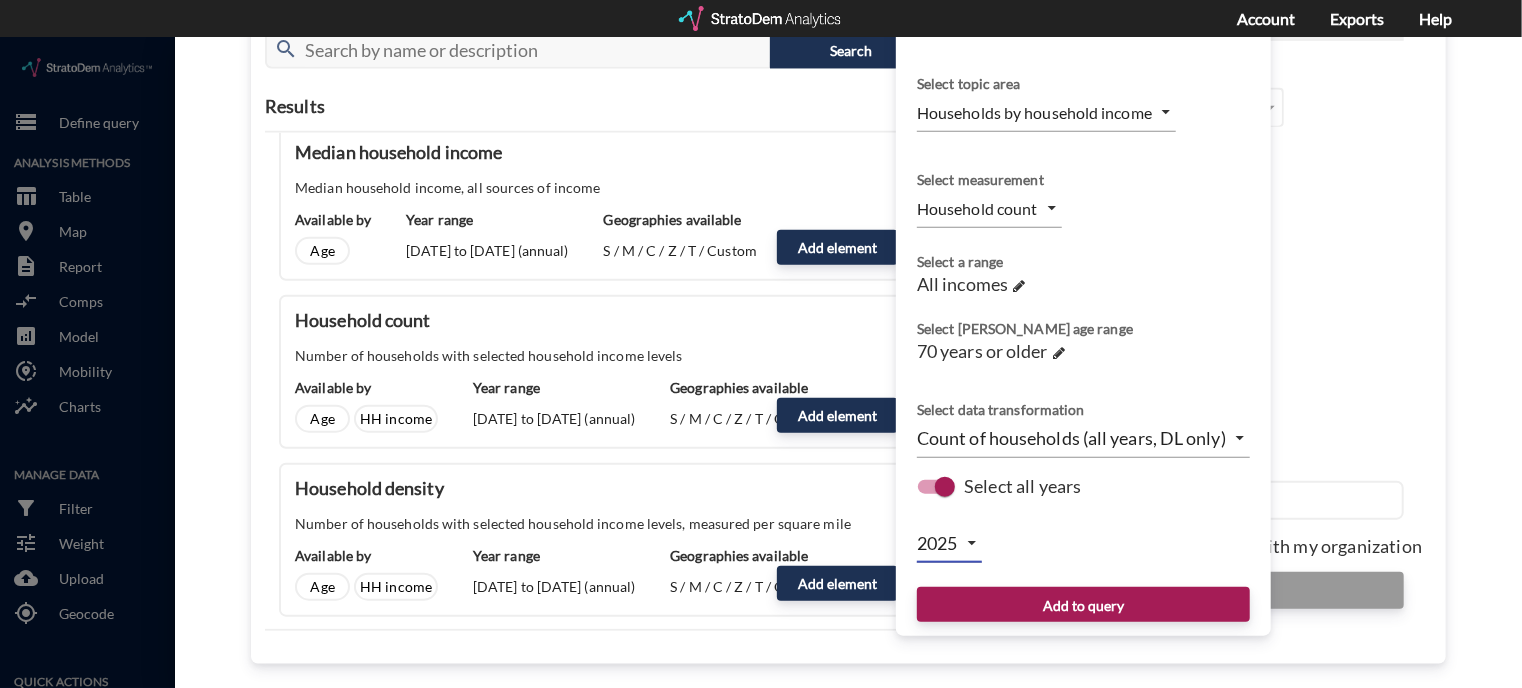 click on "Select all years" 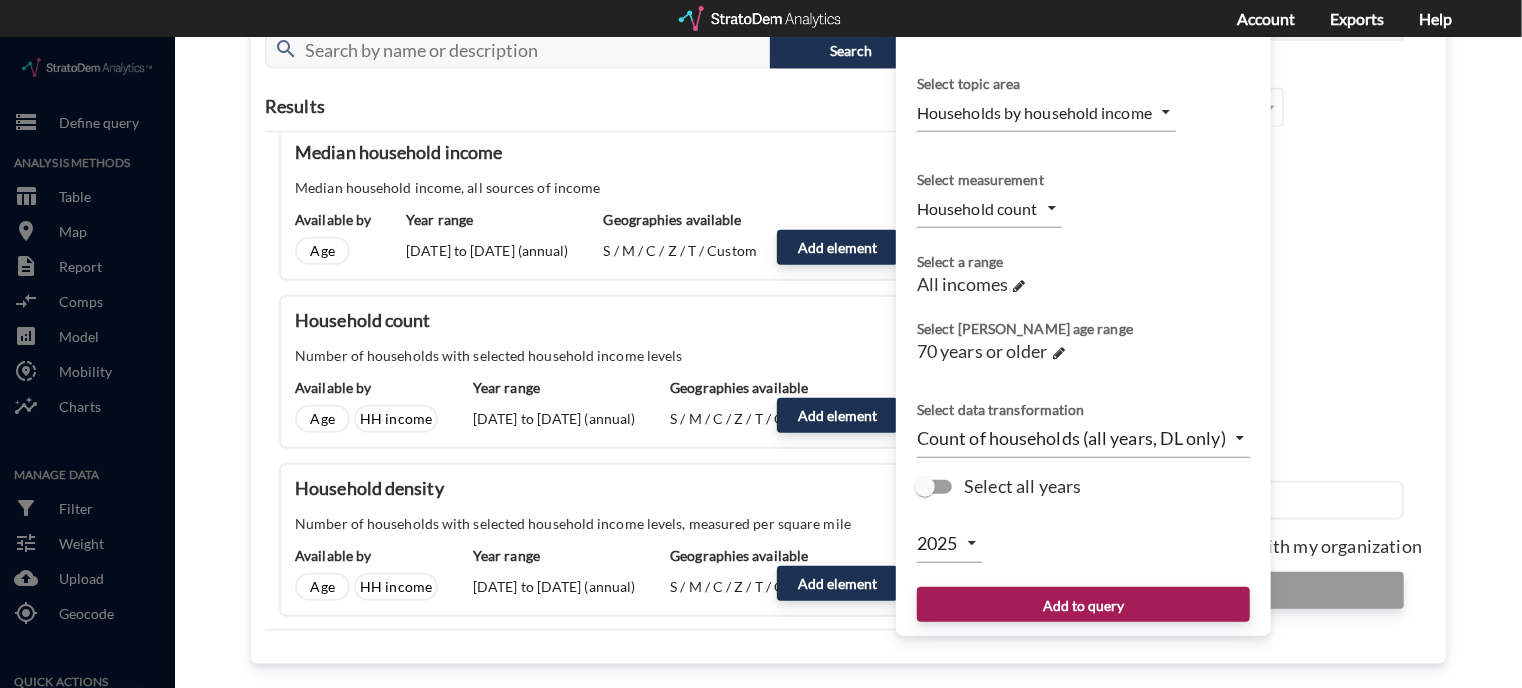type on "LEVEL" 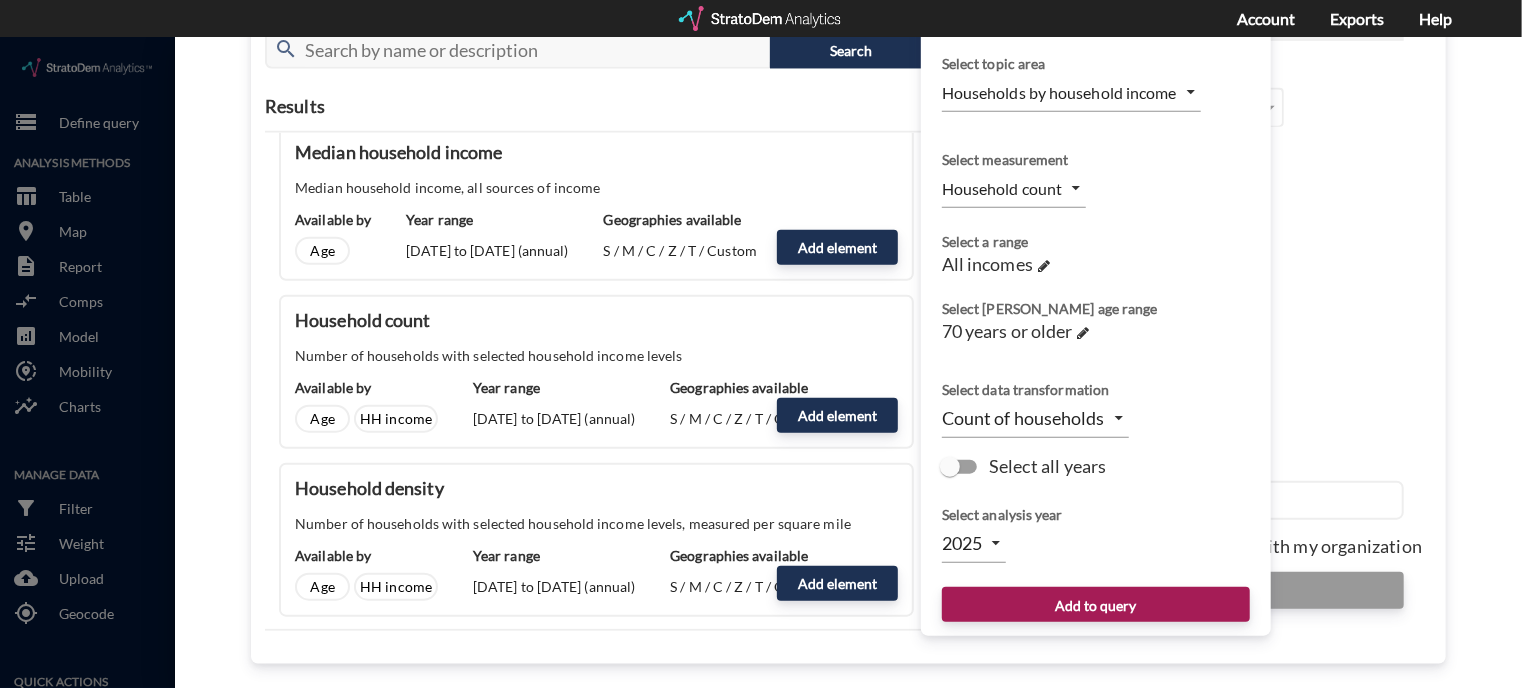 click on "Select all years" 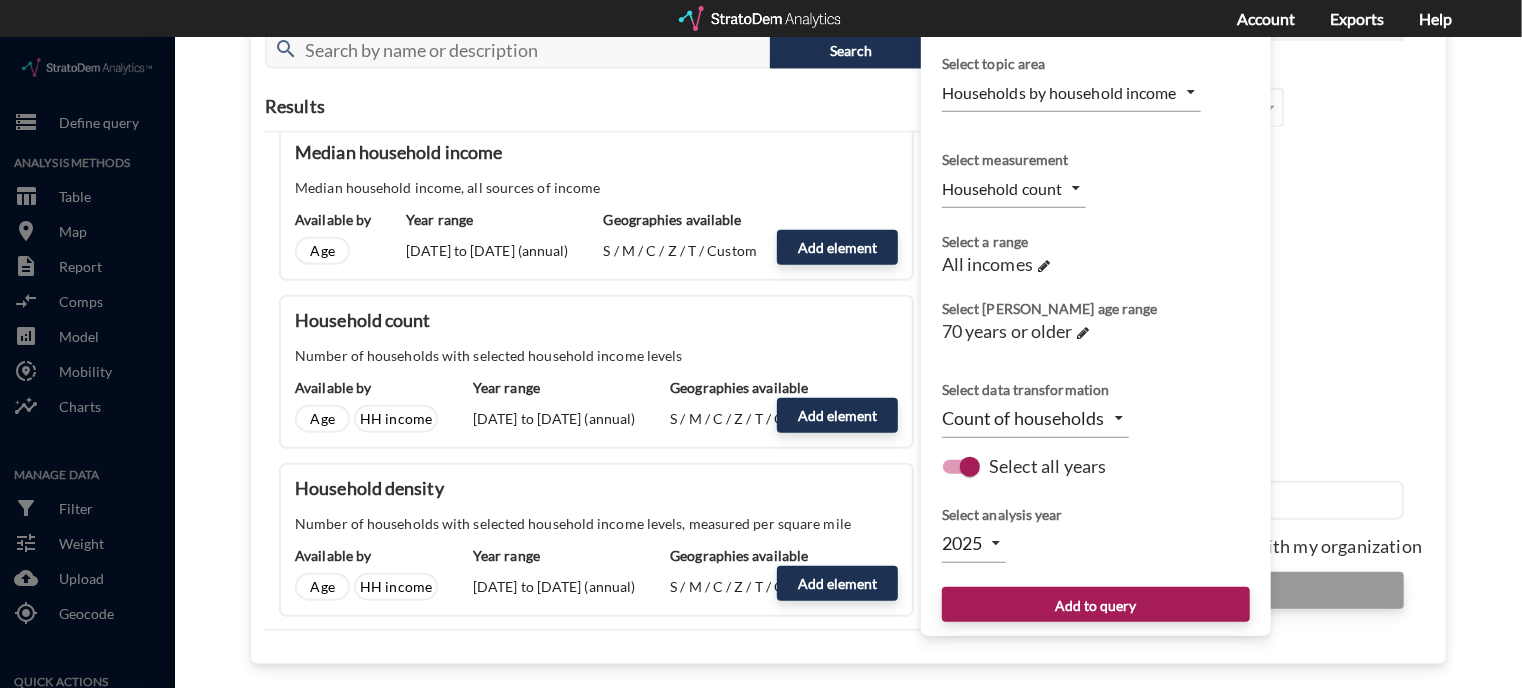 type on "TIME_SERIES_DL" 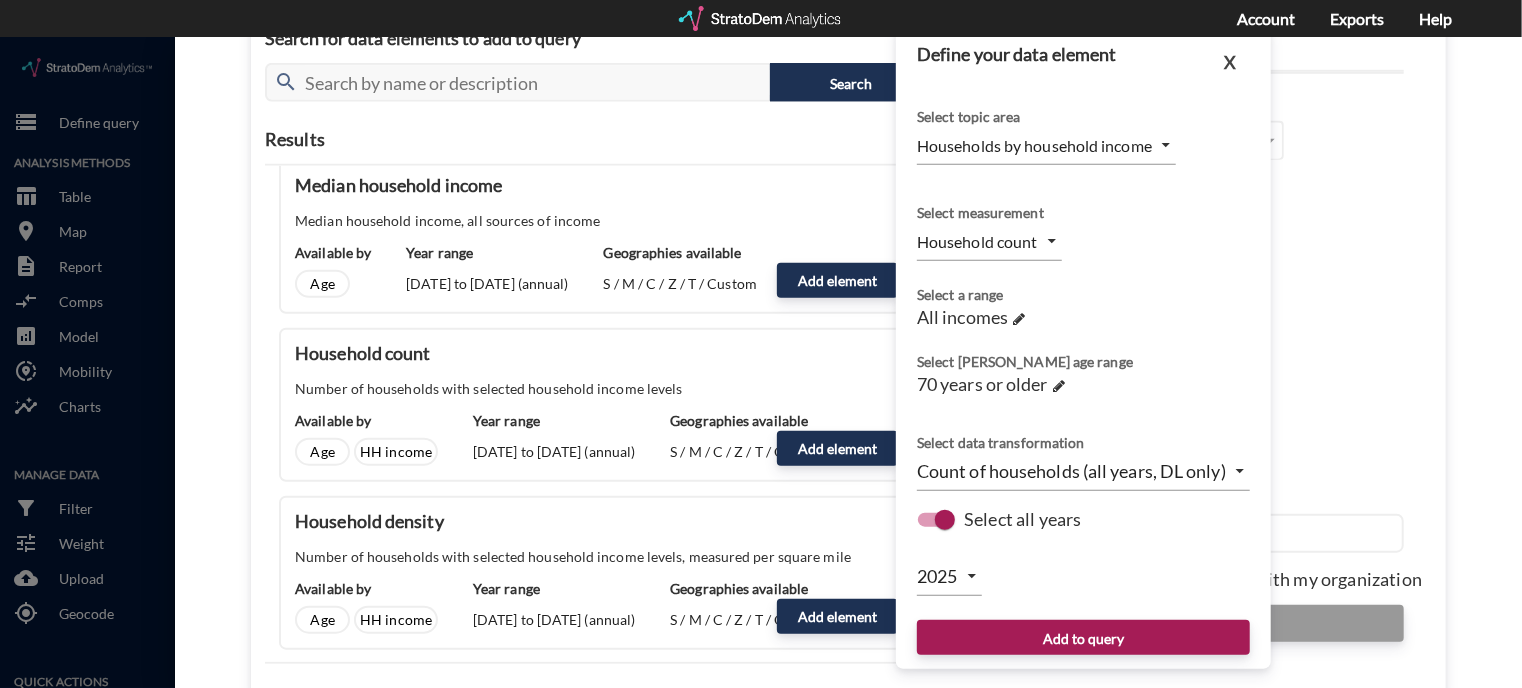scroll, scrollTop: 813, scrollLeft: 0, axis: vertical 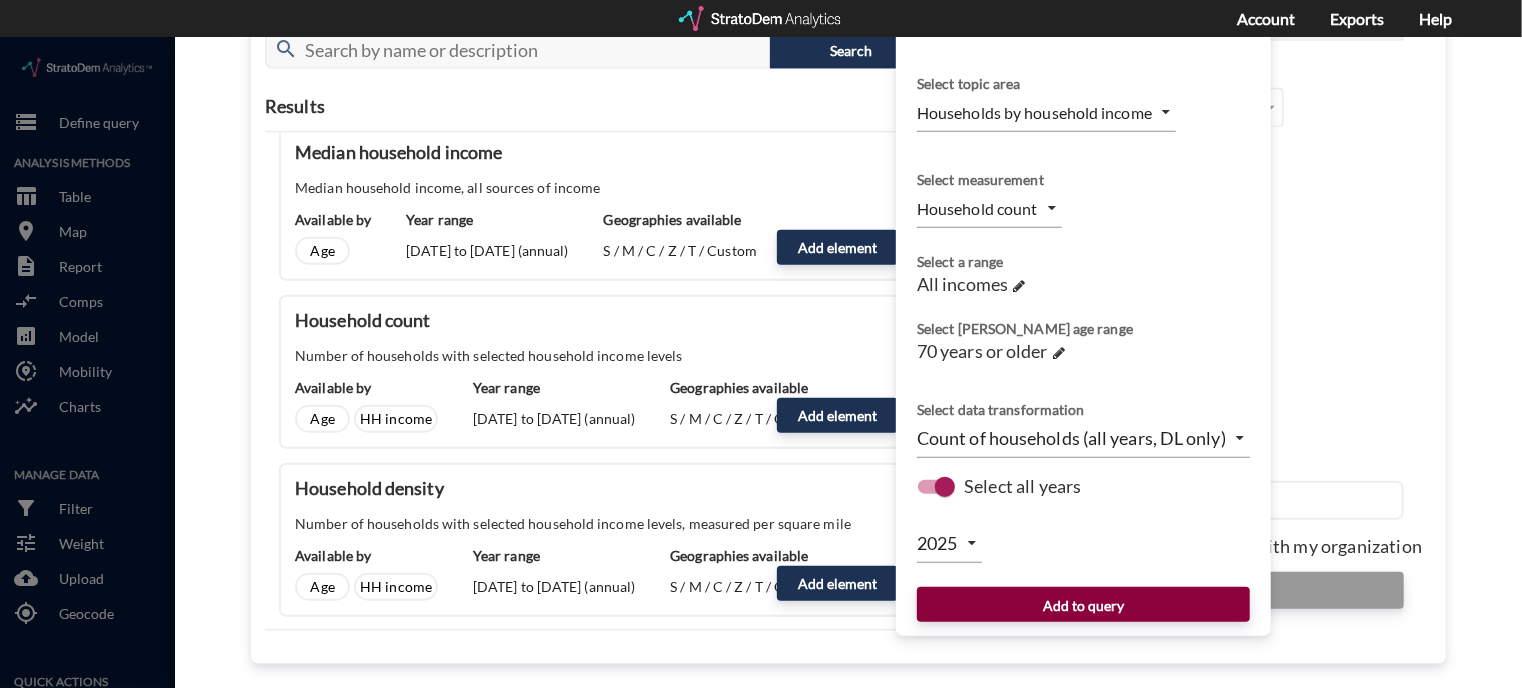 click on "Add to query" 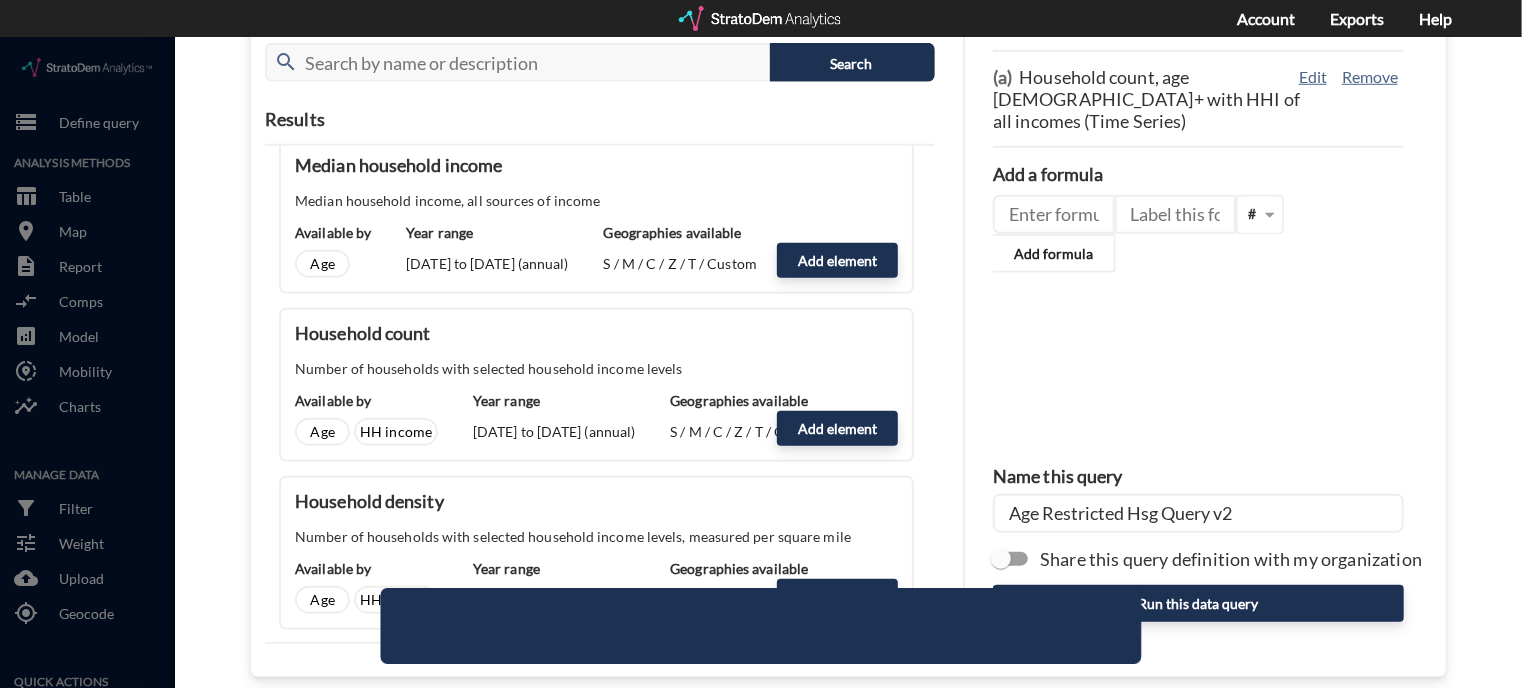 scroll, scrollTop: 813, scrollLeft: 0, axis: vertical 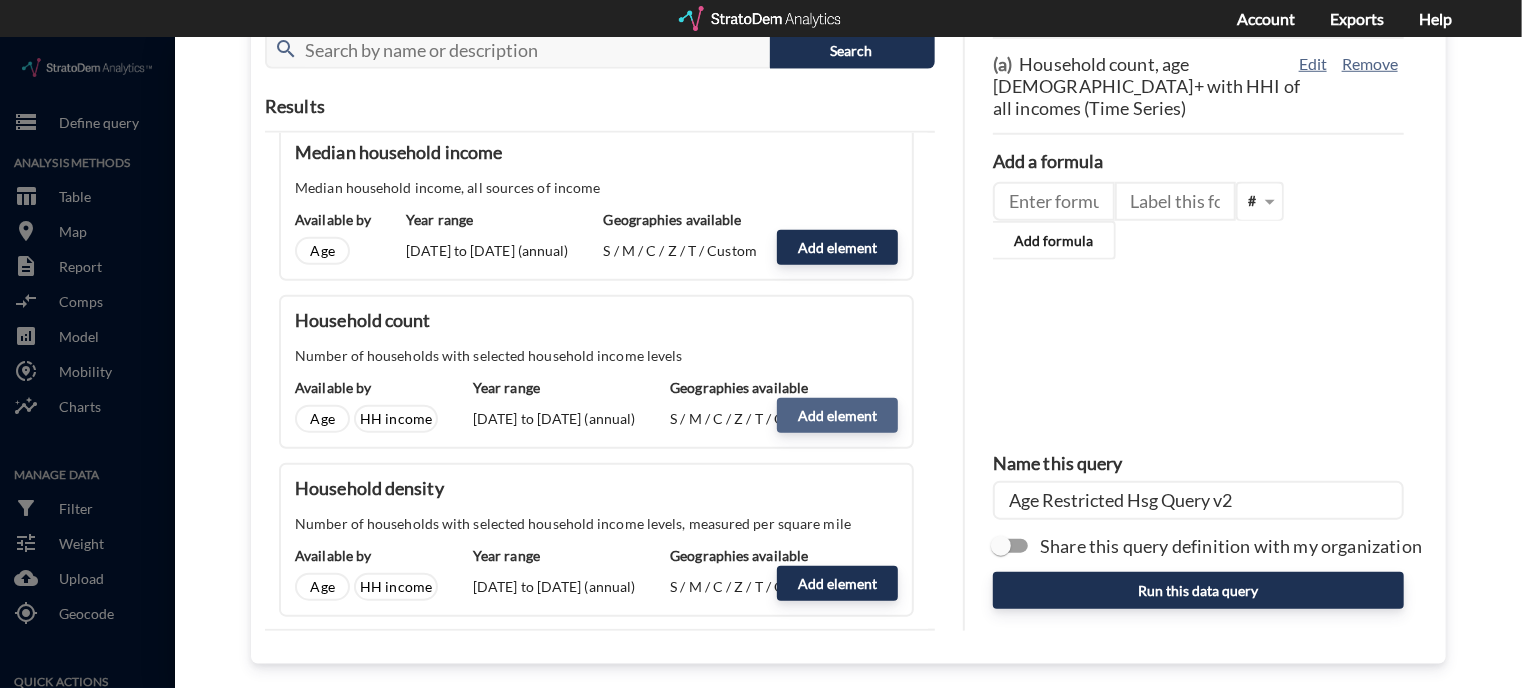 click on "Add element" 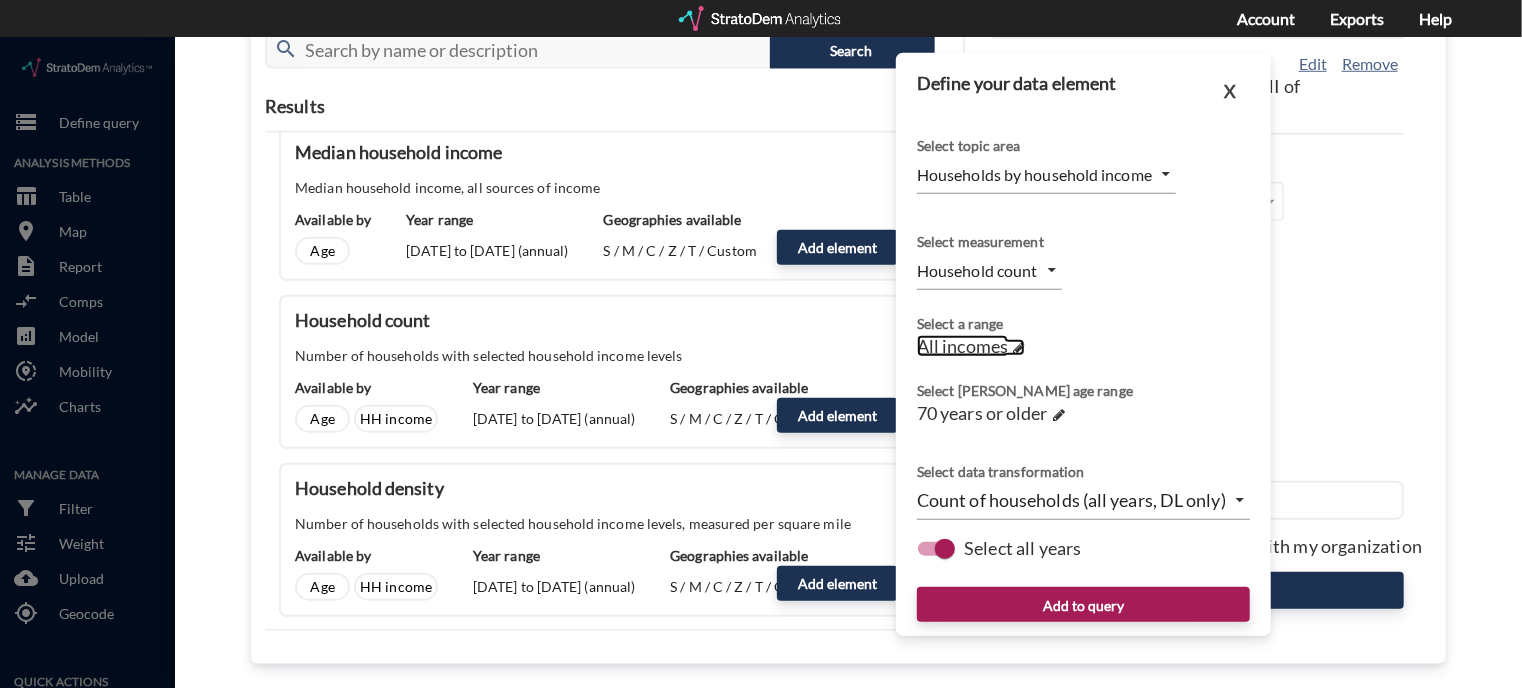 click on "All incomes" 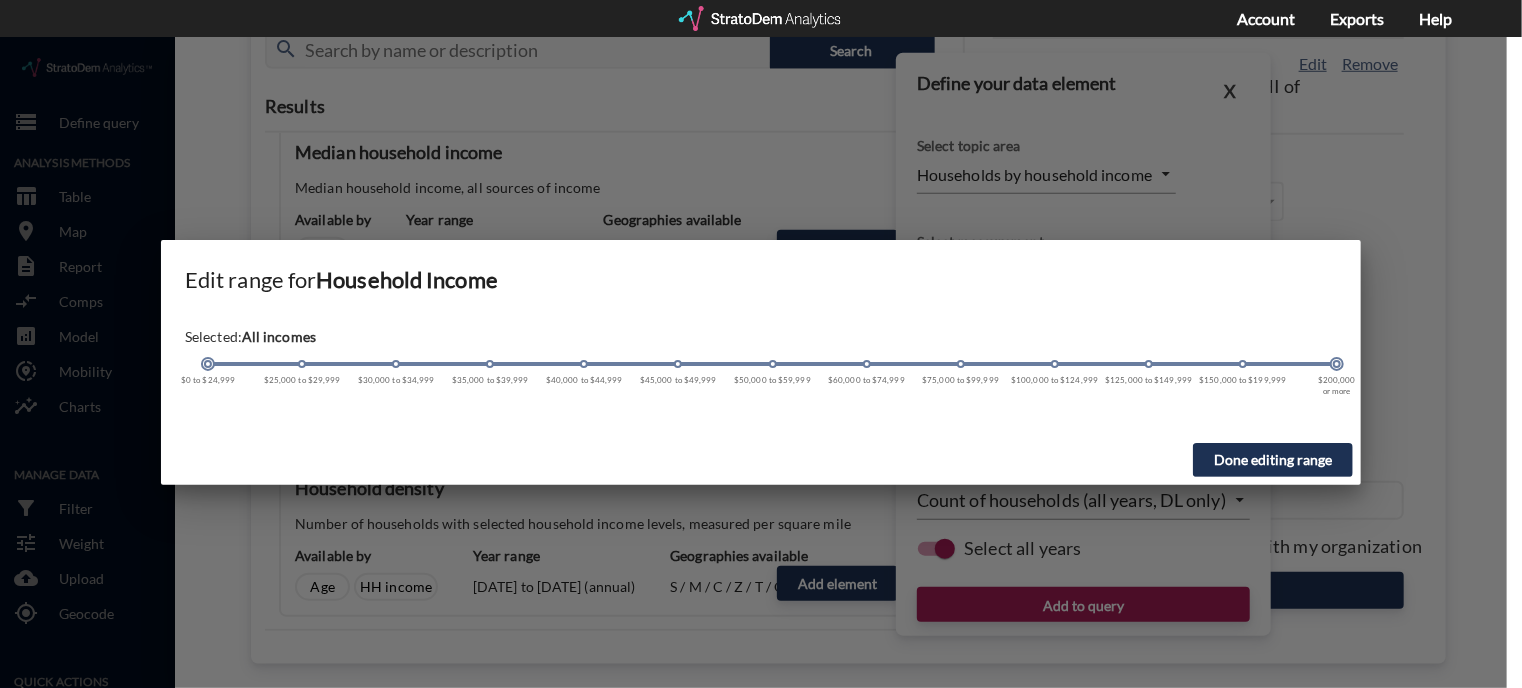 click on "Done editing range" 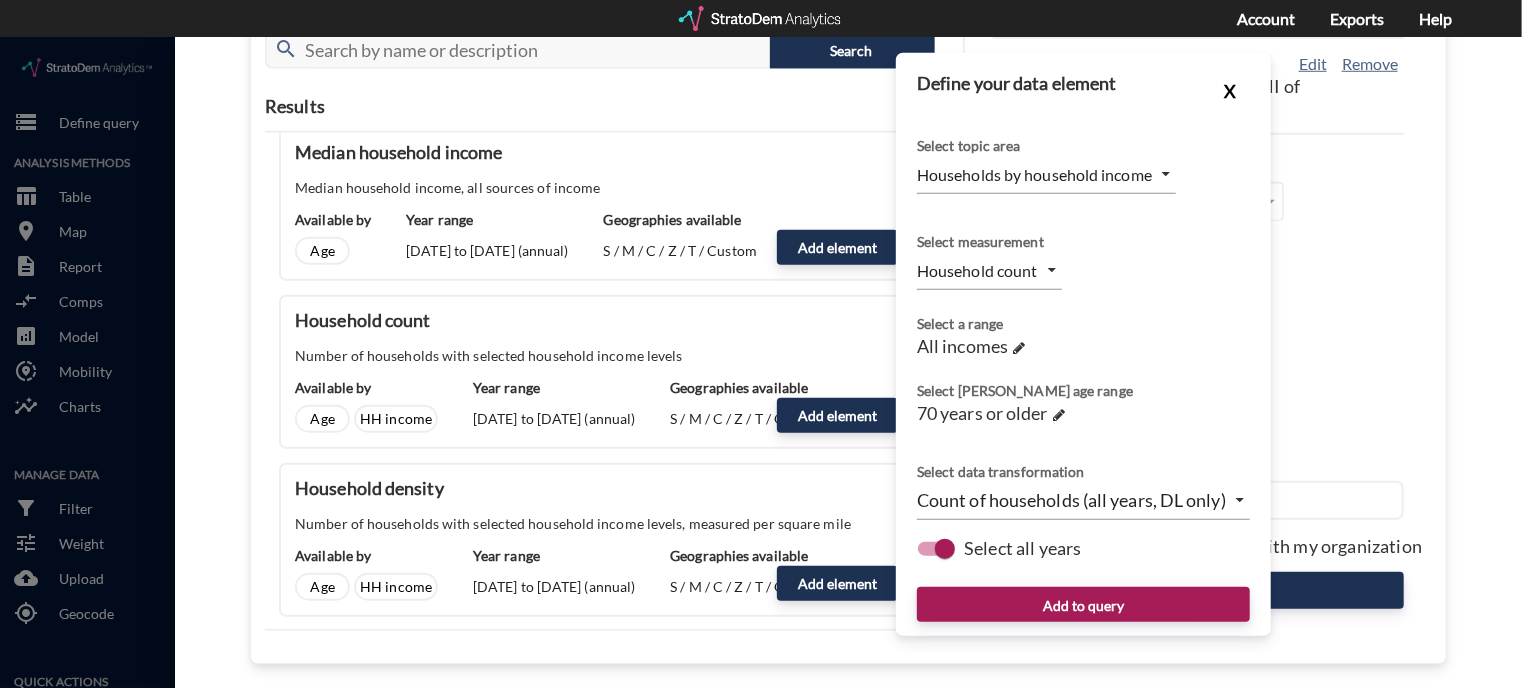 click on "X" 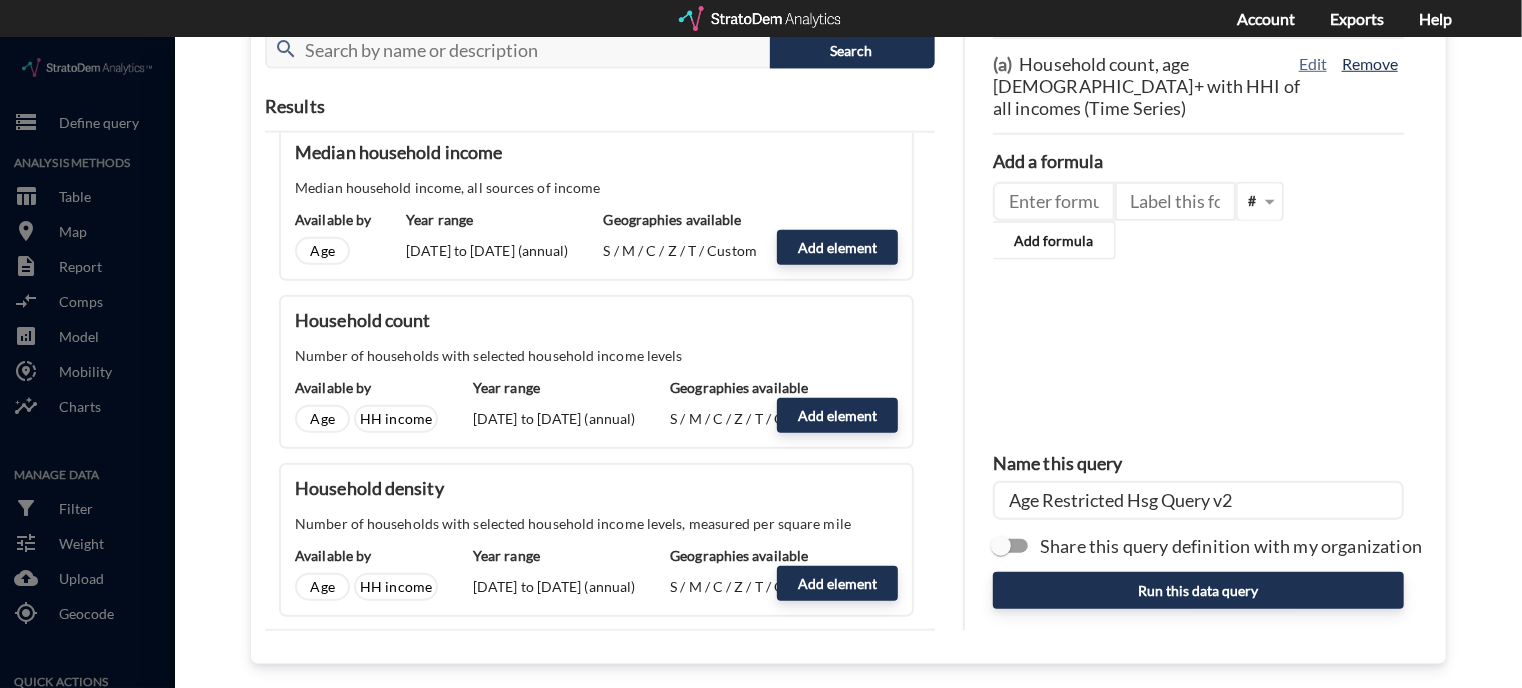 click on "Remove" 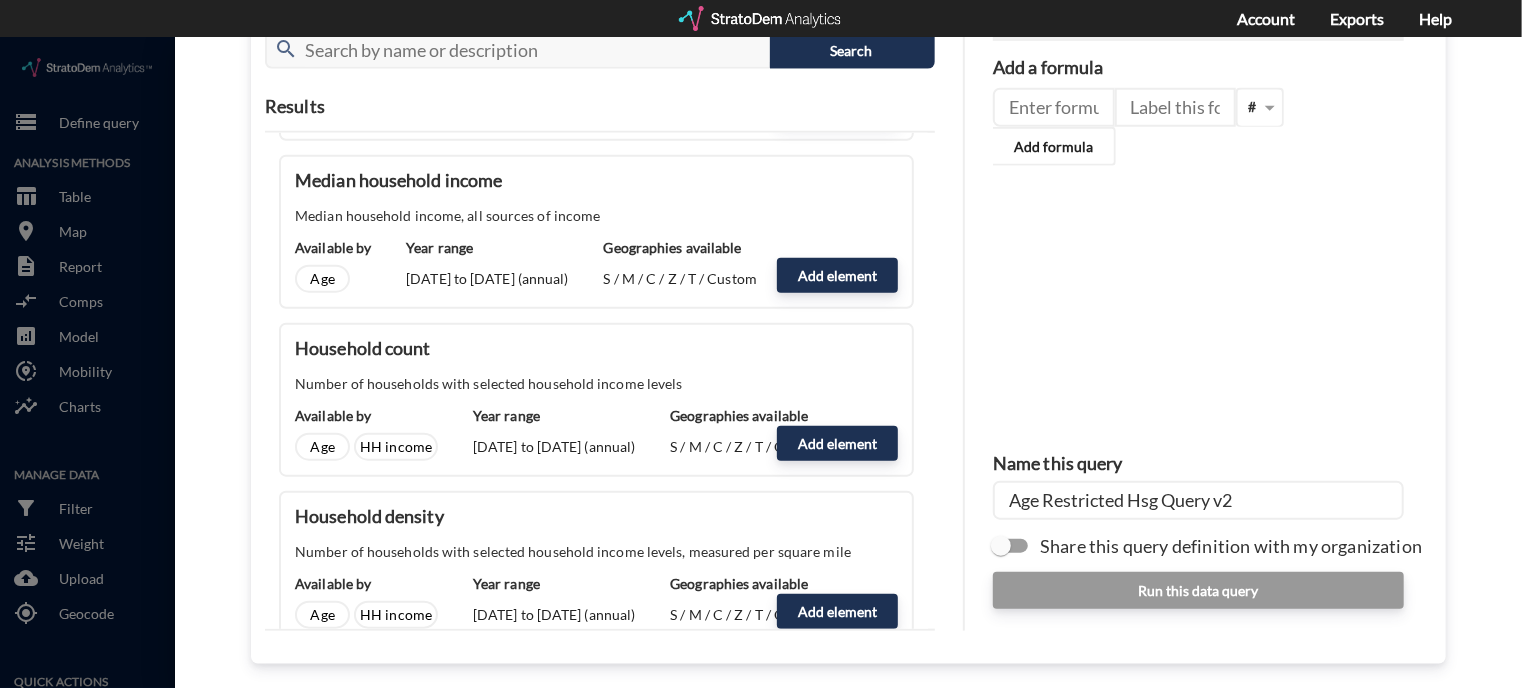 scroll, scrollTop: 400, scrollLeft: 0, axis: vertical 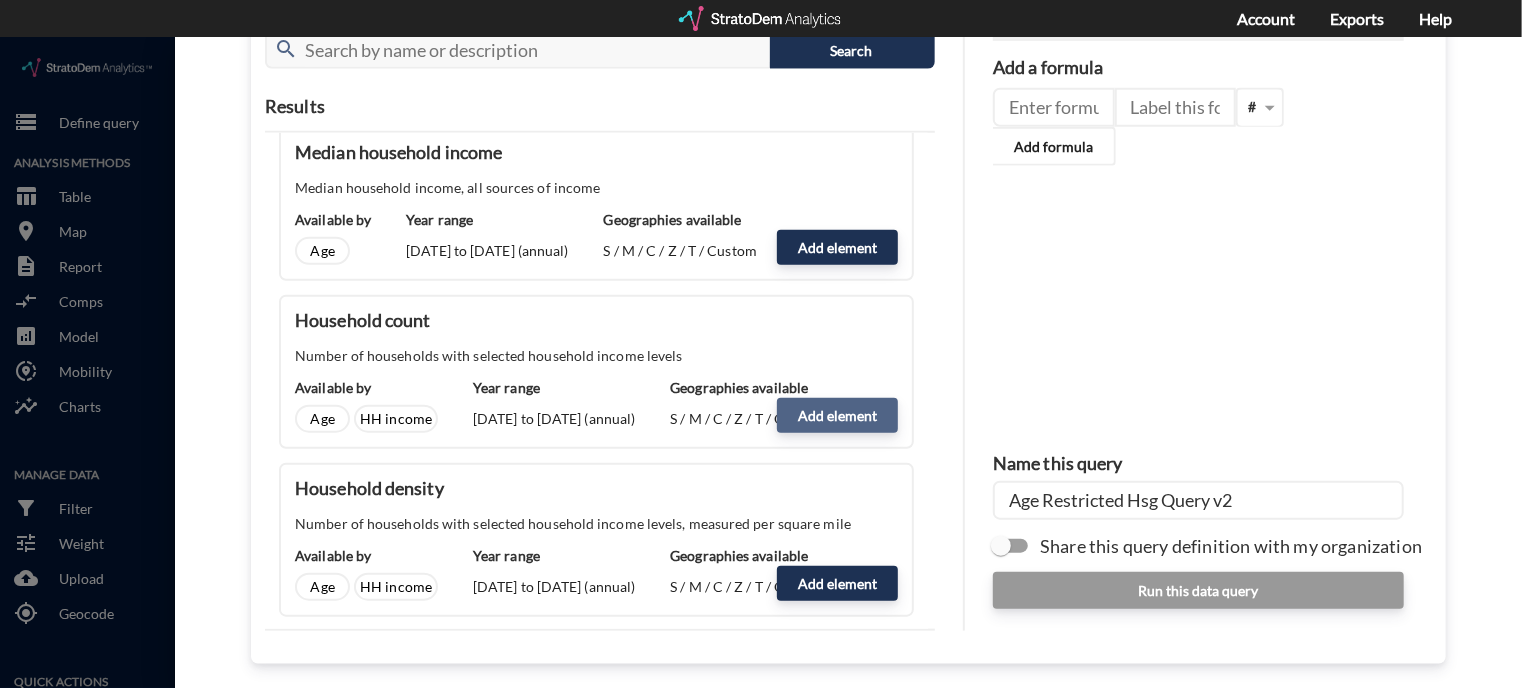click on "Add element" 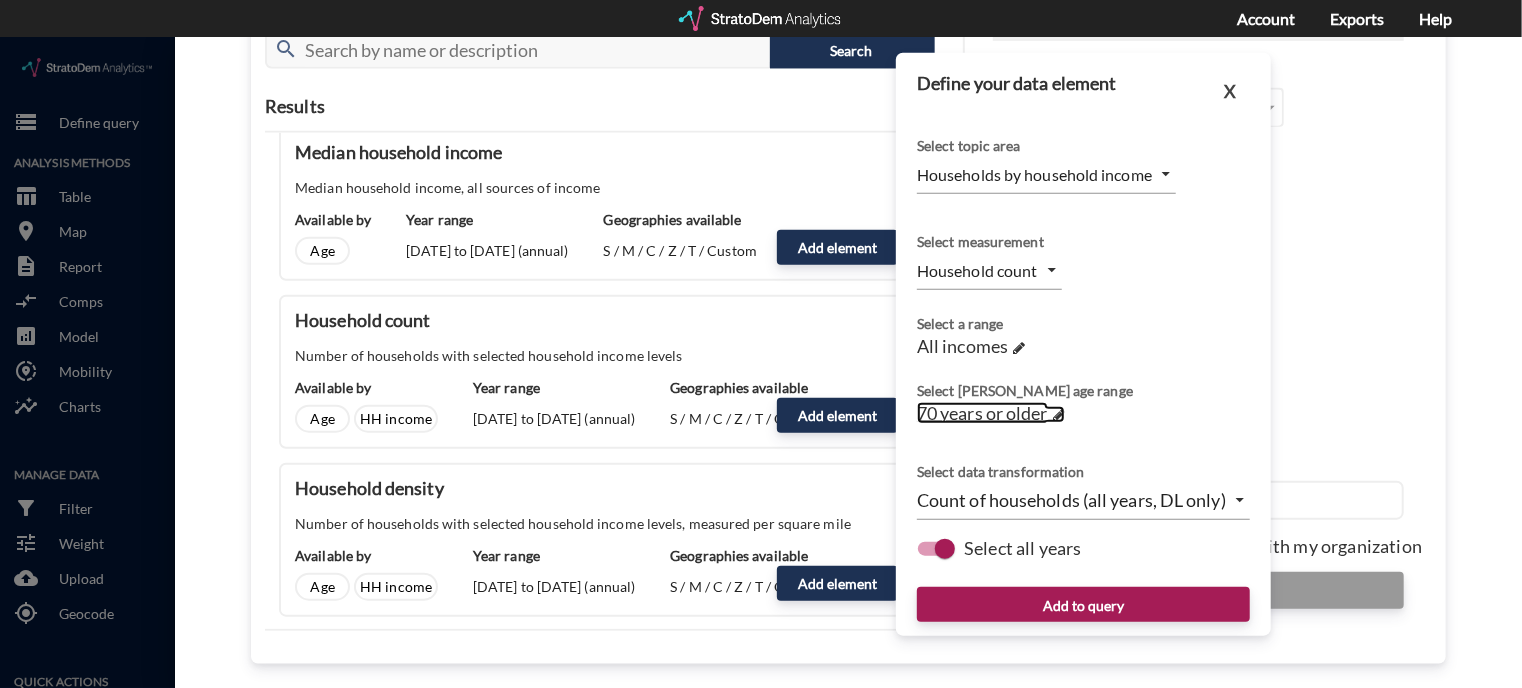click on "70 years or older" 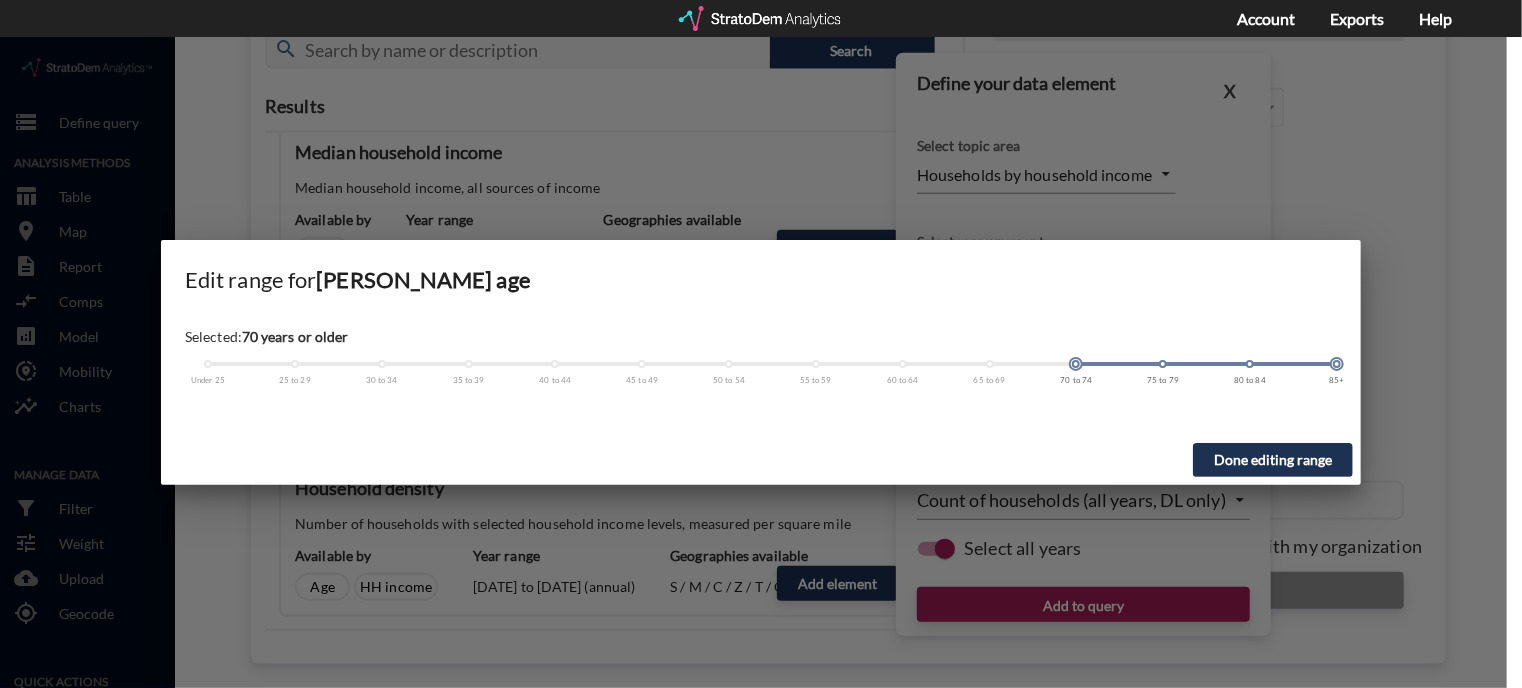 click 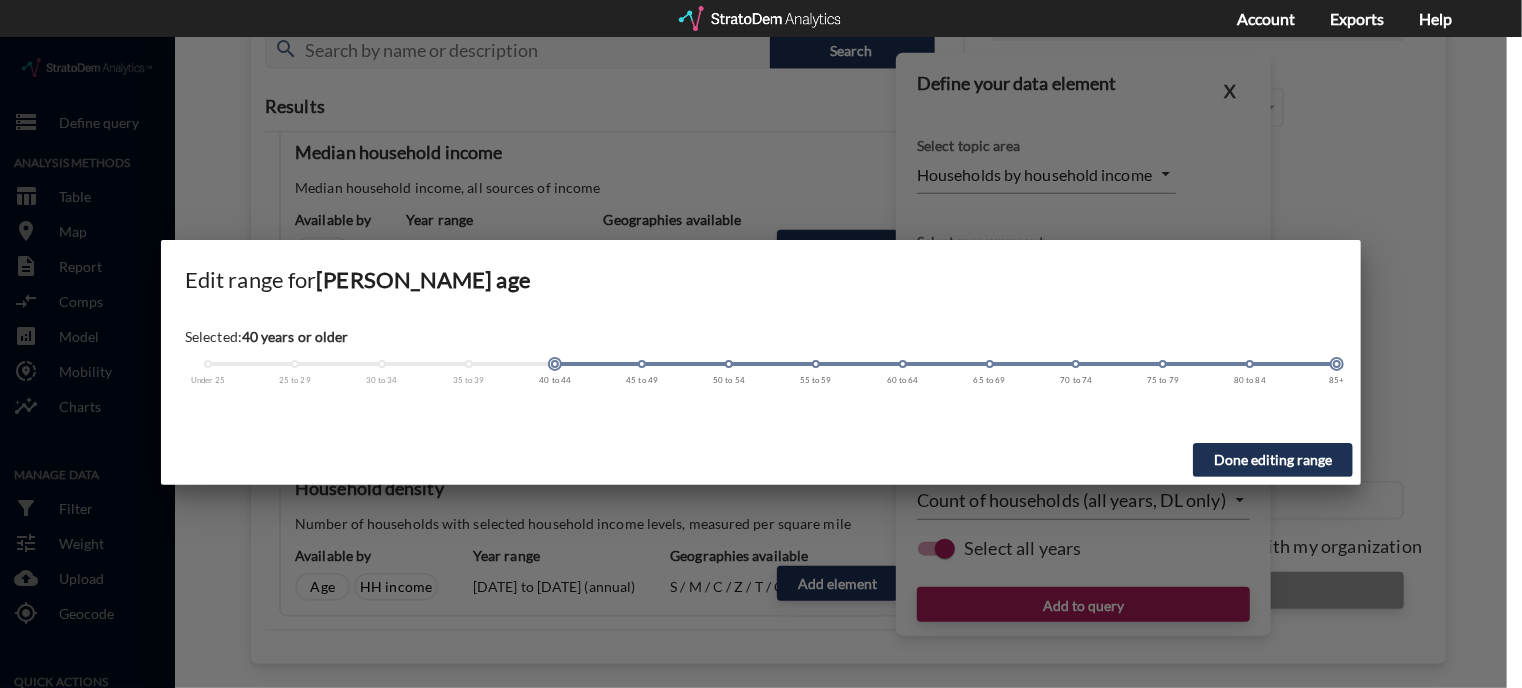 drag, startPoint x: 1073, startPoint y: 326, endPoint x: 548, endPoint y: 346, distance: 525.3808 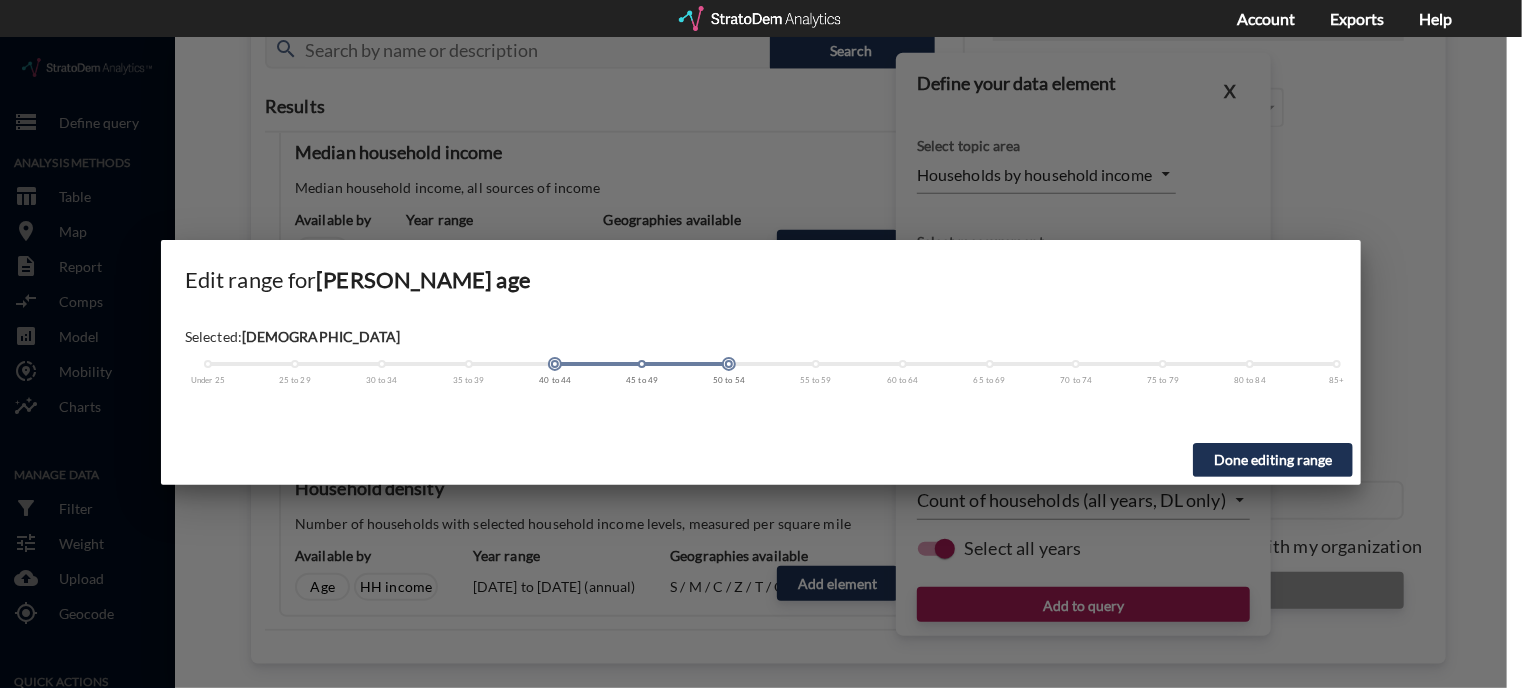 drag, startPoint x: 1296, startPoint y: 322, endPoint x: 752, endPoint y: 346, distance: 544.5292 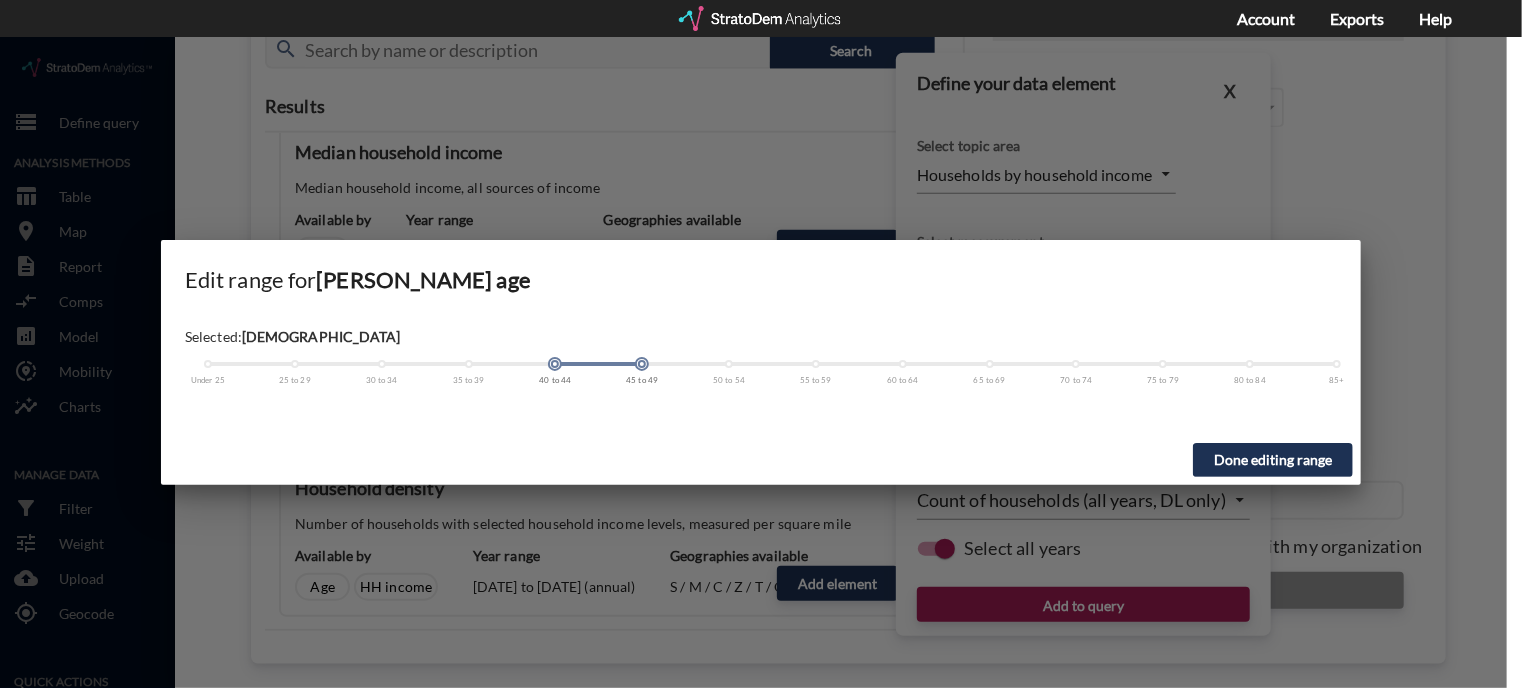drag, startPoint x: 727, startPoint y: 327, endPoint x: 616, endPoint y: 333, distance: 111.16204 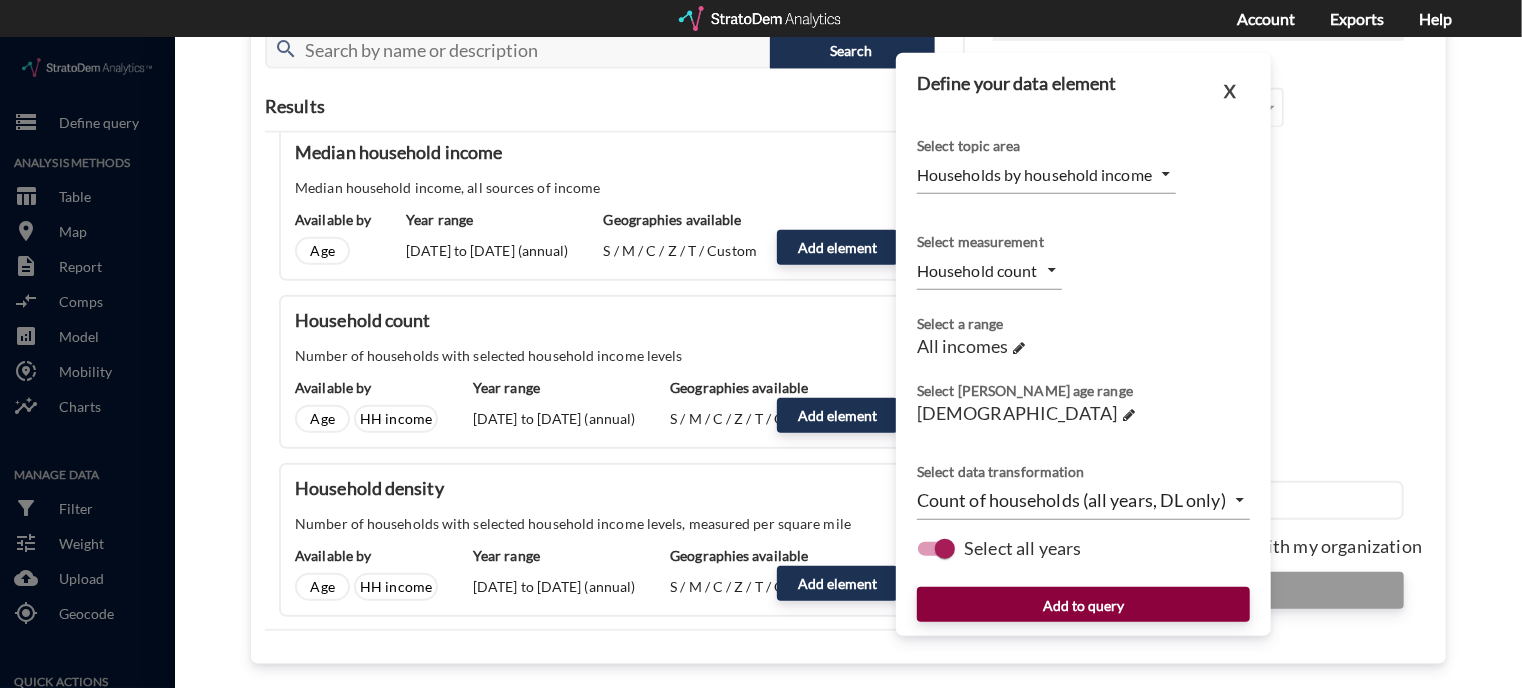 click on "Add to query" 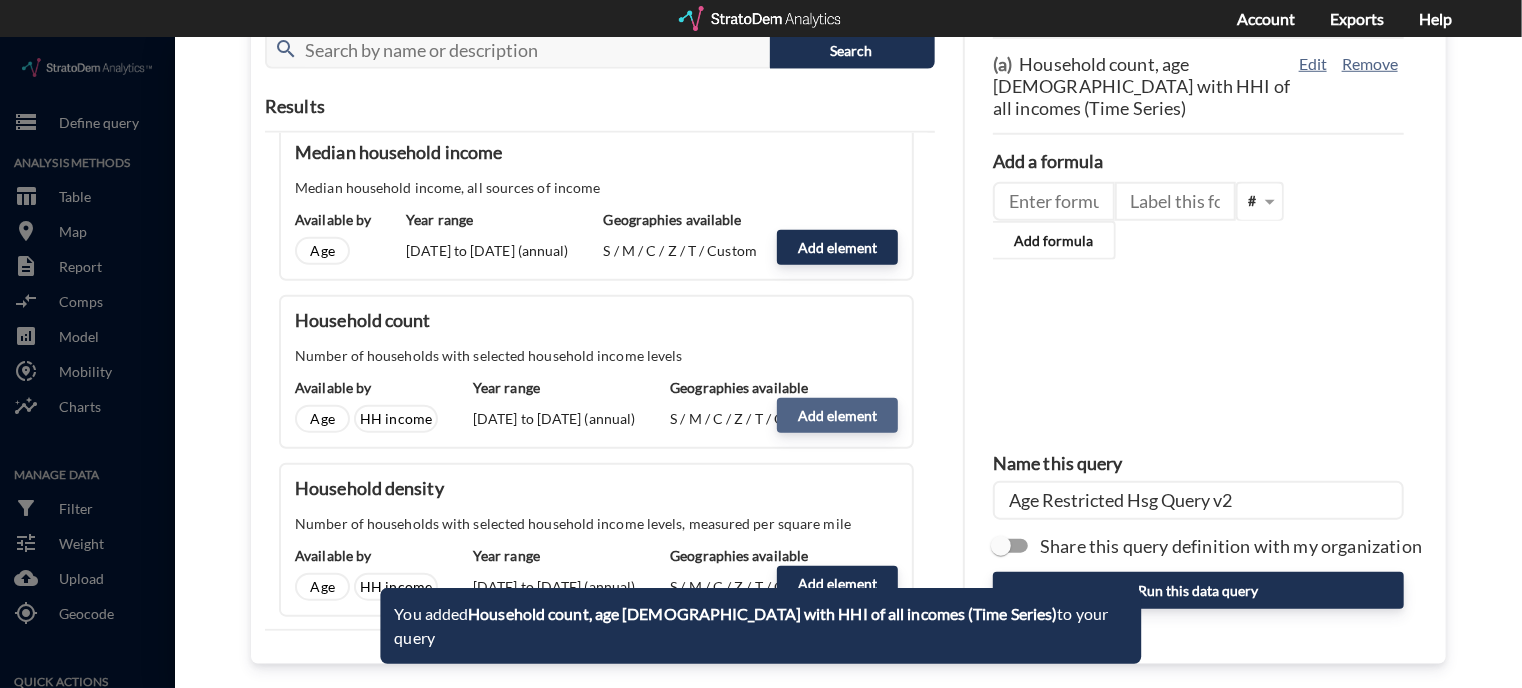 click on "Add element" 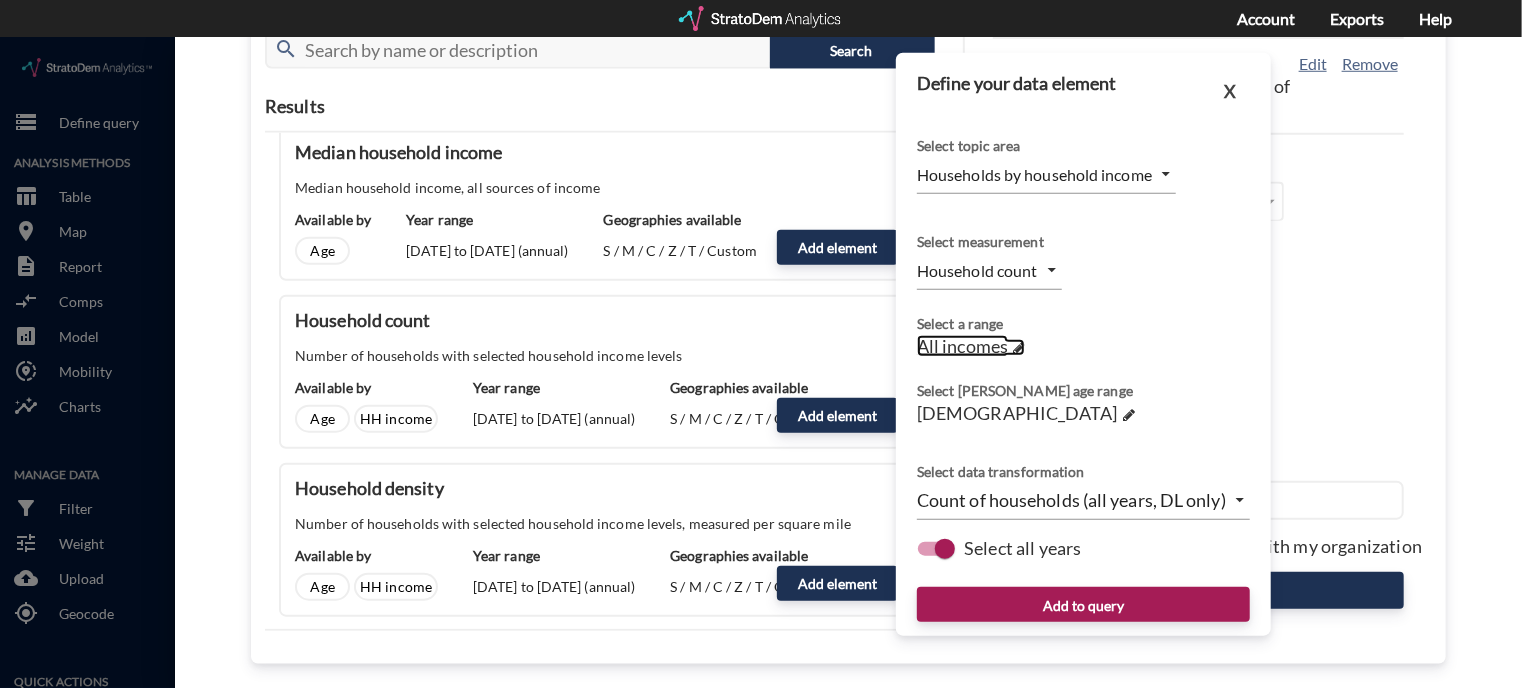 click on "All incomes" 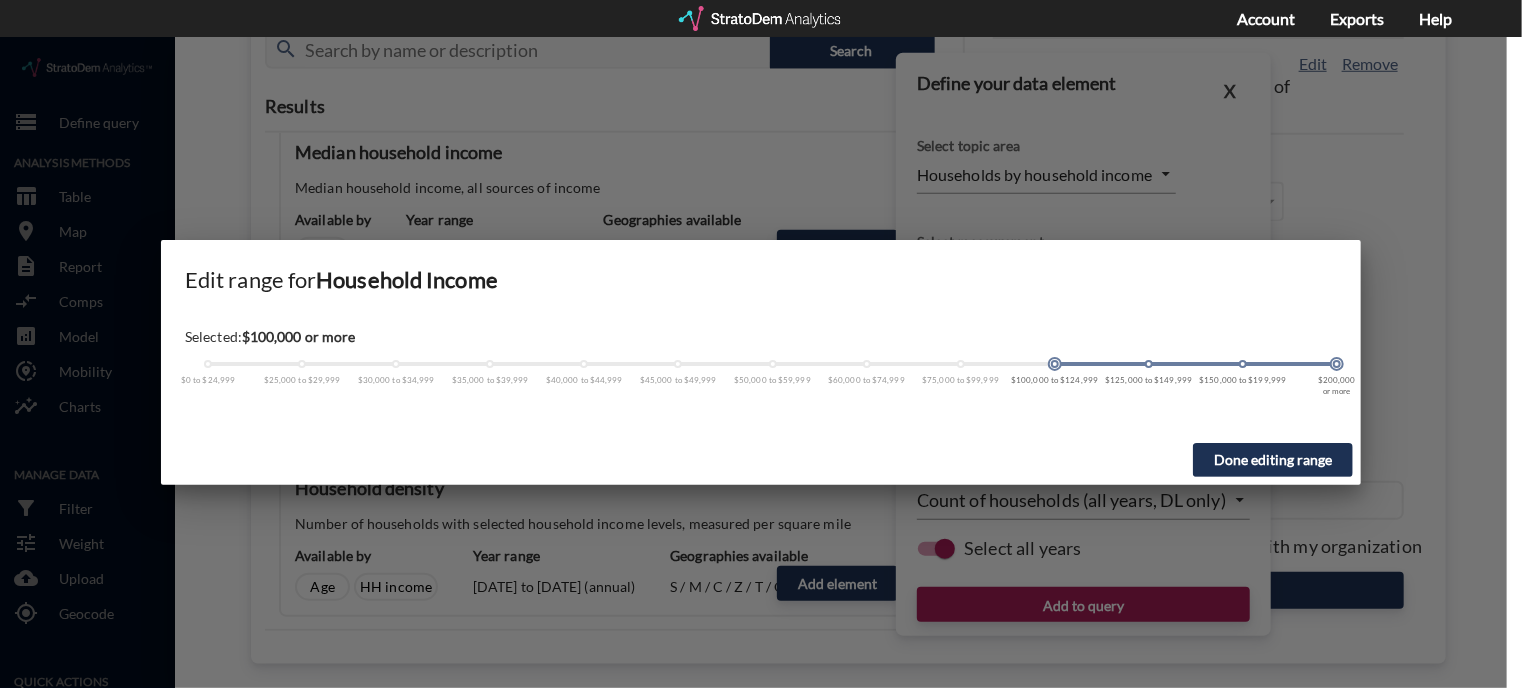 drag, startPoint x: 204, startPoint y: 325, endPoint x: 1036, endPoint y: 369, distance: 833.16266 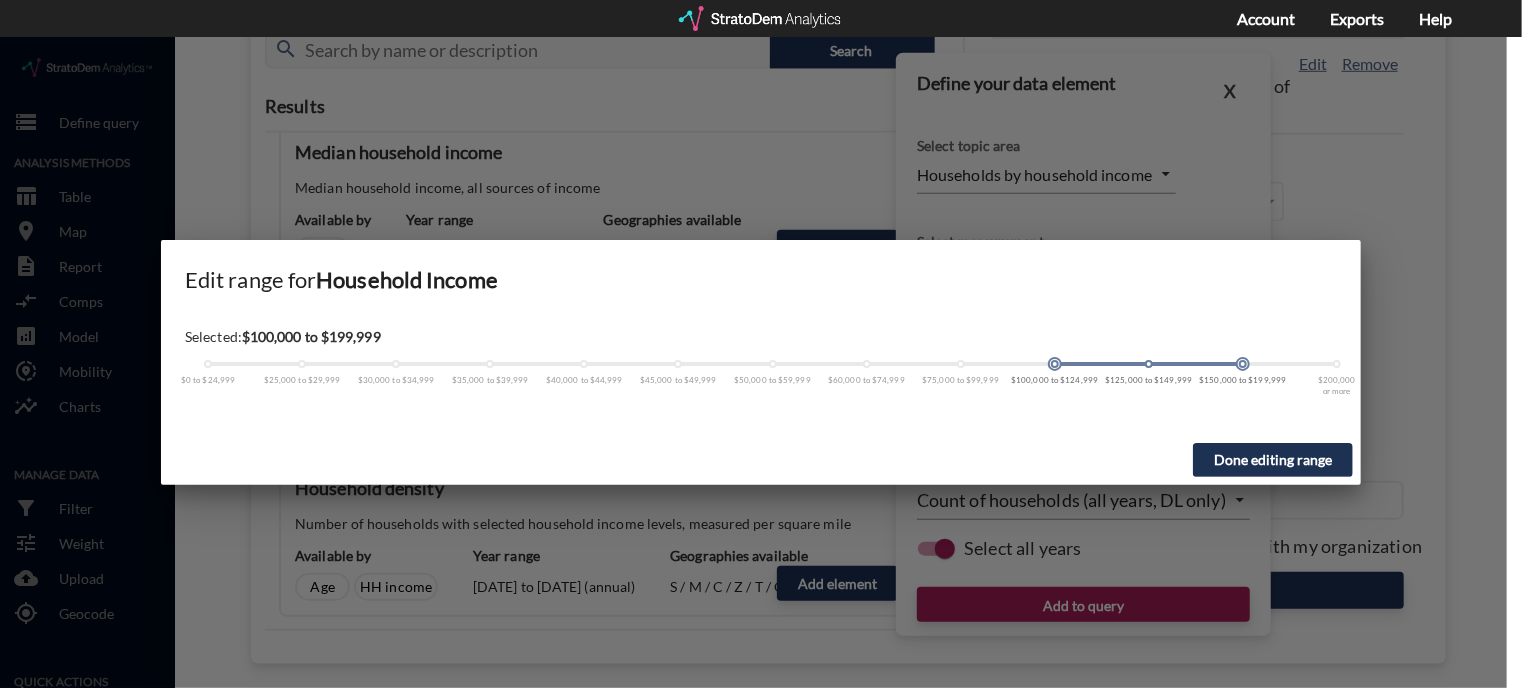 drag, startPoint x: 1339, startPoint y: 330, endPoint x: 1236, endPoint y: 338, distance: 103.31021 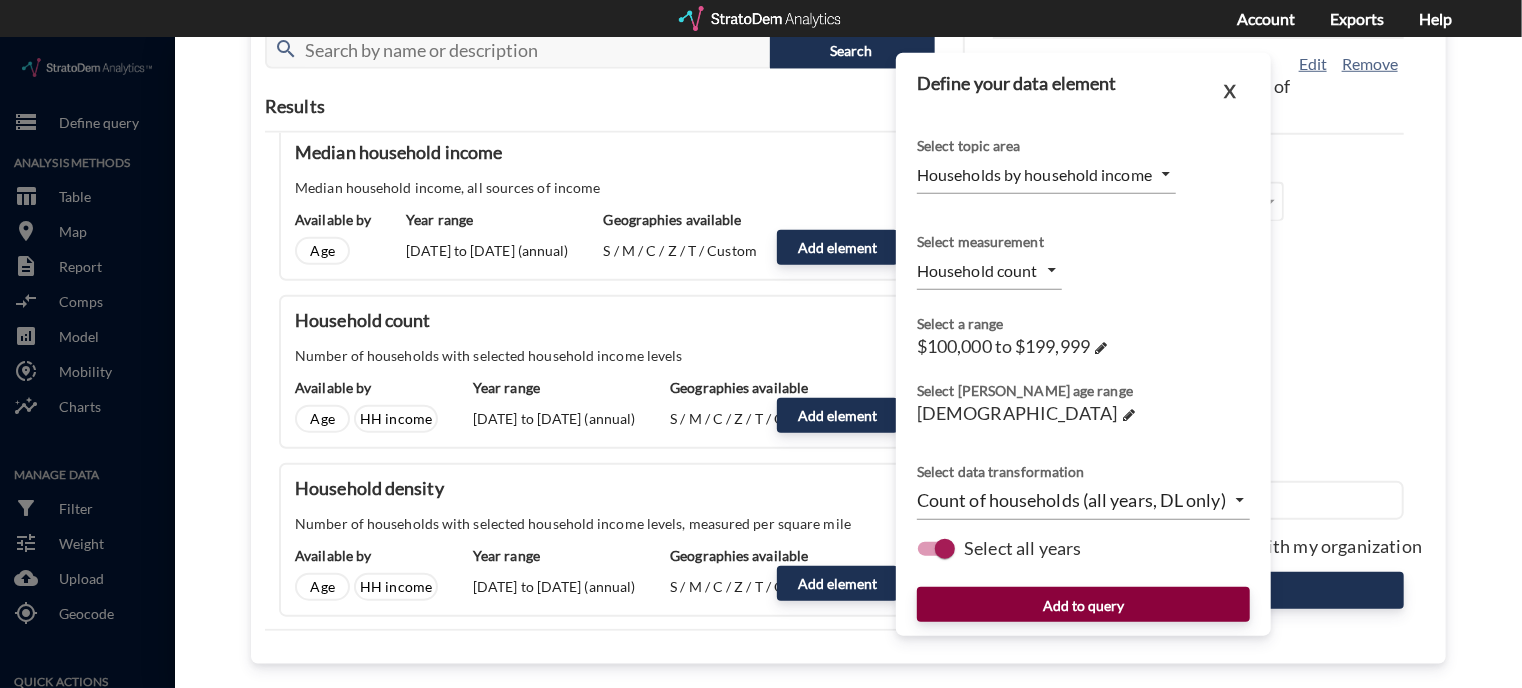 click on "Add to query" 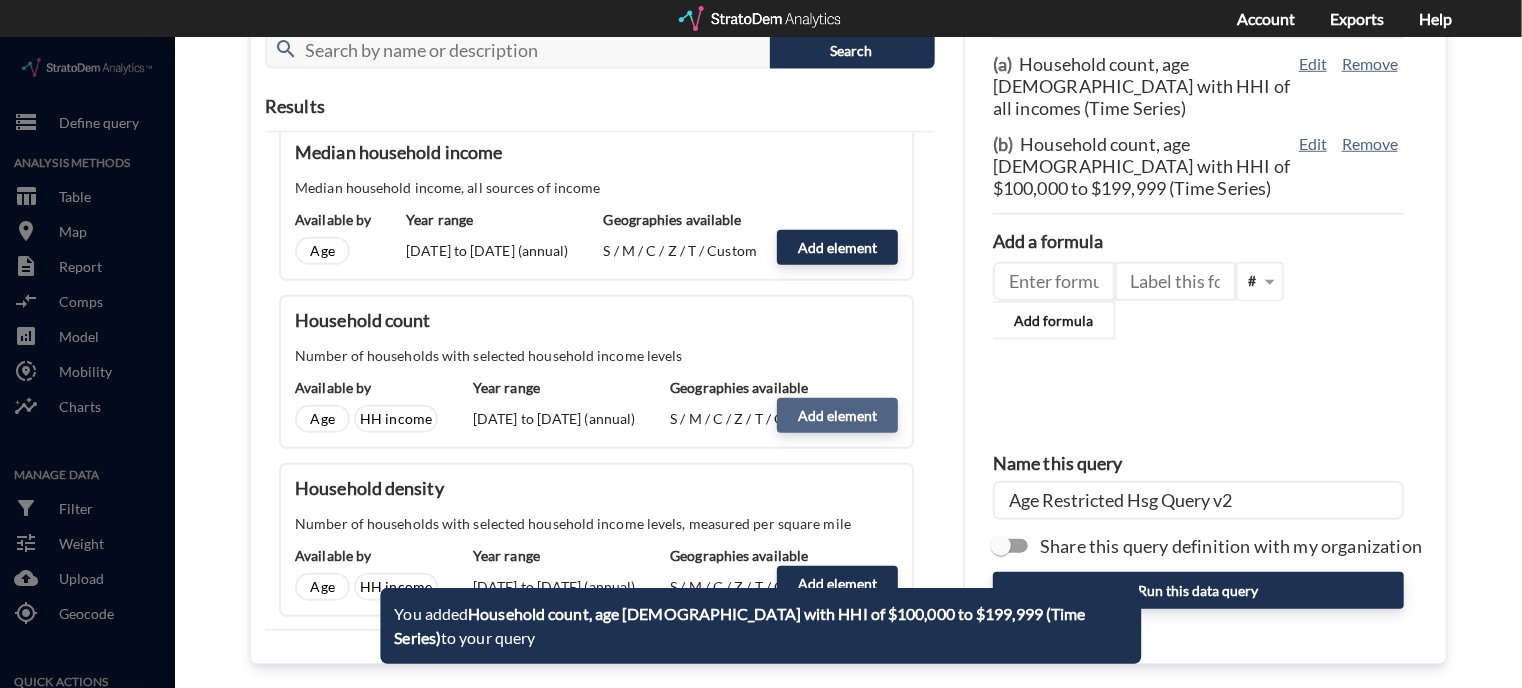 click on "Add element" 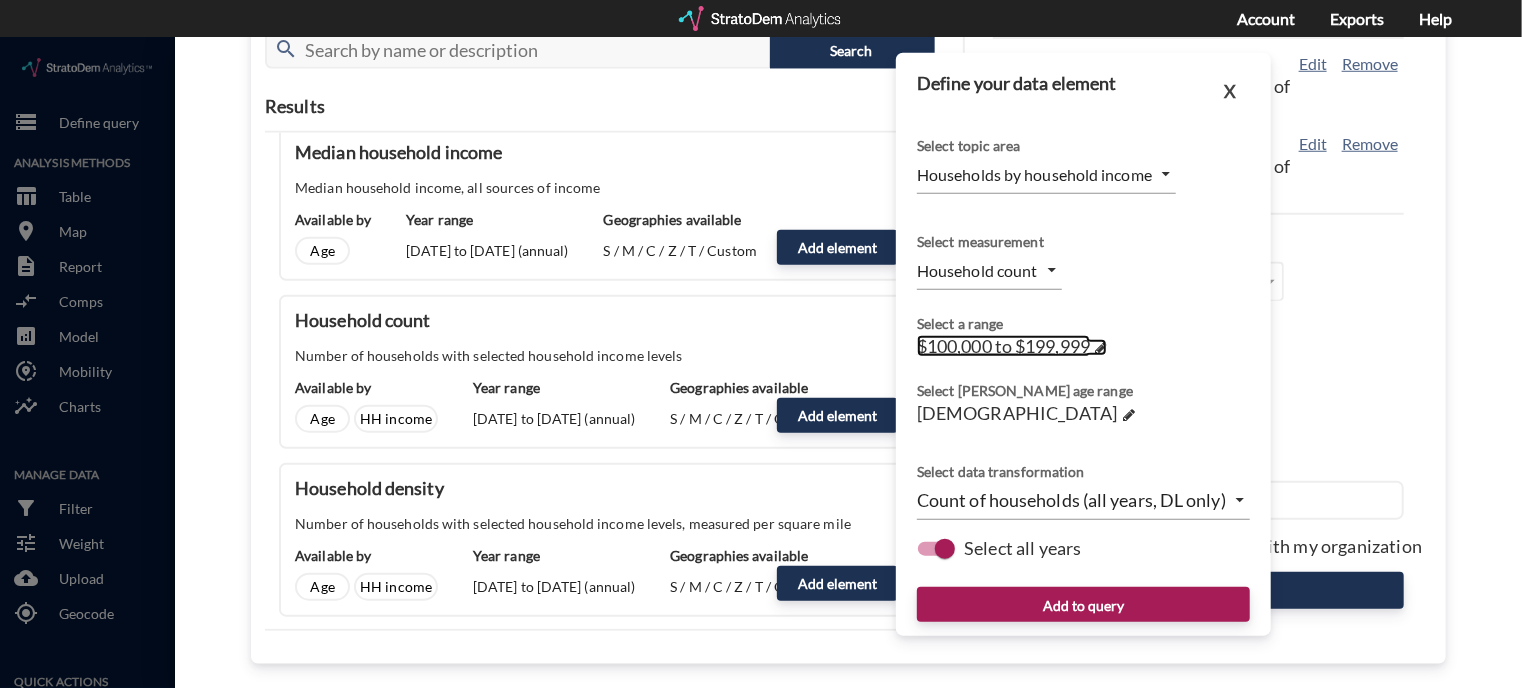 click on "$100,000 to $199,999" 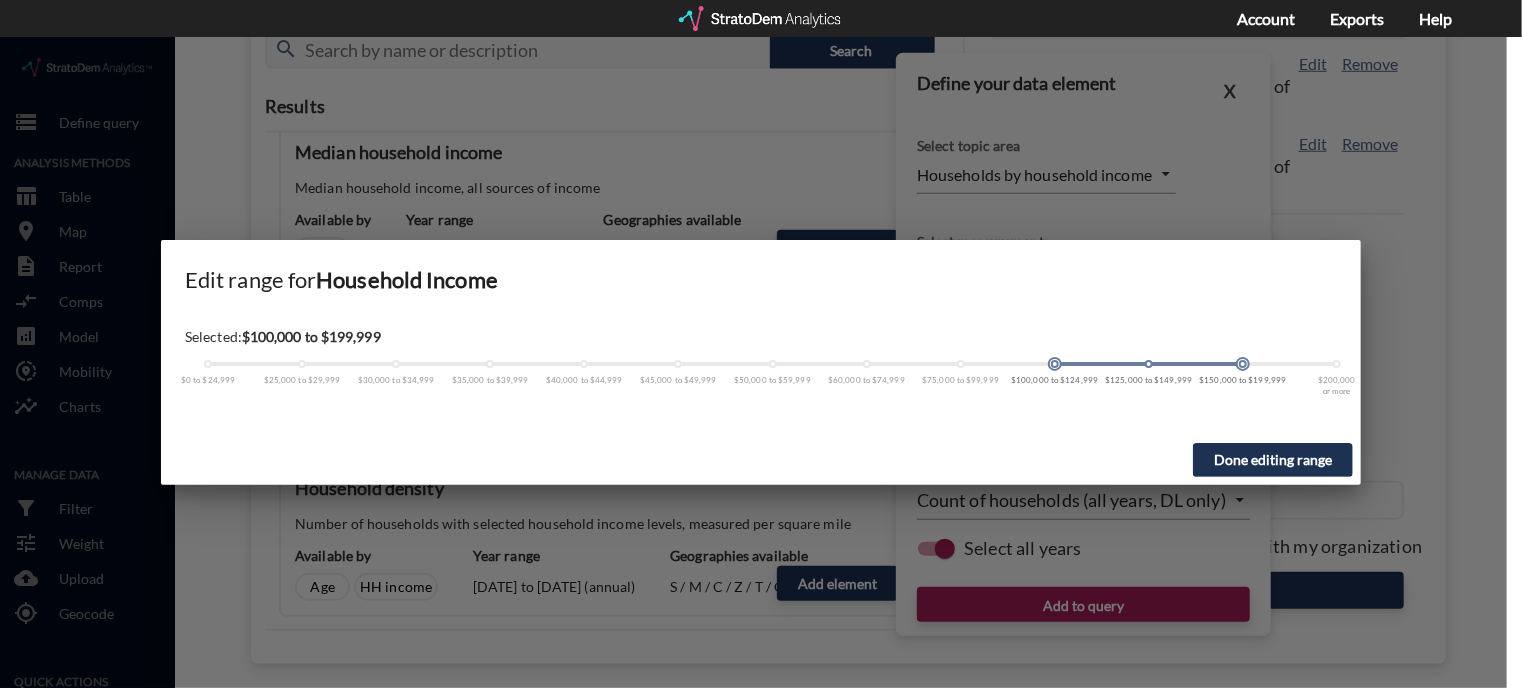 drag, startPoint x: 1240, startPoint y: 330, endPoint x: 1364, endPoint y: 329, distance: 124.004036 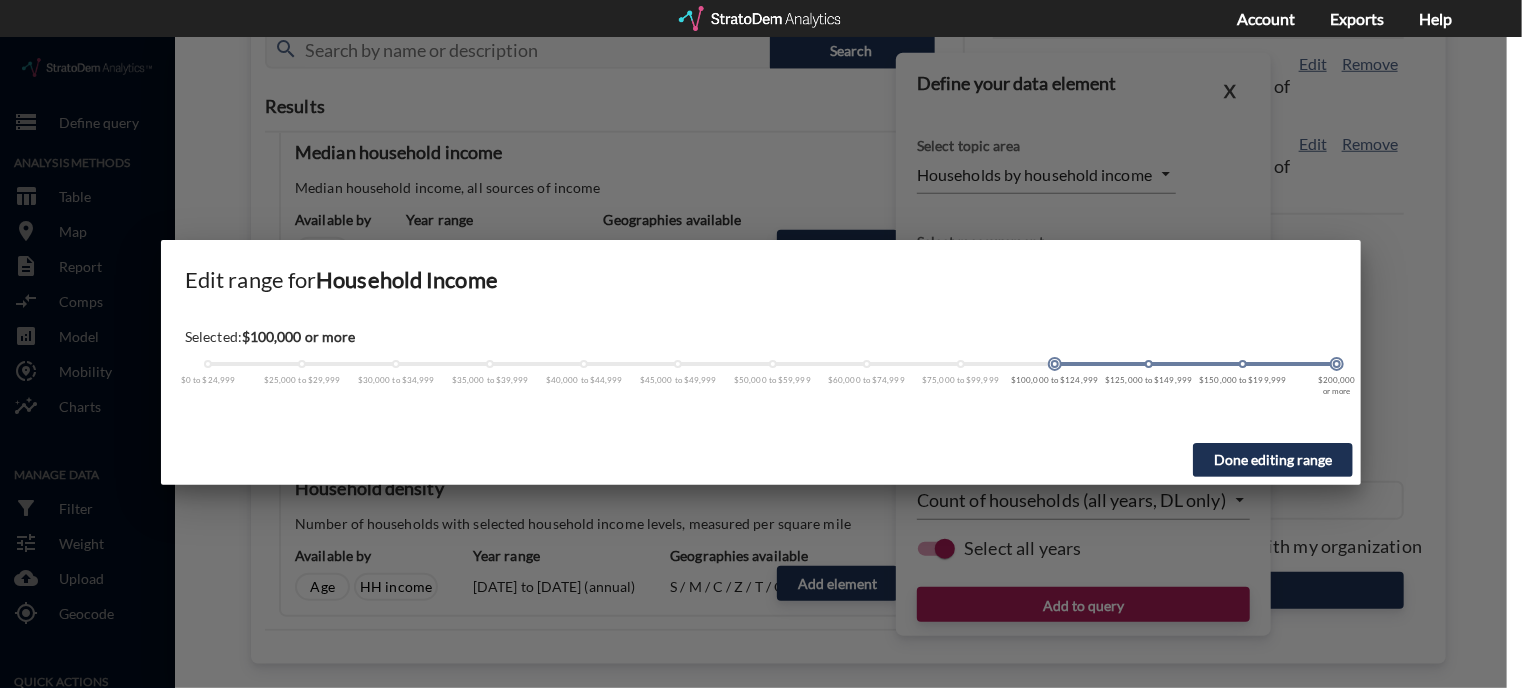drag, startPoint x: 1244, startPoint y: 328, endPoint x: 1364, endPoint y: 328, distance: 120 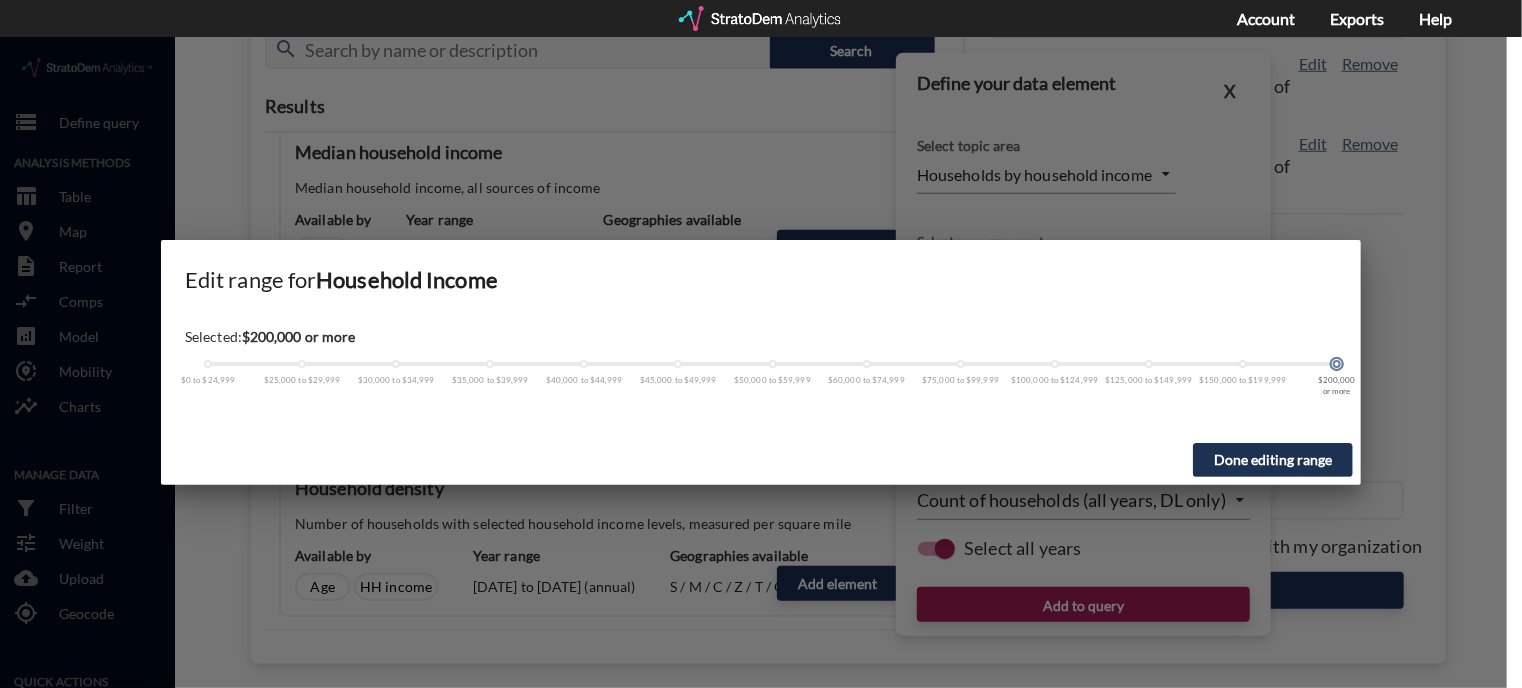 drag, startPoint x: 1148, startPoint y: 327, endPoint x: 1330, endPoint y: 331, distance: 182.04395 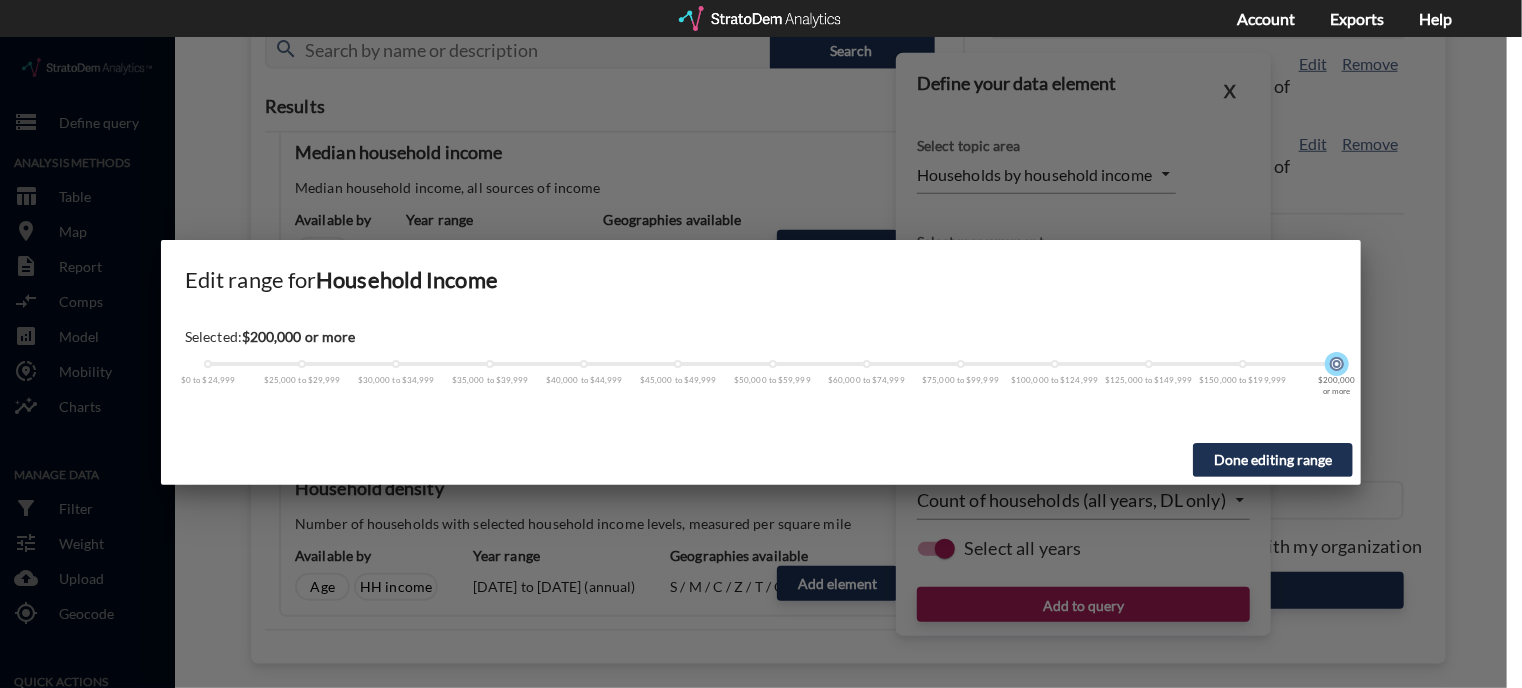 click on "$0 to $24,999 $25,000 to $29,999 $30,000 to $34,999 $35,000 to $39,999 $40,000 to $44,999 $45,000 to $49,999 $50,000 to $59,999 $60,000 to $74,999 $75,000 to $99,999 $100,000 to $124,999 $125,000 to $149,999 $150,000 to $199,999 $200,000 or more" 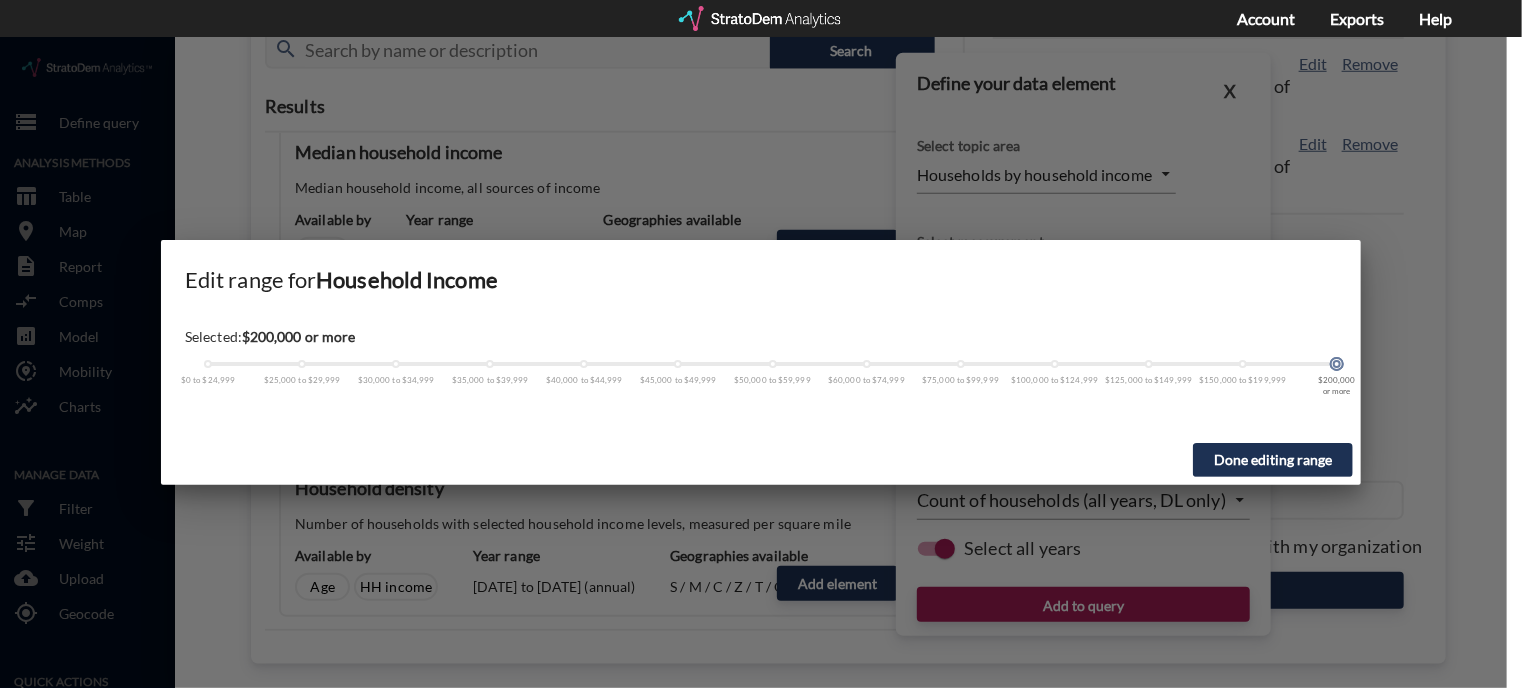 click on "Done editing range" 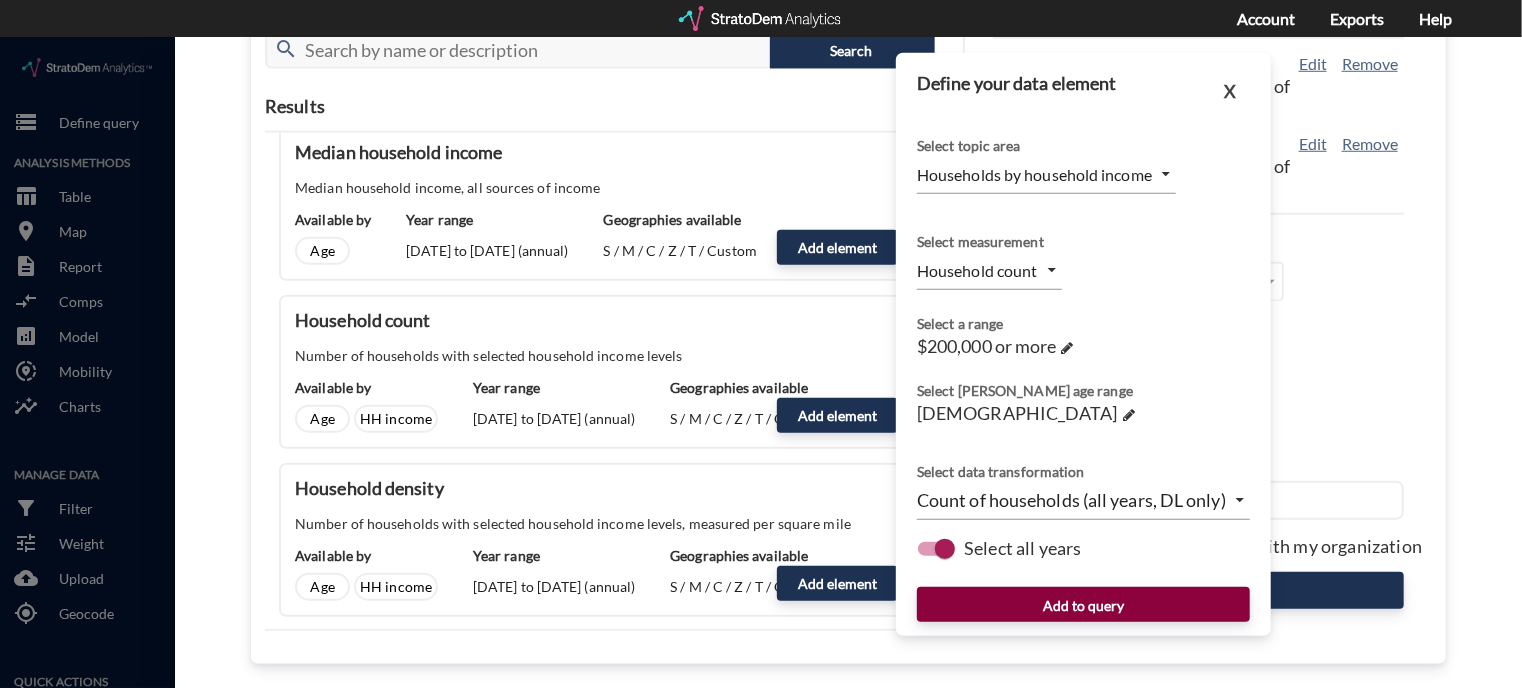 click on "Add to query" 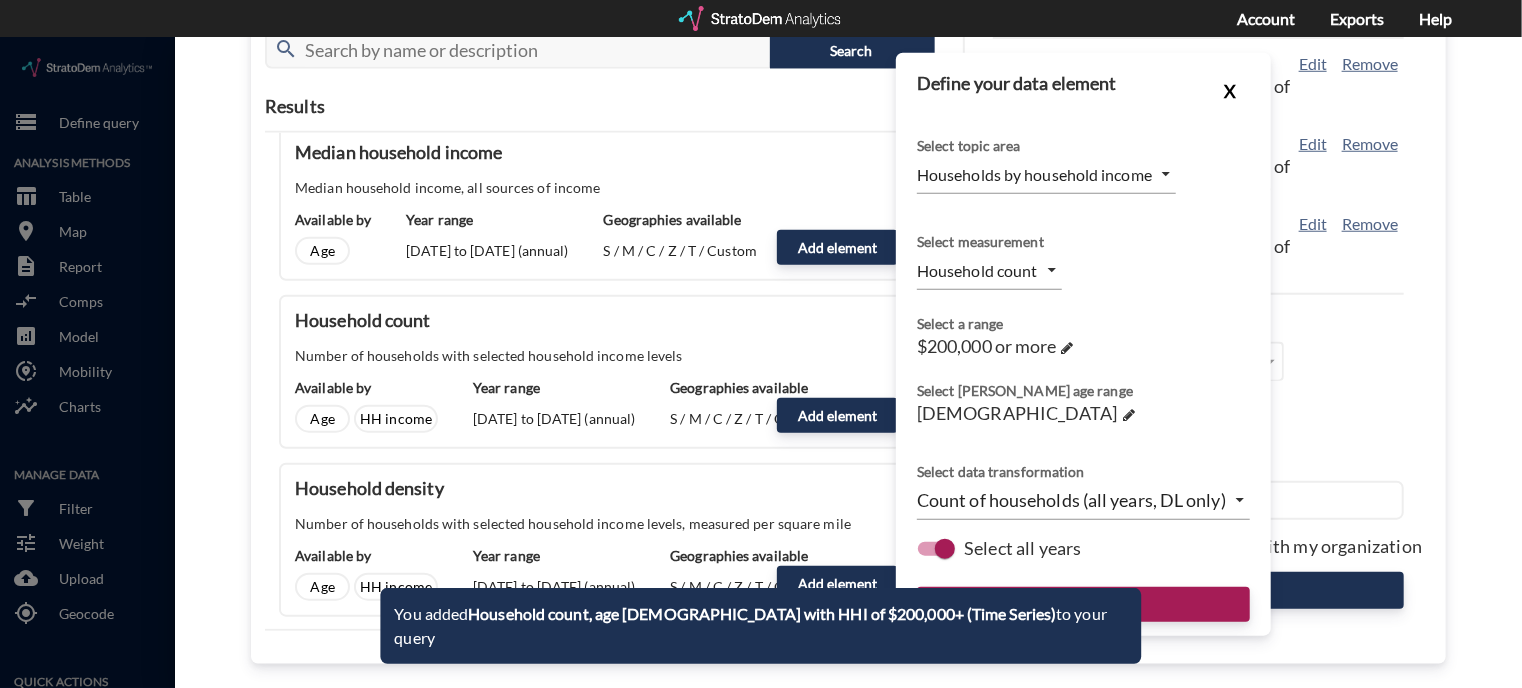 click on "X" 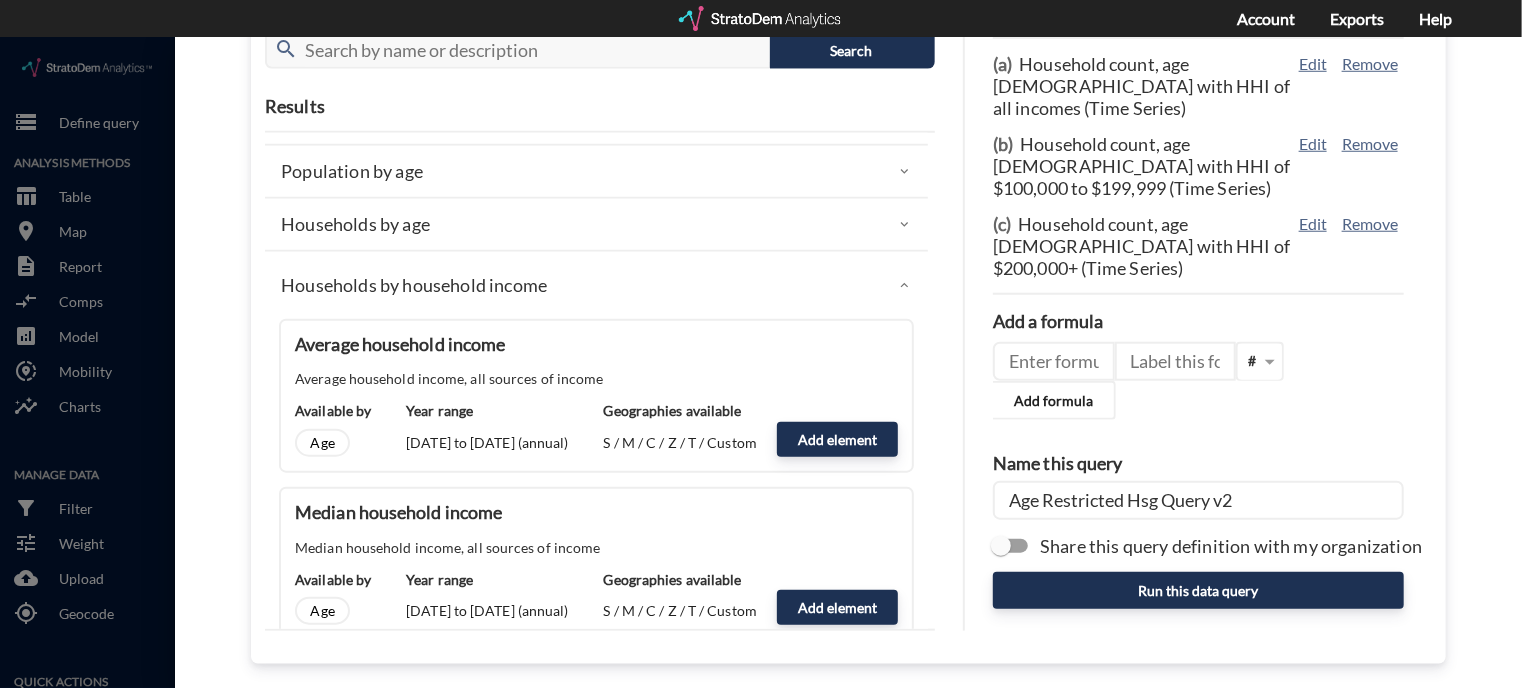 scroll, scrollTop: 0, scrollLeft: 0, axis: both 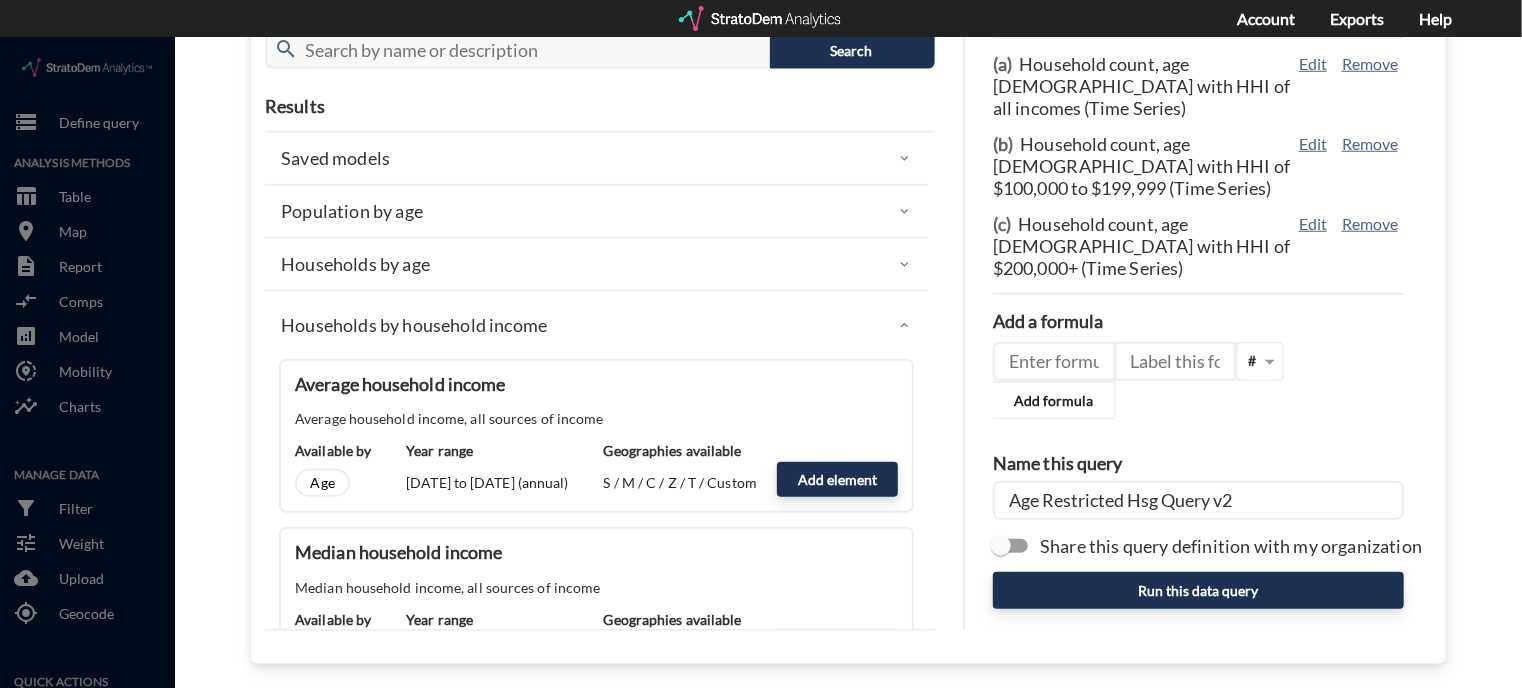 click on "Households by household income" 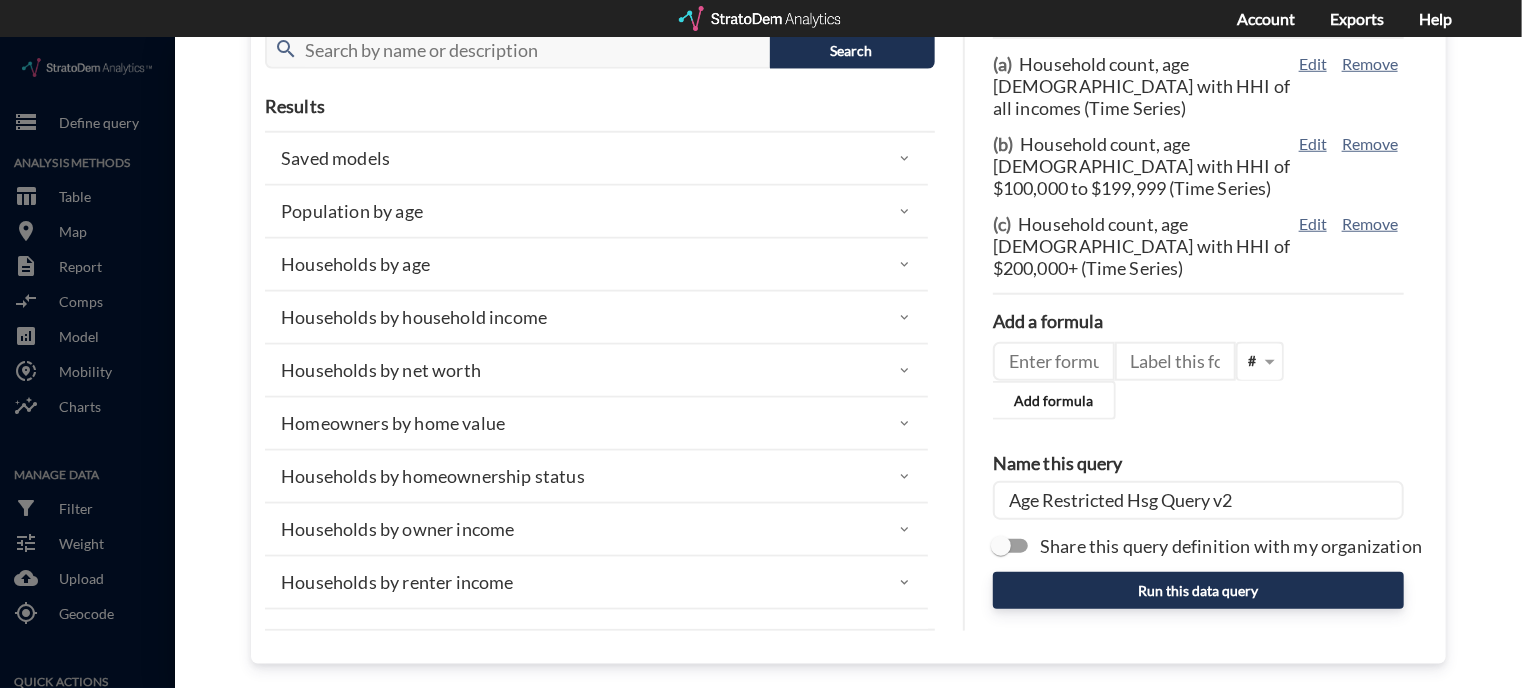 click on "Households by net worth" 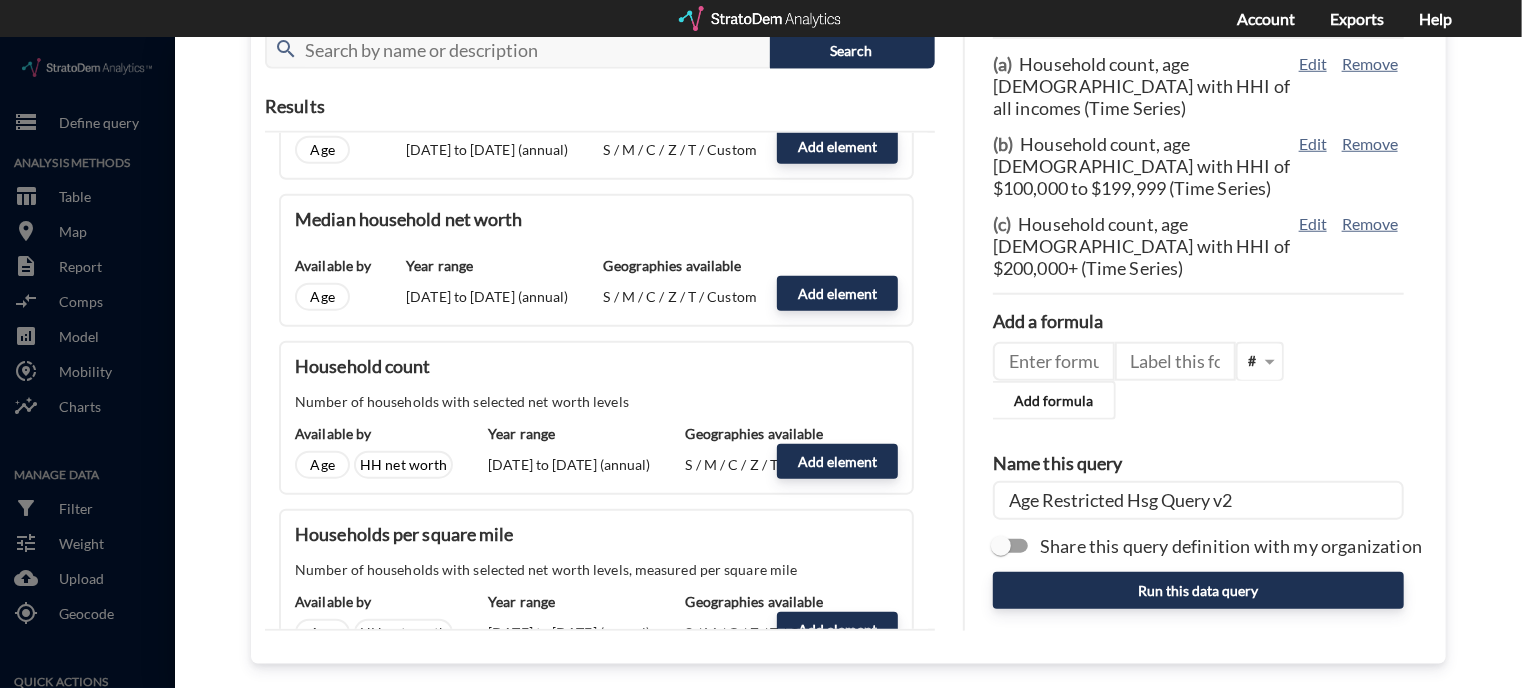 scroll, scrollTop: 400, scrollLeft: 0, axis: vertical 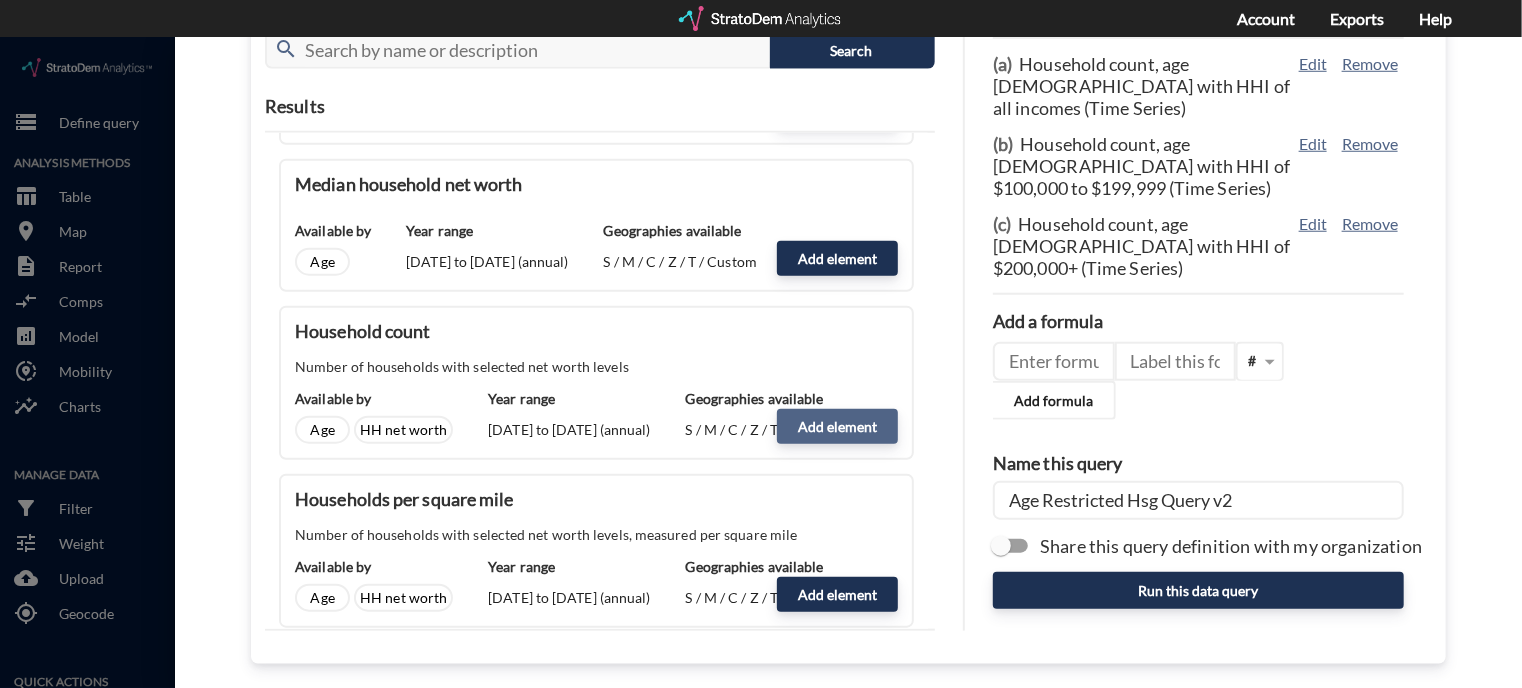 click on "Add element" 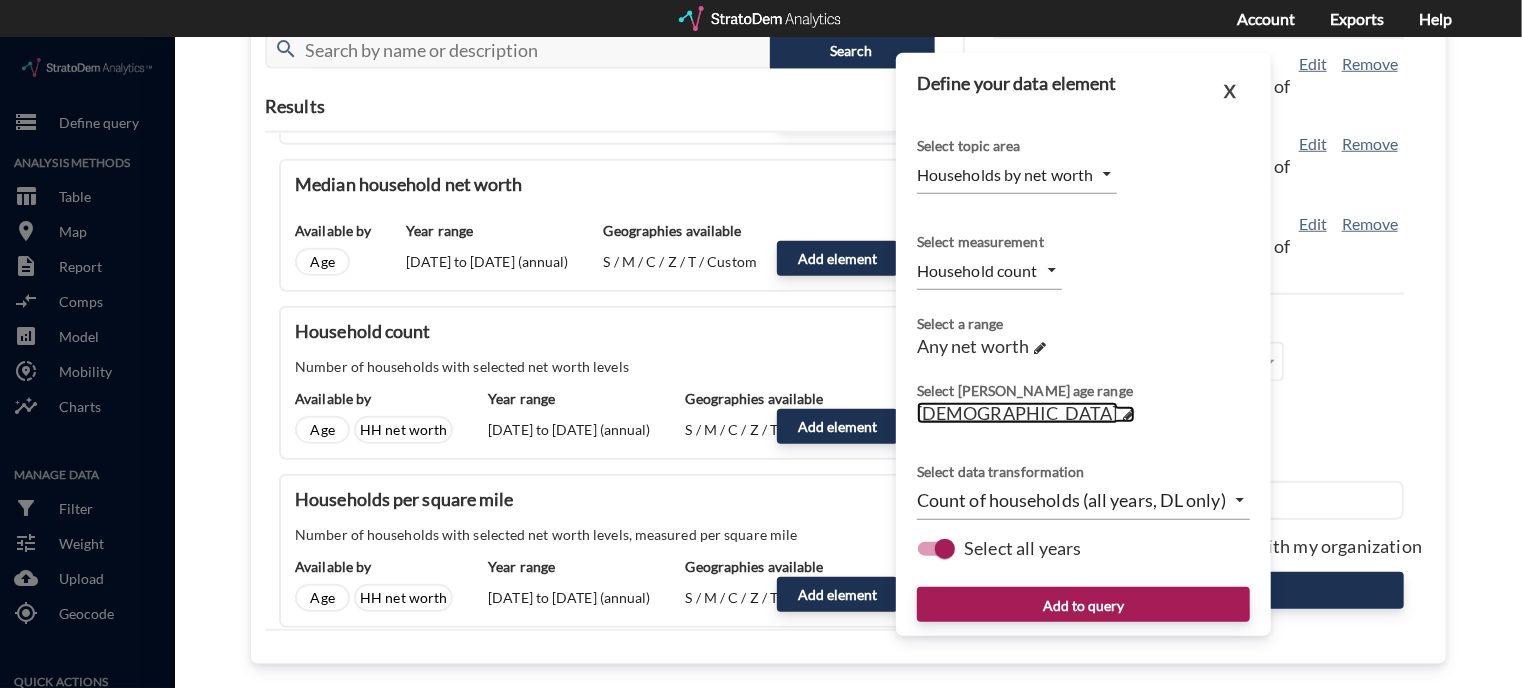 click on "40 to 49 years old" 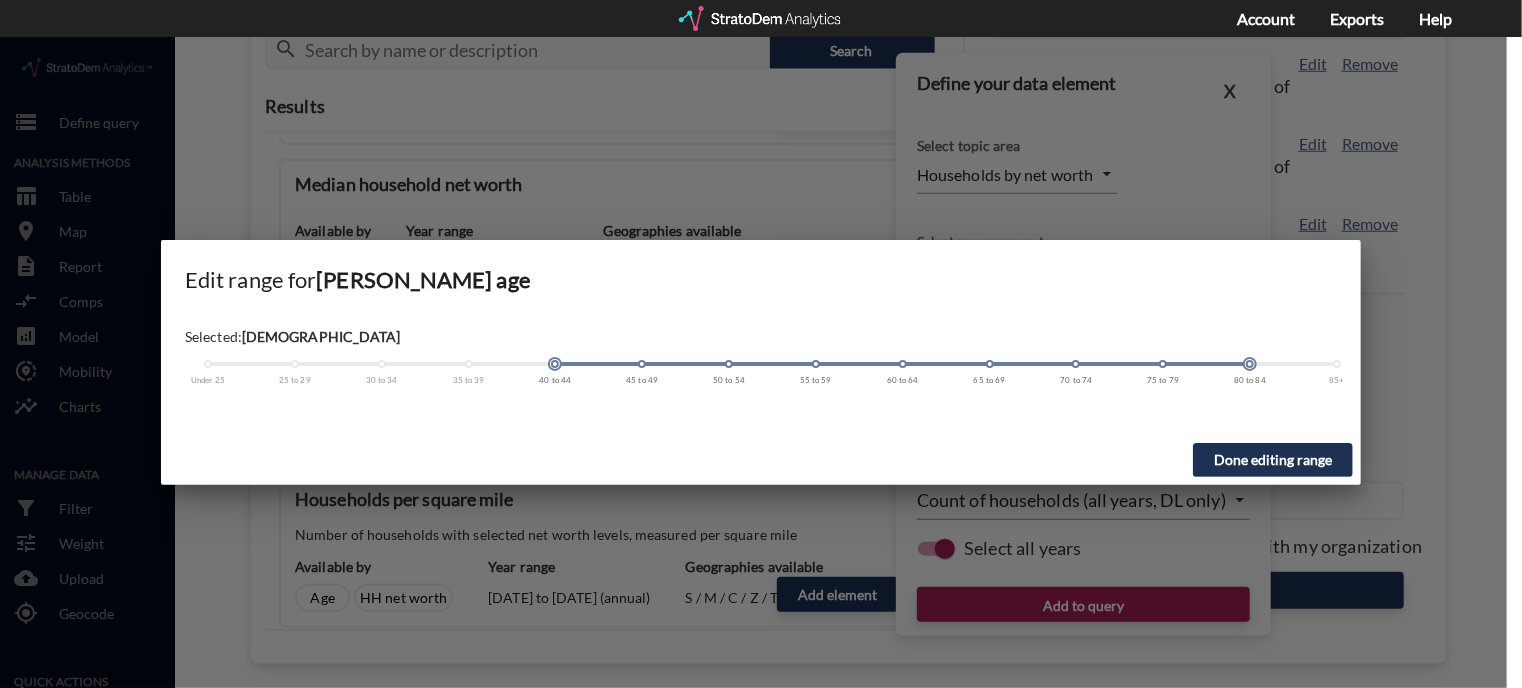 drag, startPoint x: 641, startPoint y: 328, endPoint x: 1382, endPoint y: 366, distance: 741.9737 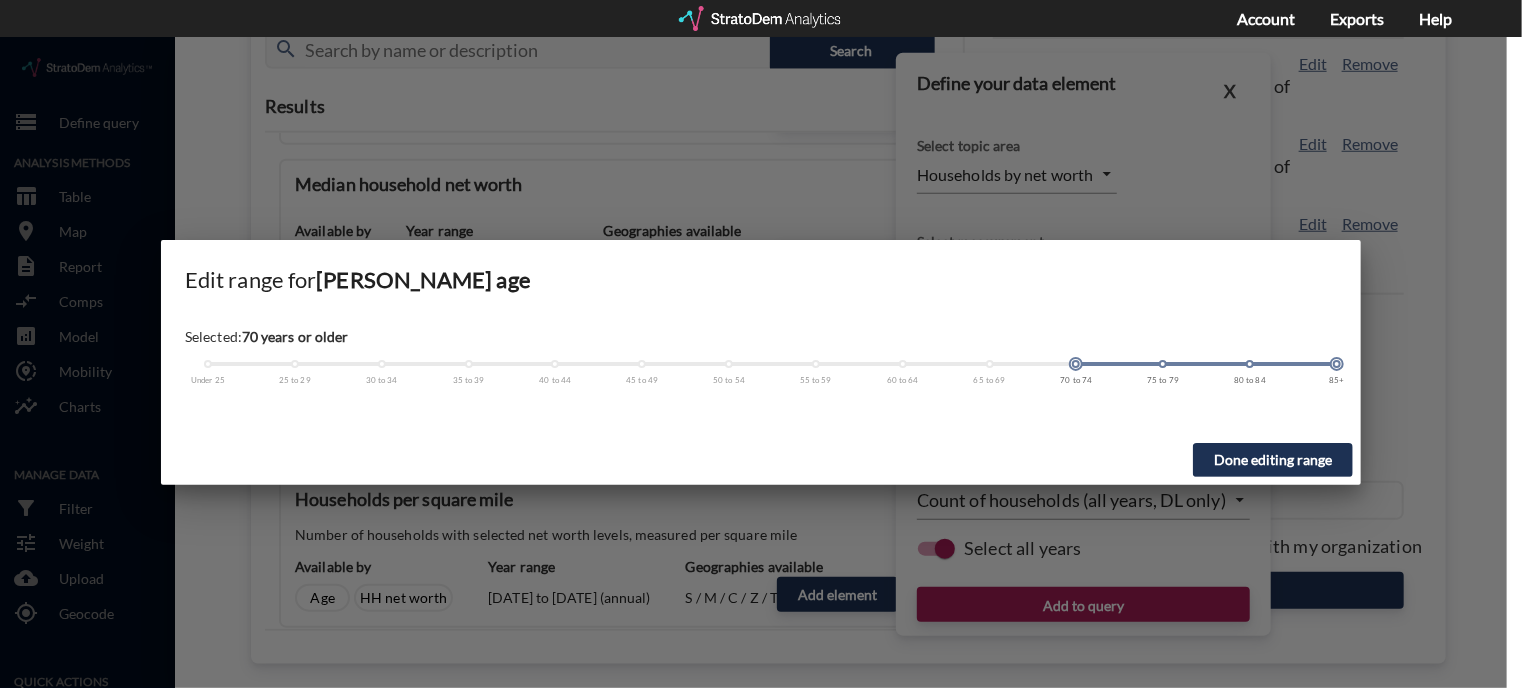 drag, startPoint x: 556, startPoint y: 327, endPoint x: 1078, endPoint y: 342, distance: 522.21545 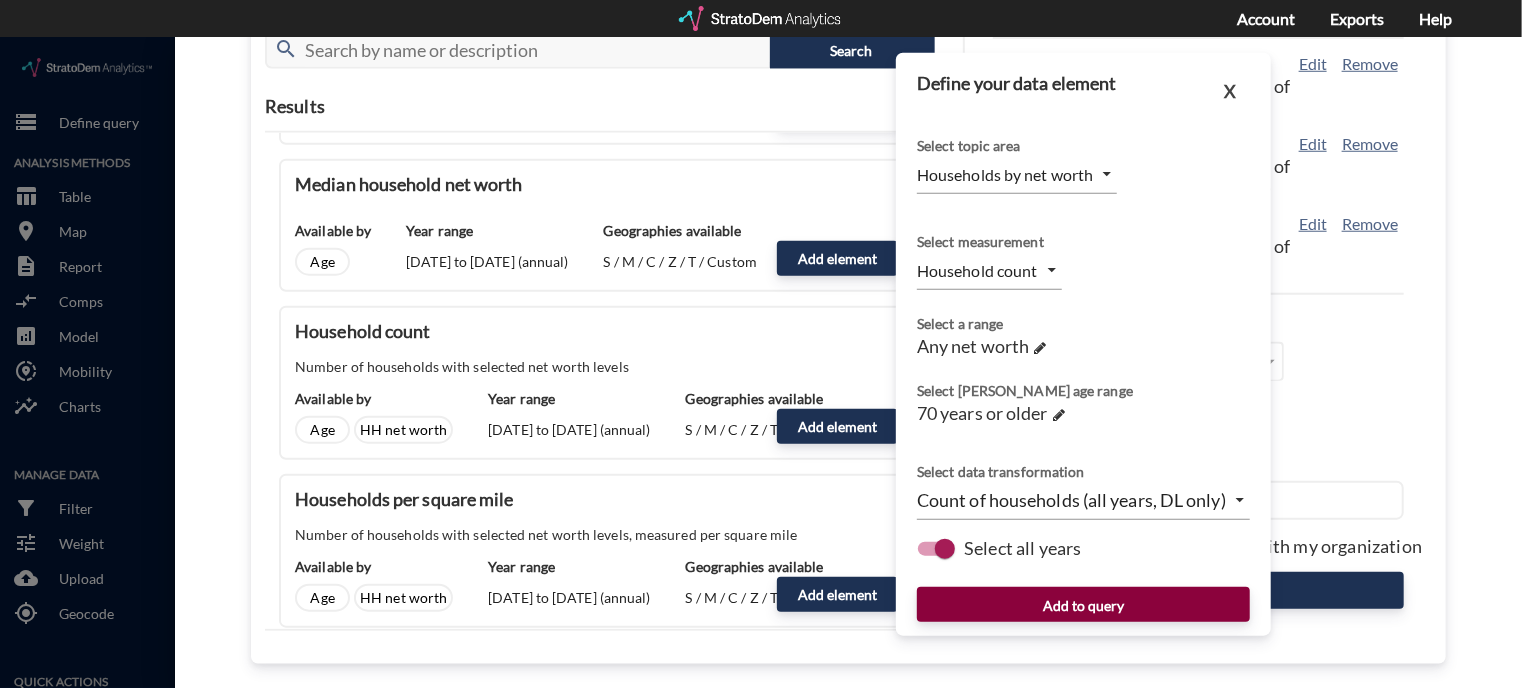 click on "Add to query" 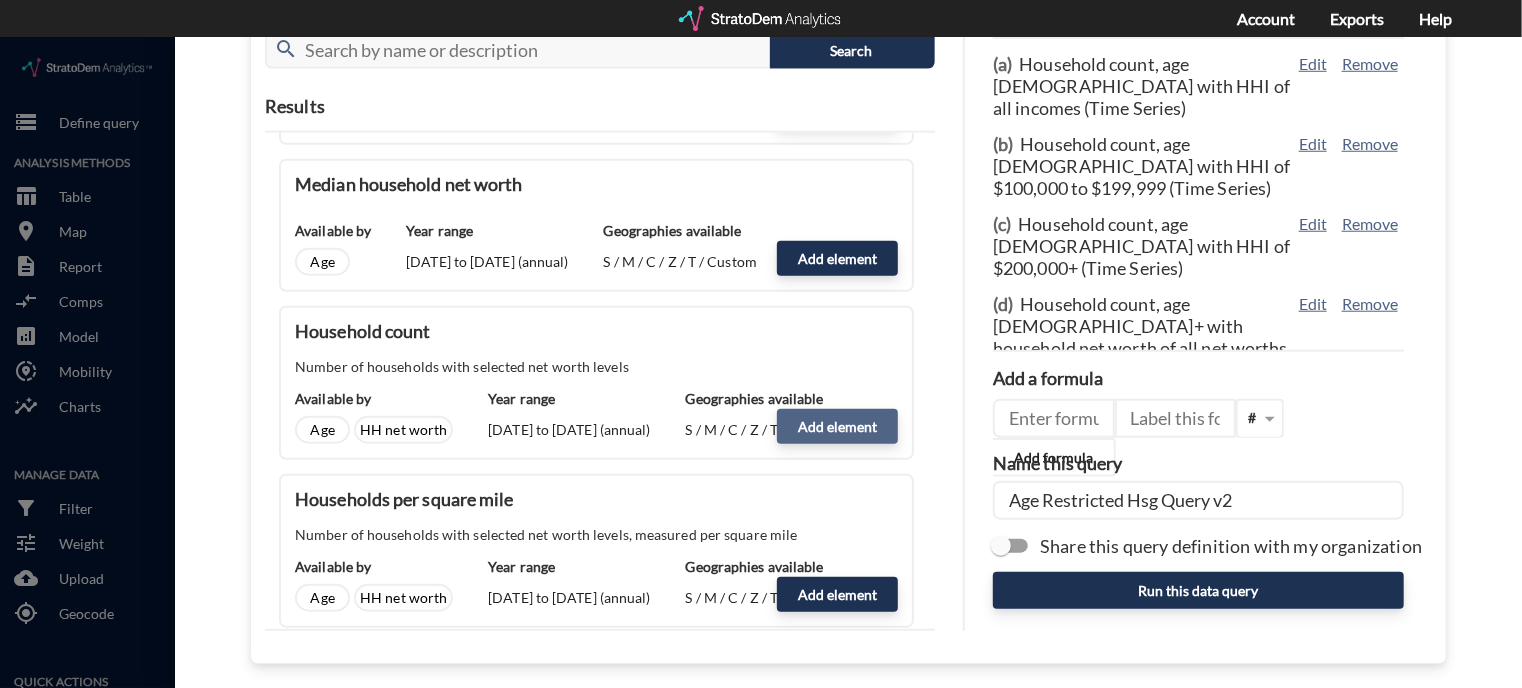 click on "Add element" 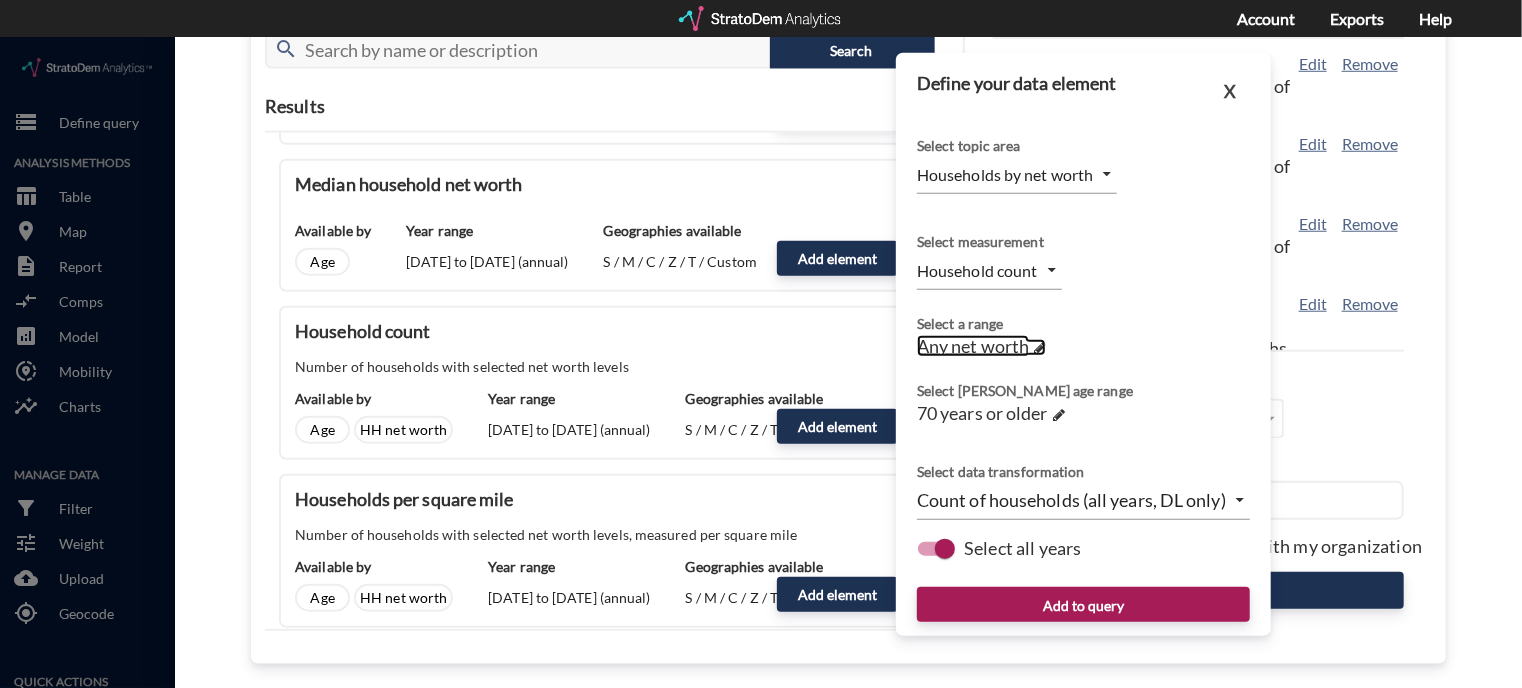 click on "Any net worth" 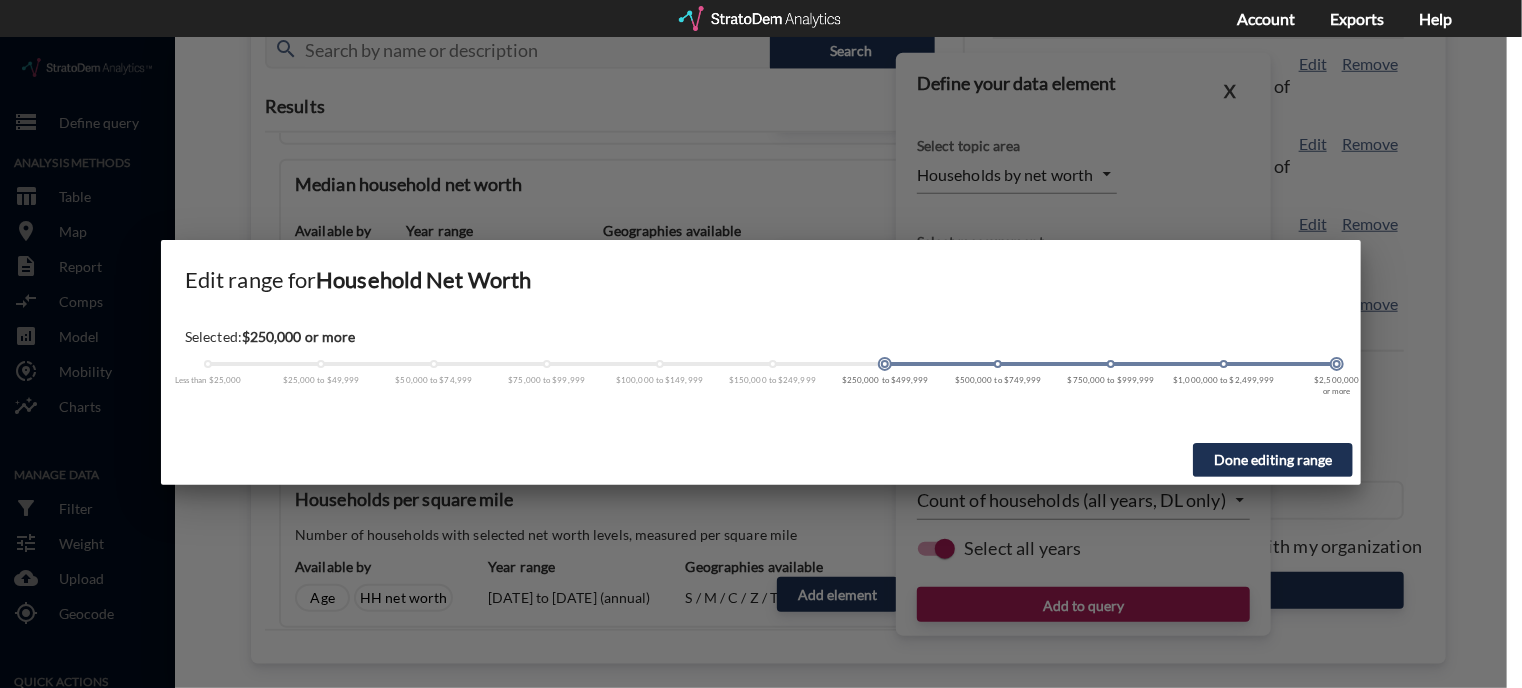 drag, startPoint x: 206, startPoint y: 322, endPoint x: 880, endPoint y: 359, distance: 675.01483 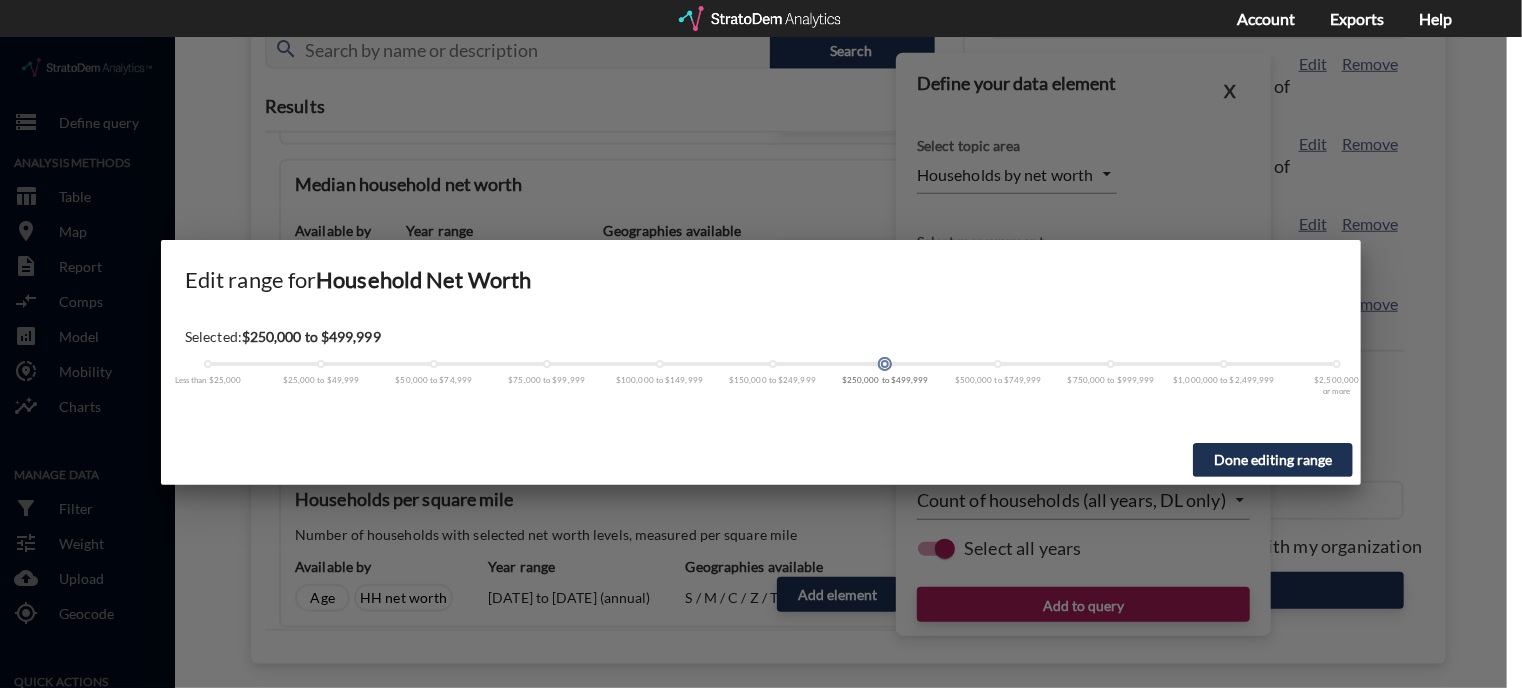 drag, startPoint x: 1337, startPoint y: 327, endPoint x: 900, endPoint y: 326, distance: 437.00113 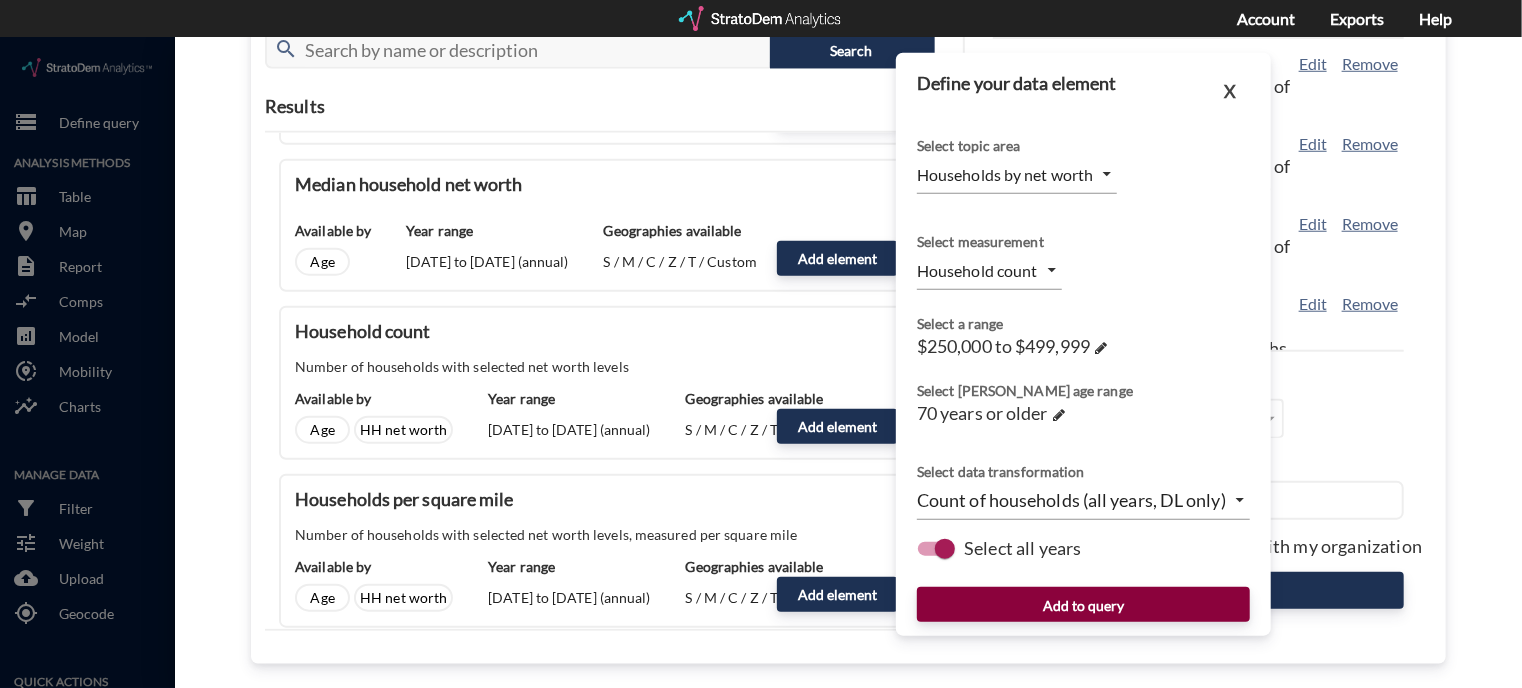 click on "Add to query" 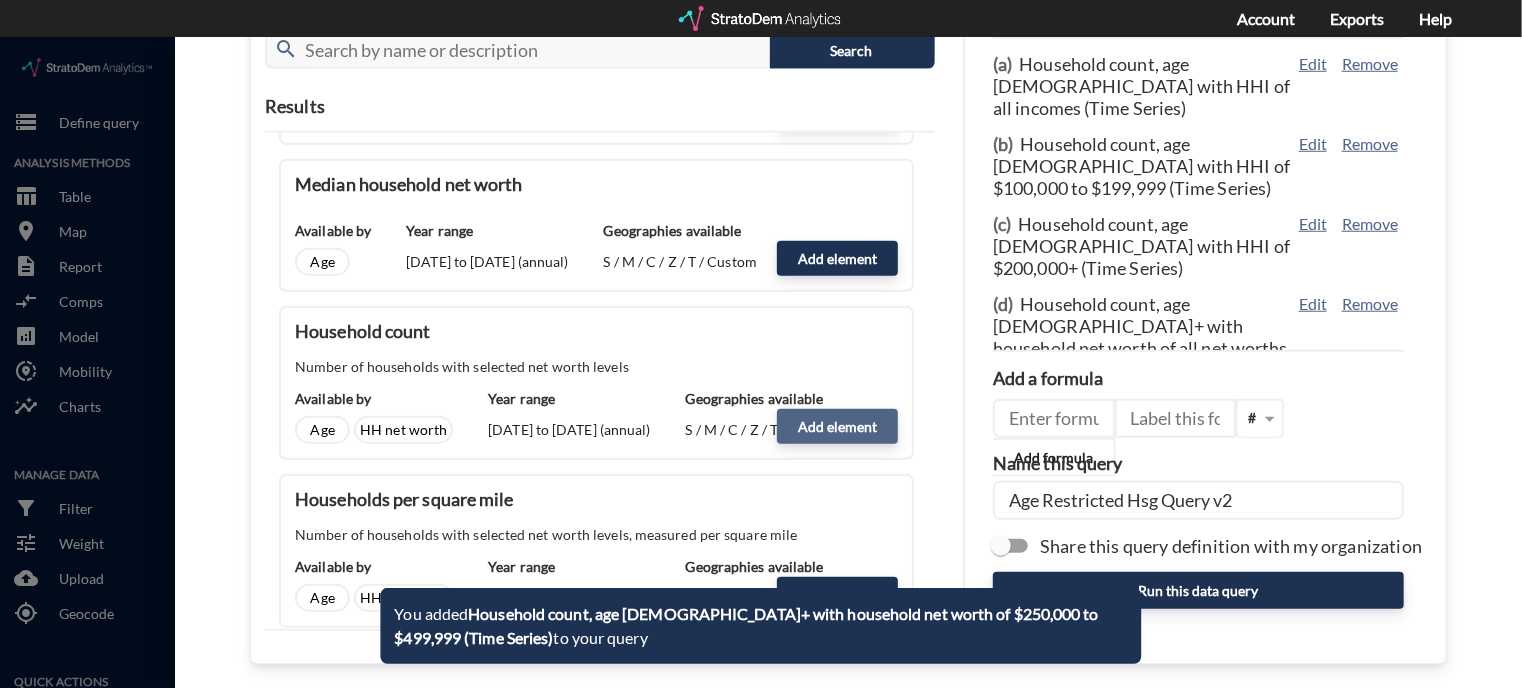 click on "Add element" 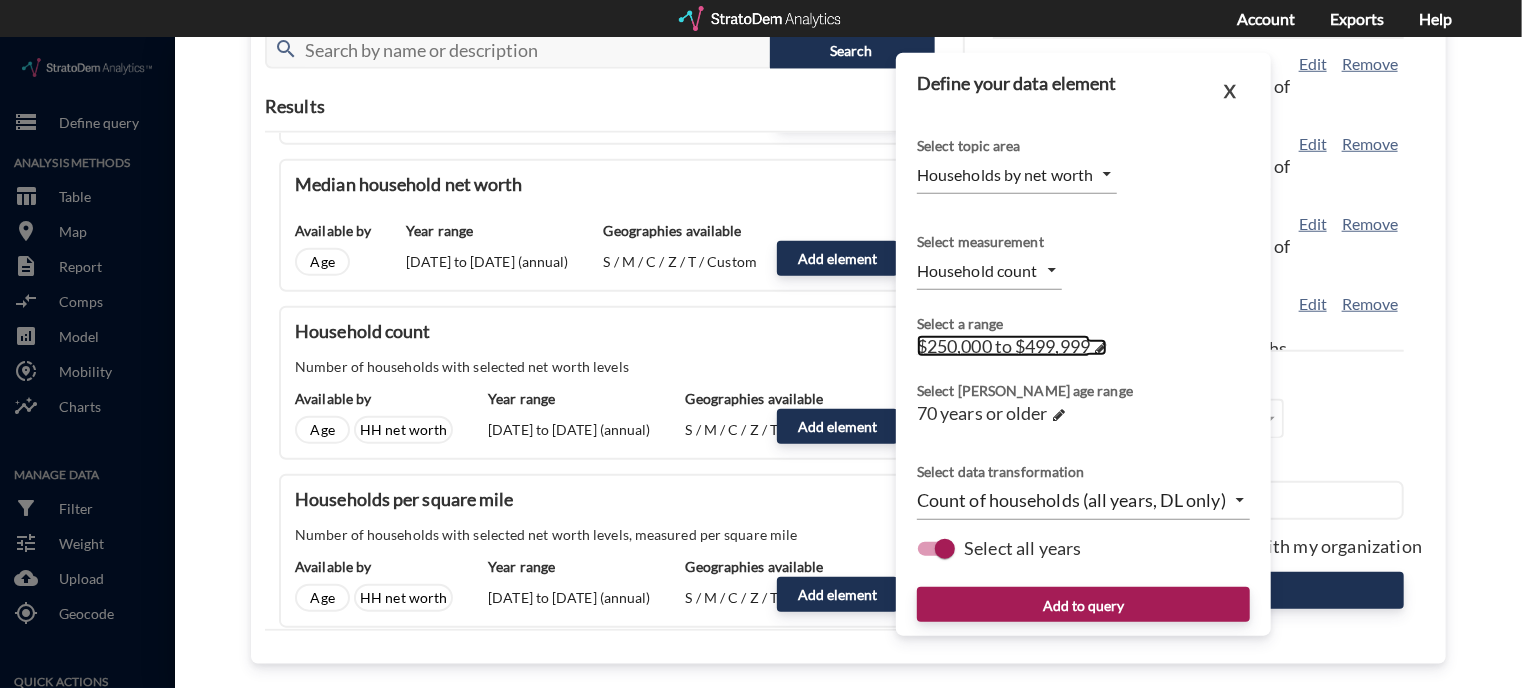 click on "$250,000 to $499,999" 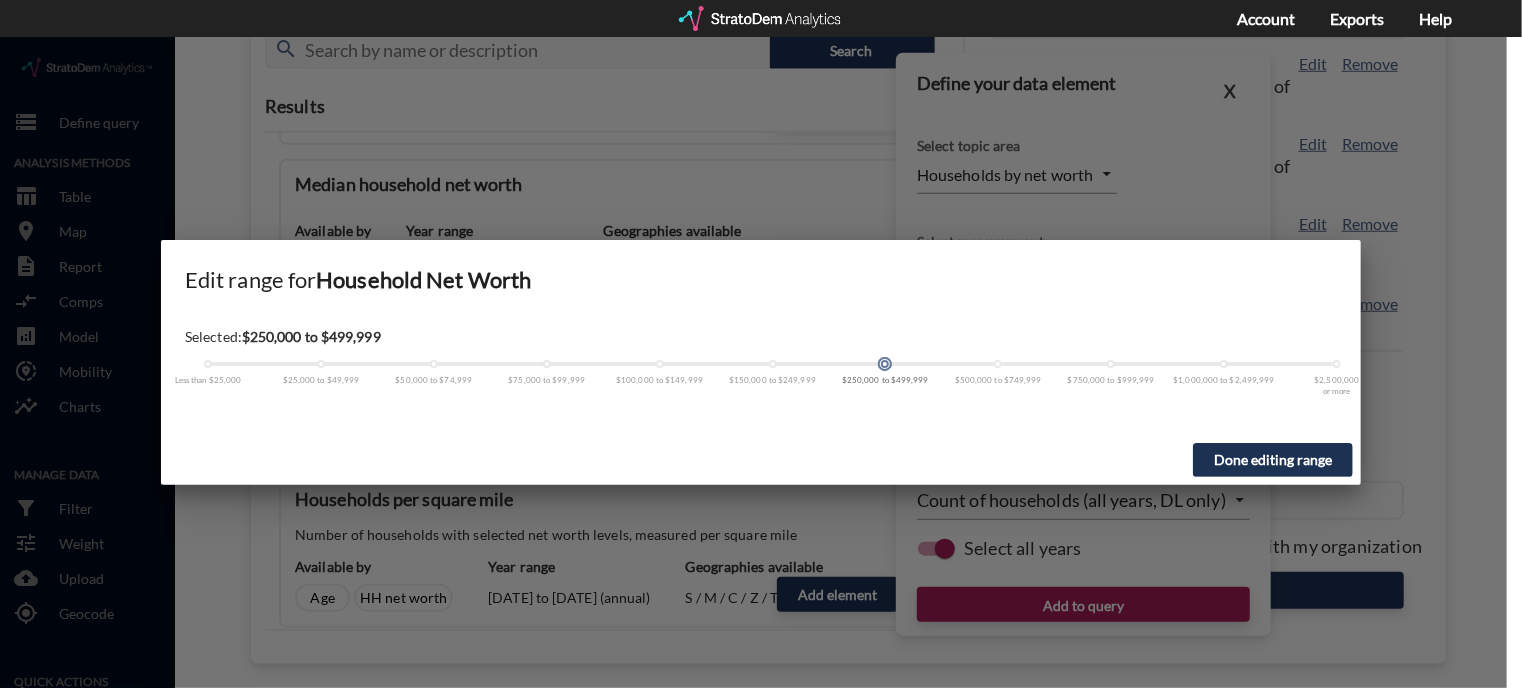 drag, startPoint x: 887, startPoint y: 332, endPoint x: 1381, endPoint y: 360, distance: 494.79288 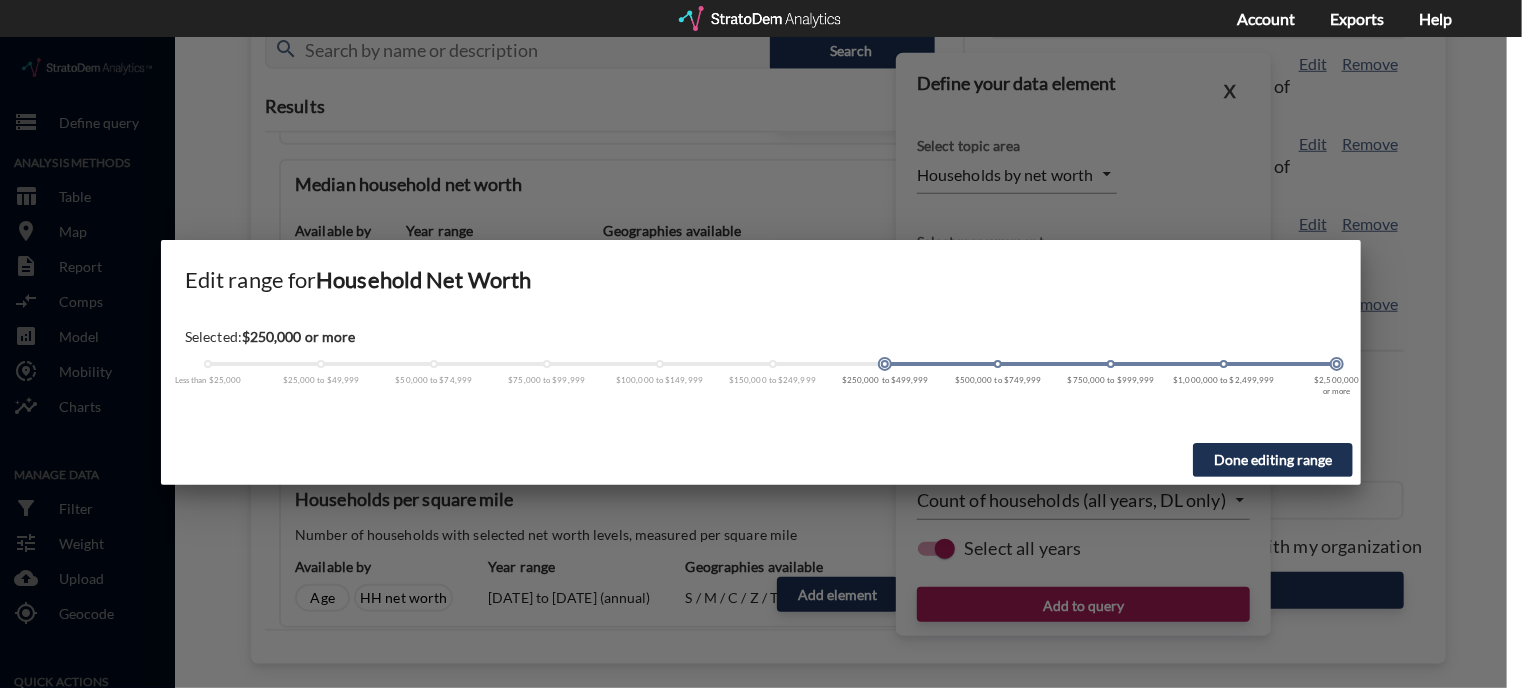 drag, startPoint x: 888, startPoint y: 326, endPoint x: 1357, endPoint y: 329, distance: 469.00958 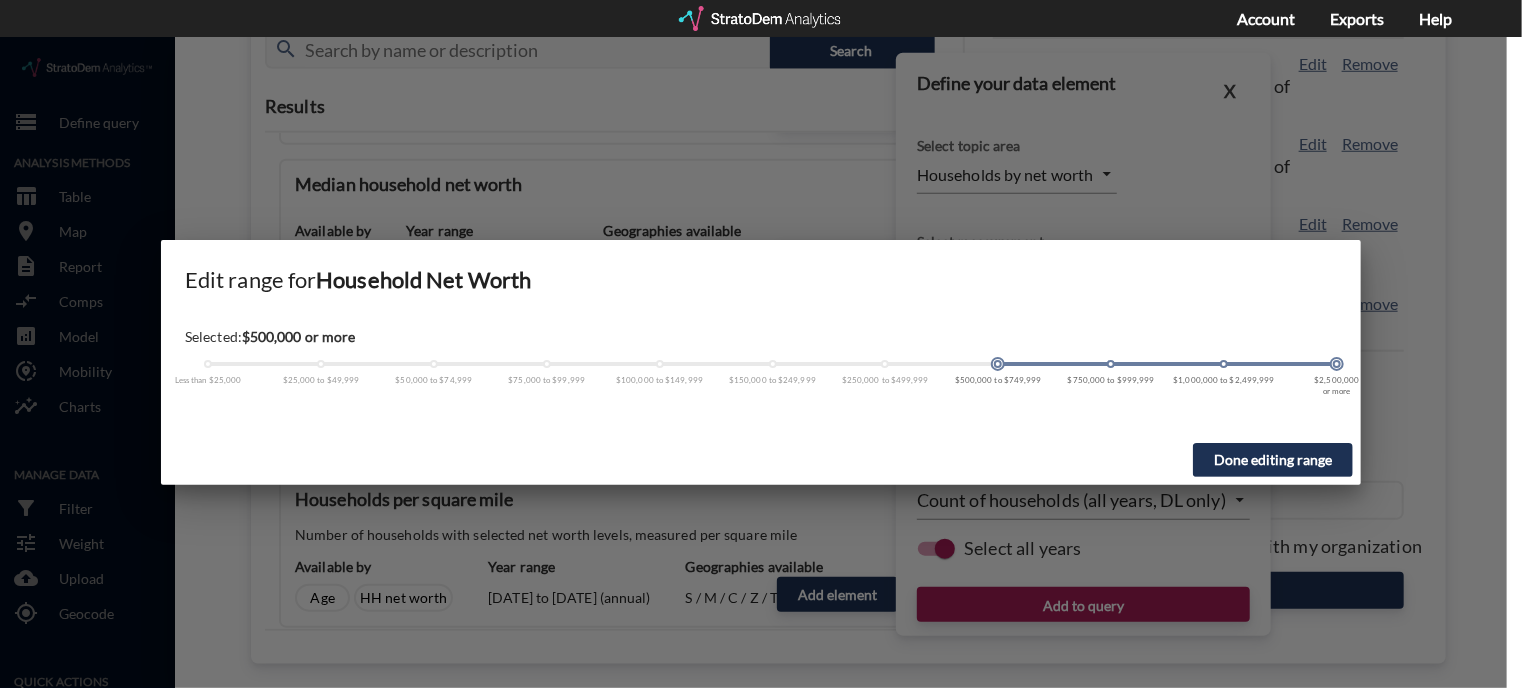 drag, startPoint x: 886, startPoint y: 327, endPoint x: 1013, endPoint y: 325, distance: 127.01575 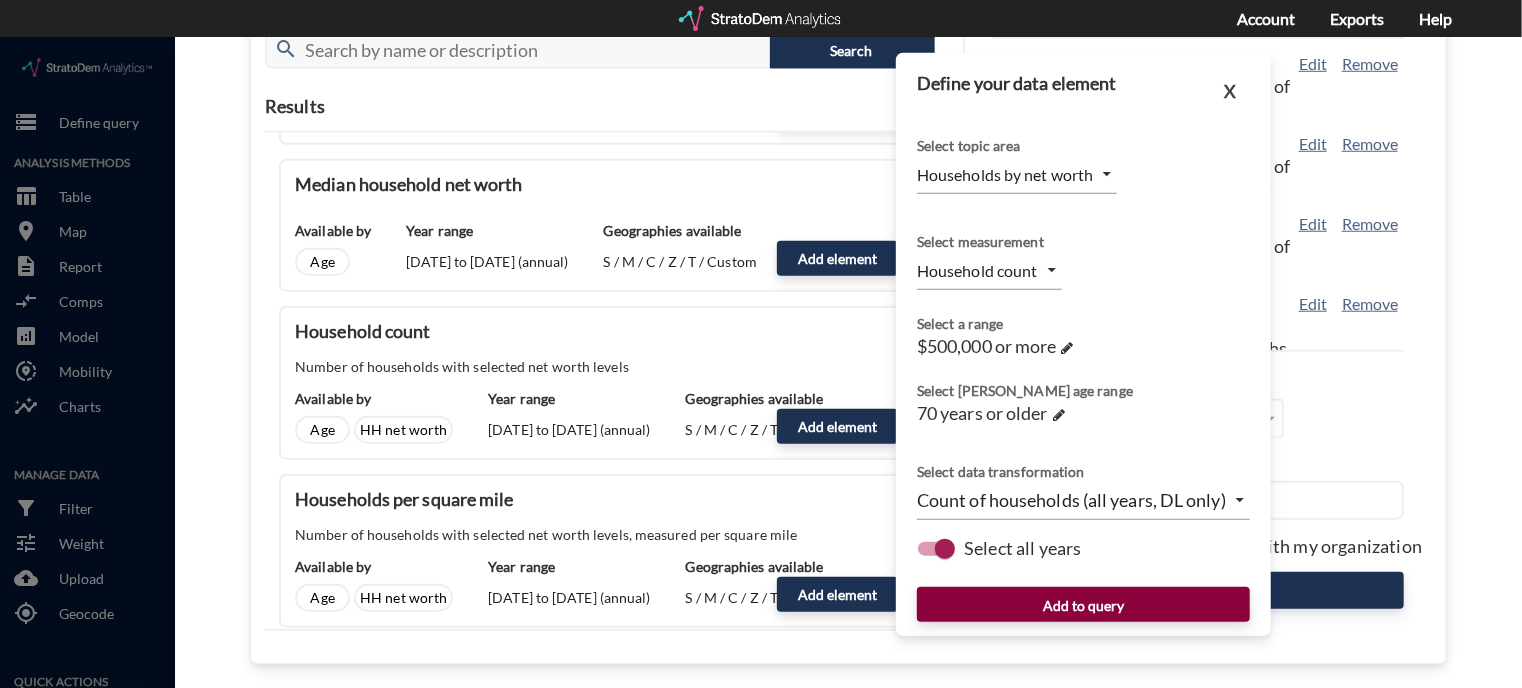 click on "Add to query" 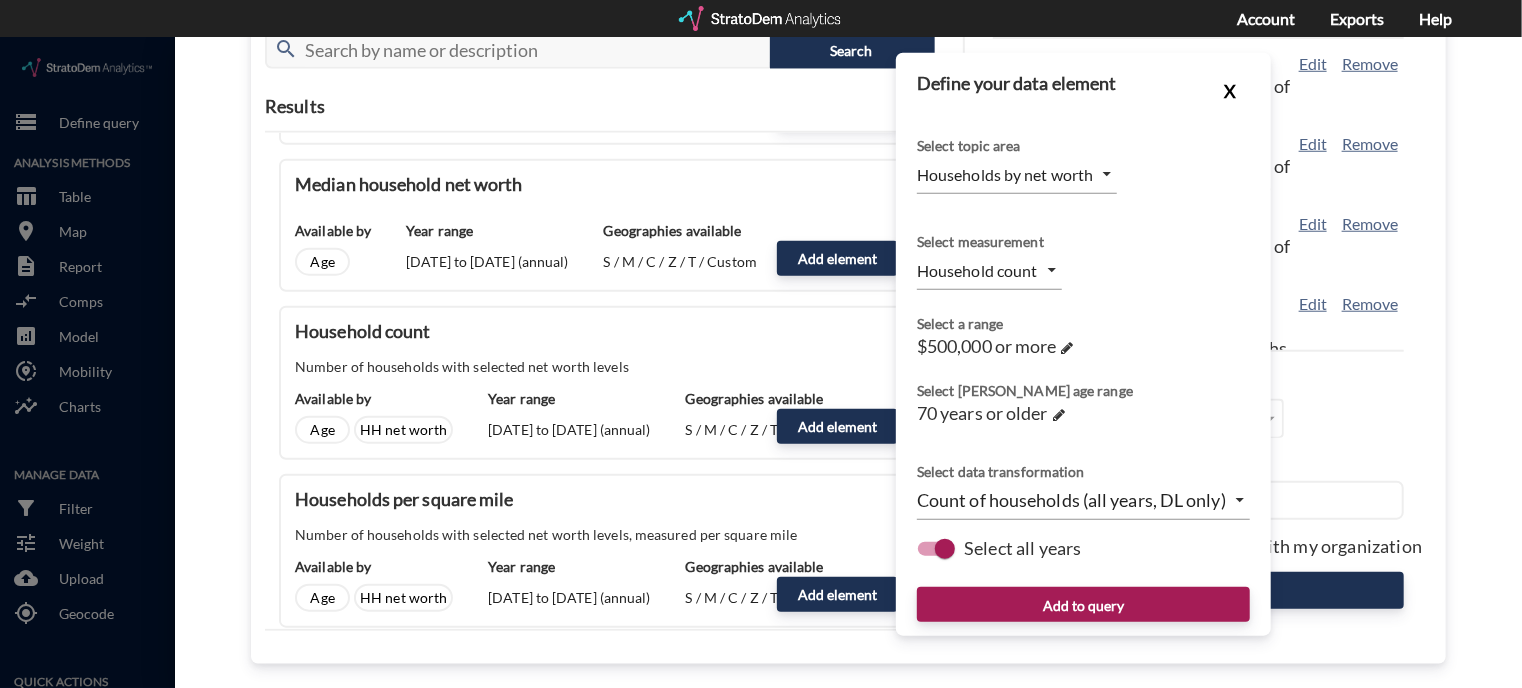 click on "X" 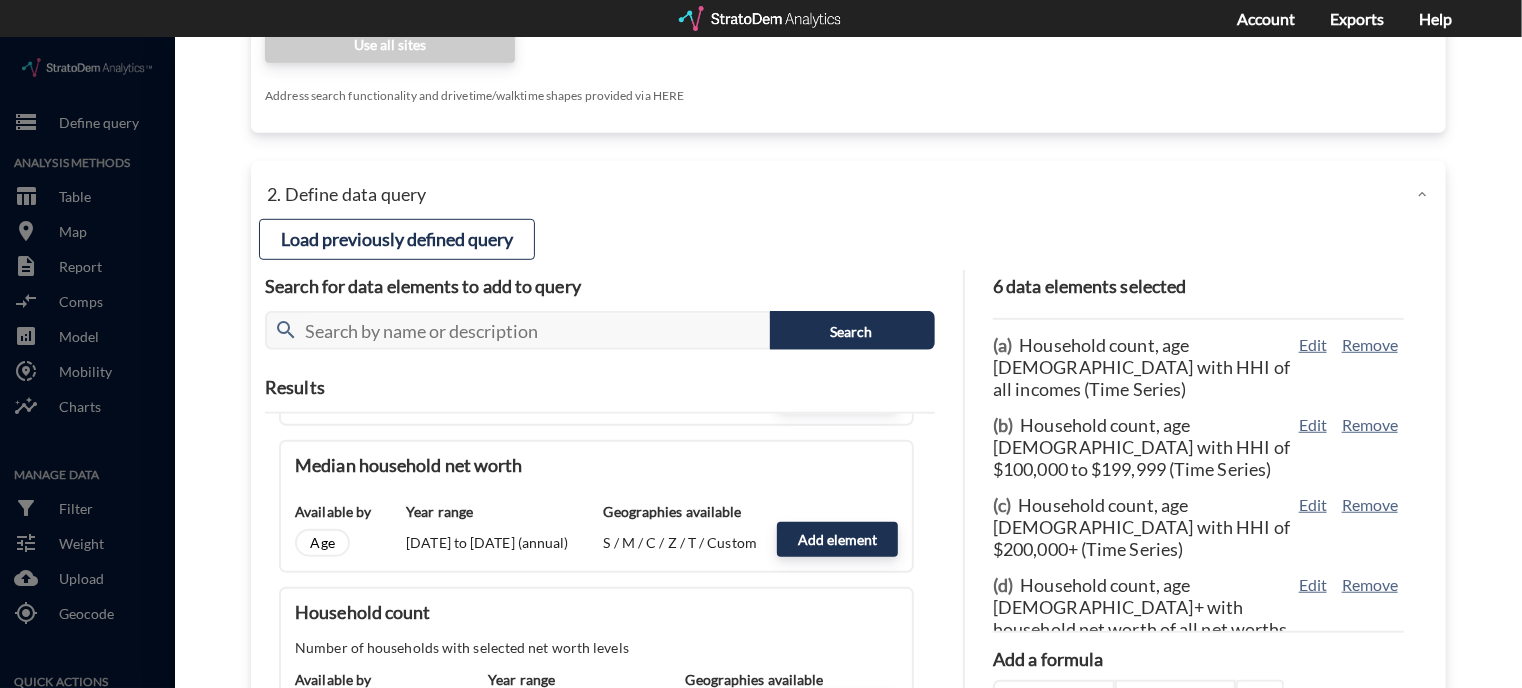 scroll, scrollTop: 513, scrollLeft: 0, axis: vertical 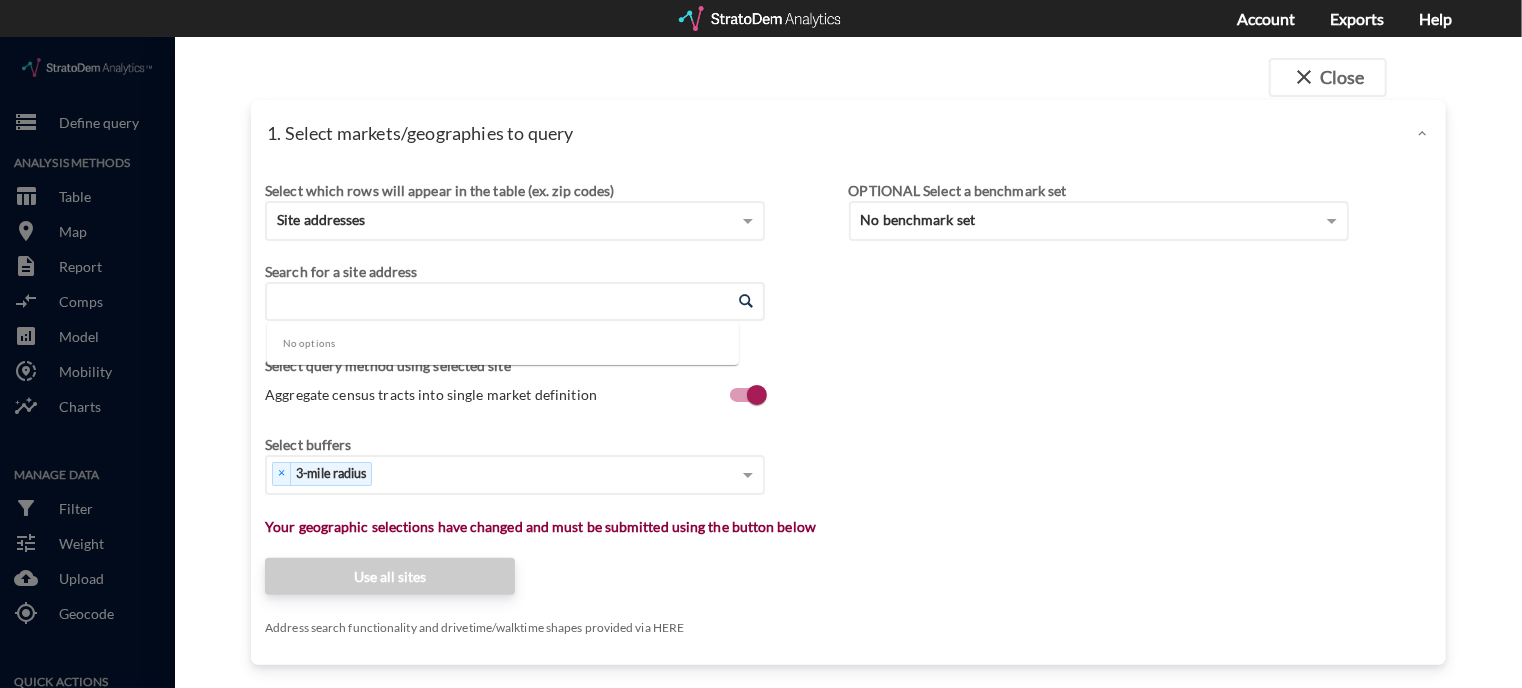 click on "Enter an address" 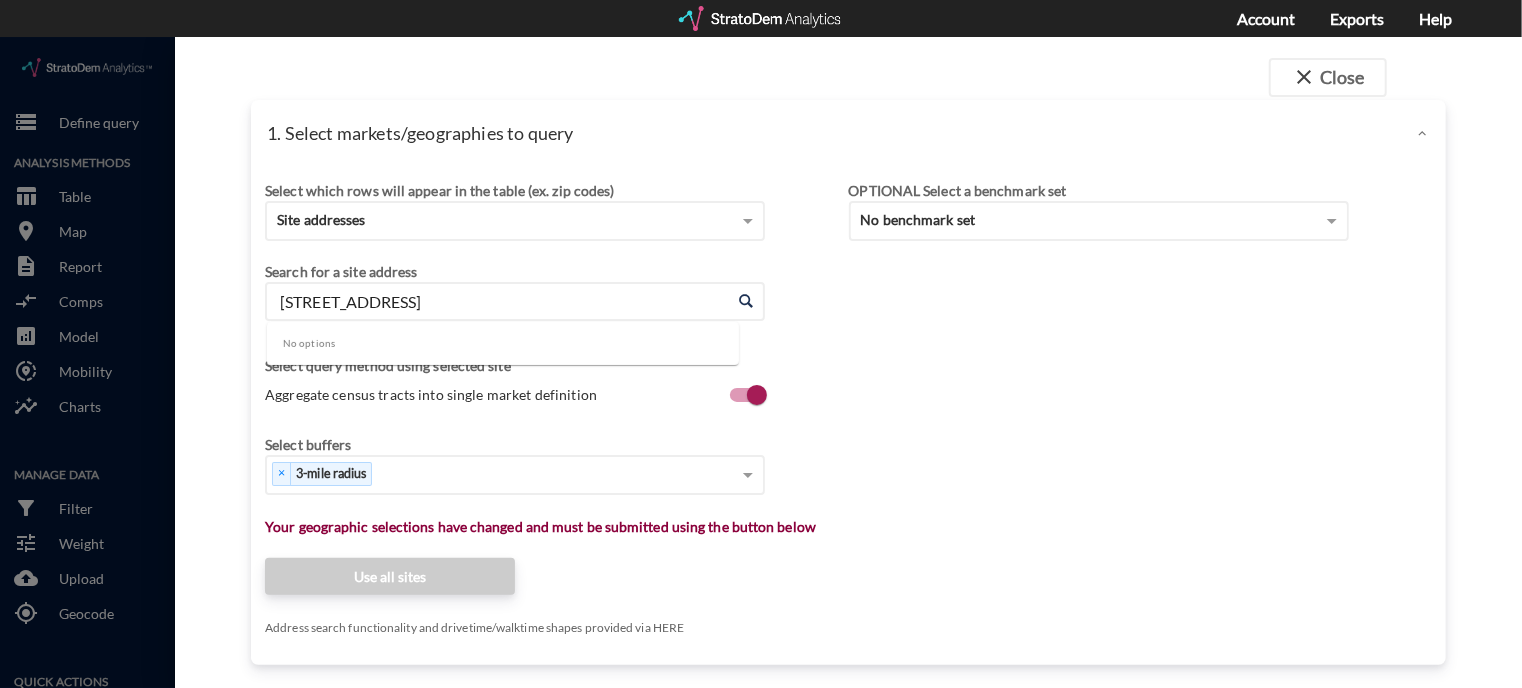 type on "2600 Yettington Dr, Raleigh, NC 27608" 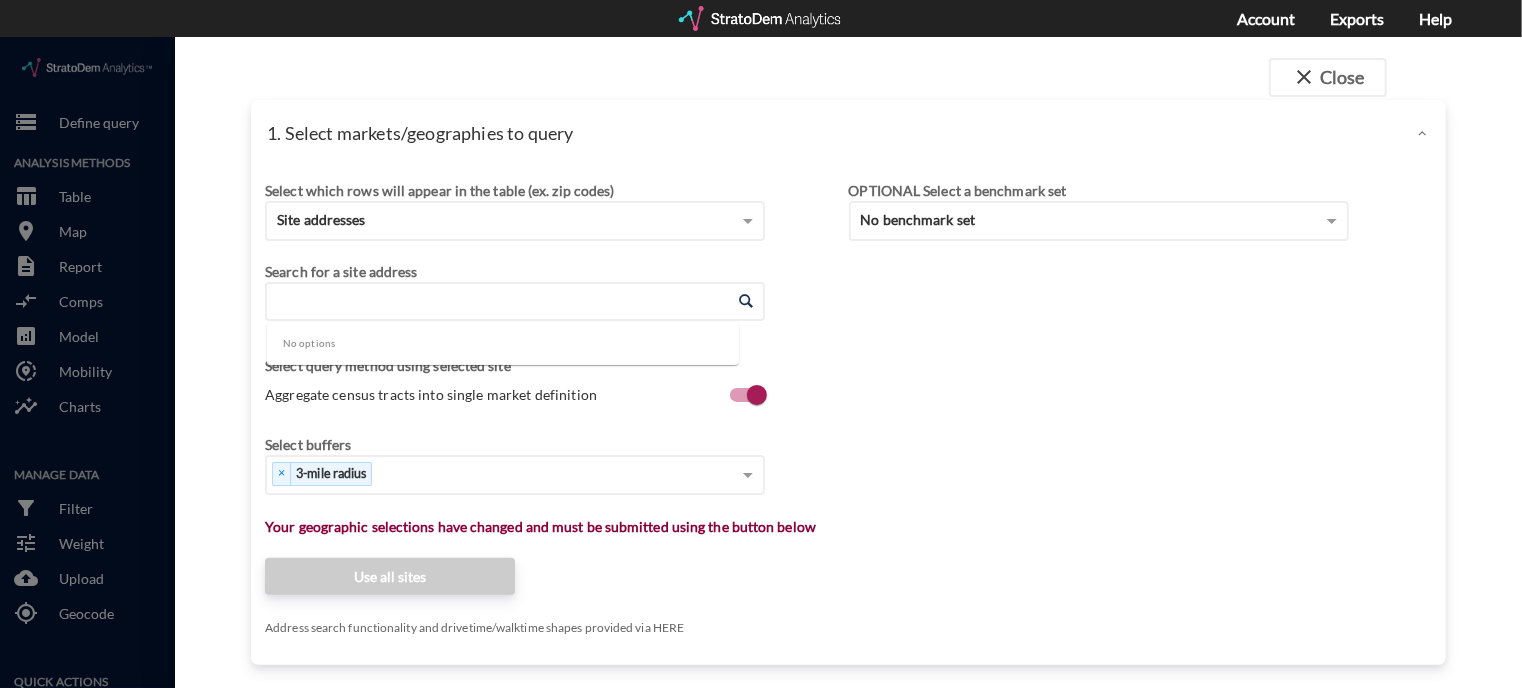 click on "close  Close 1. Select markets/geographies to query Select which rows will appear in the table (ex. zip codes) Site addresses Select a portfolio Select a market Search for a site address Enter an address Enter an address Select query method using selected site Aggregate census tracts into single market definition Select buffers × 3-mile radius   Select... Restrict your results to these sites (leaving empty selects all sites) Select... Your geographic selections have changed and must be submitted using the button below Use all sites Address search functionality and drivetime/walktime shapes provided via HERE OPTIONAL Select a benchmark set No benchmark set Select a portfolio 2. Define data query Load a previously defined query Create new query from scratch search Age Restricted Hsg Query March 12, 2025 - Robin  Trantham Preview data elements Edit this query Update query years Select this query 10 data elements Employment concentration by sector with industry sectors of Retail Trade  (Time Series) XYjLNMqw 1" 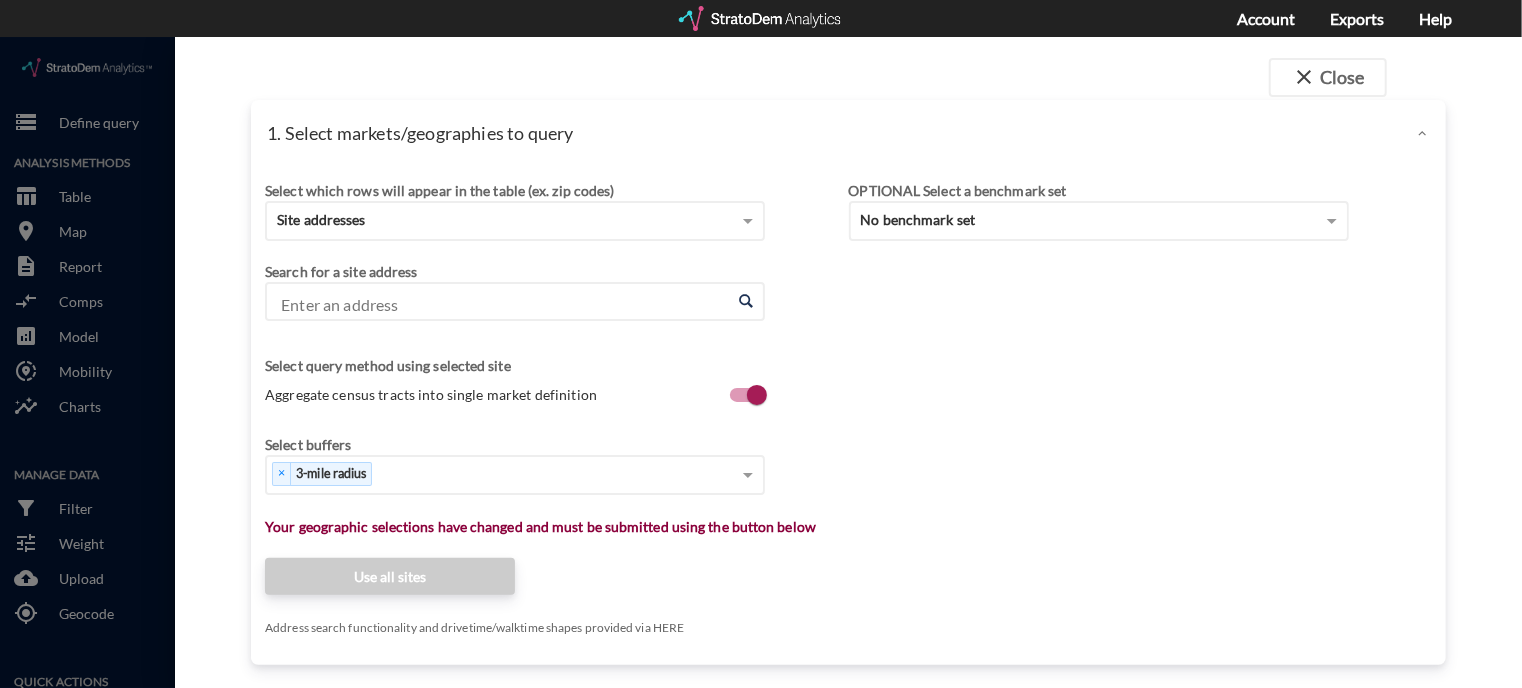 click on "Enter an address" 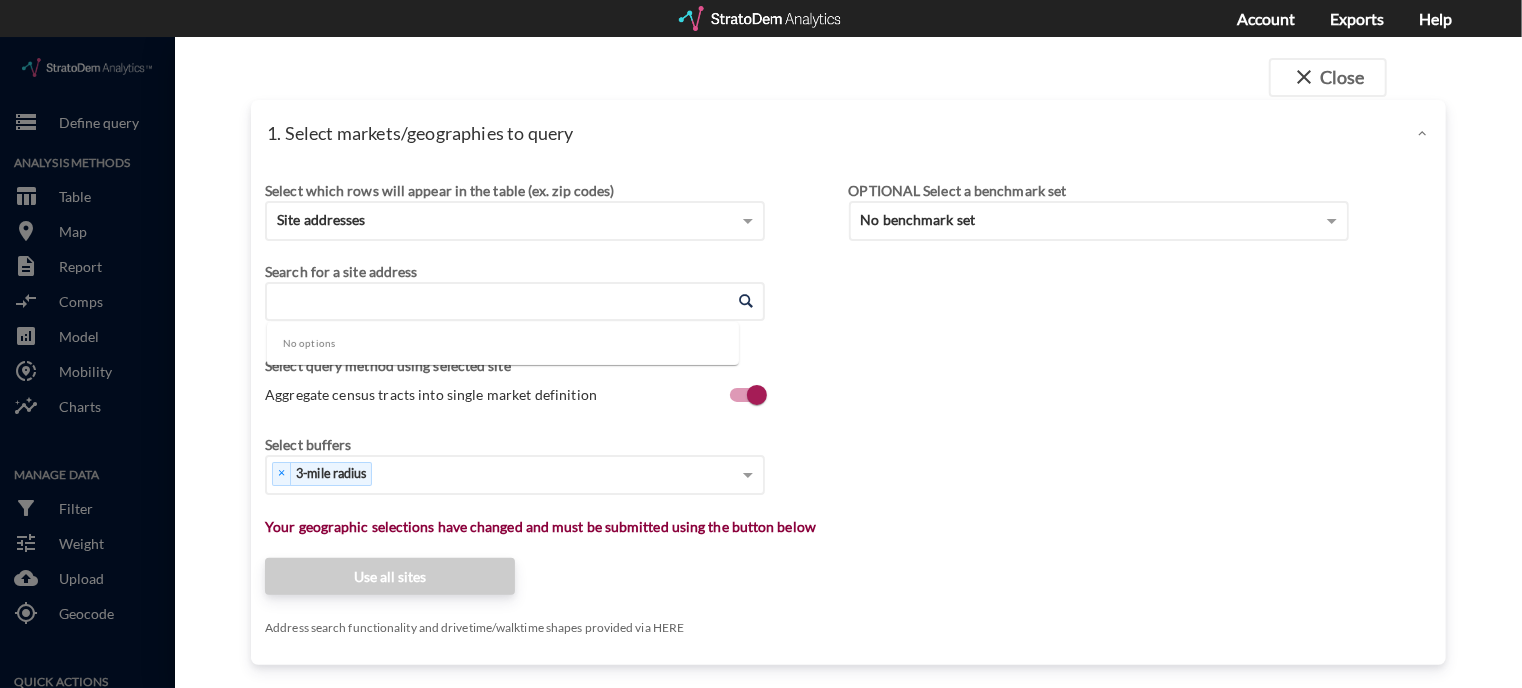 paste on "2600 Yettington Dr, Raleigh, NC 27608" 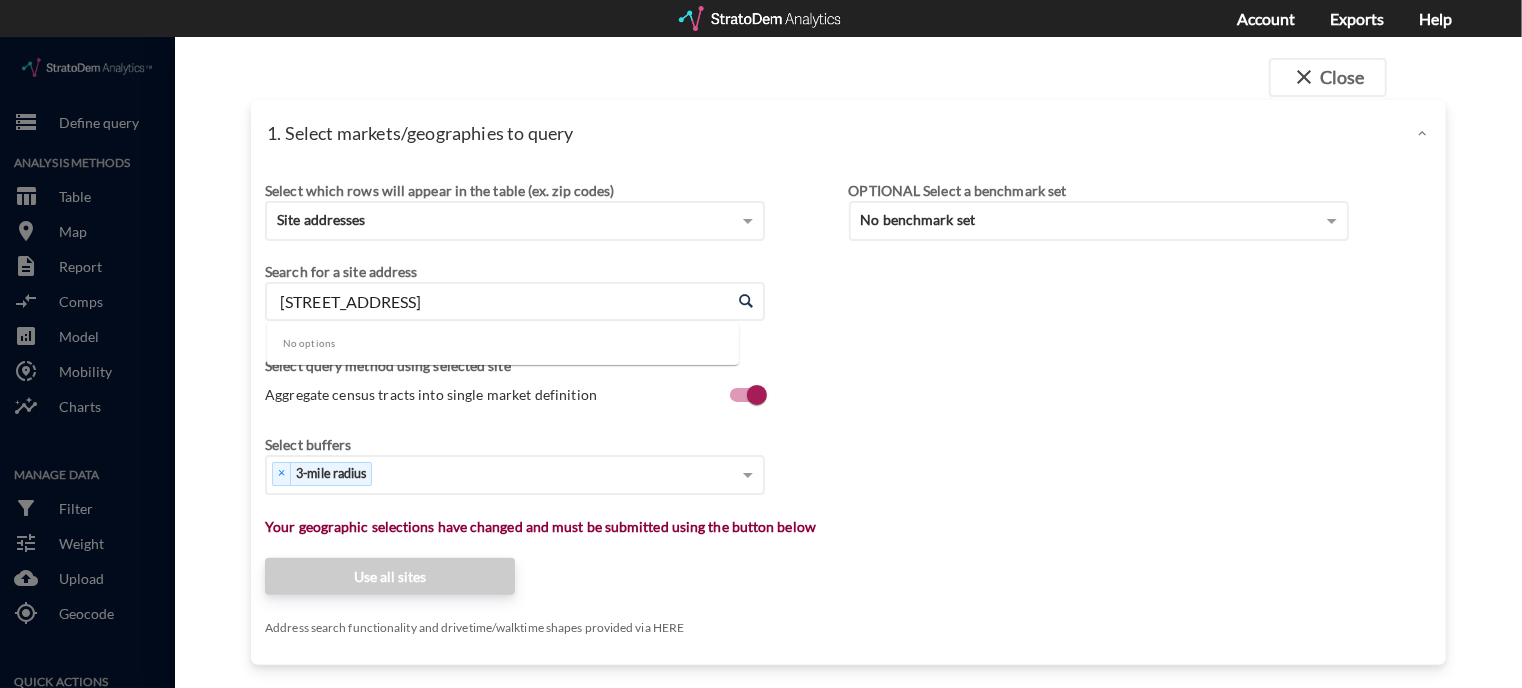 drag, startPoint x: 584, startPoint y: 258, endPoint x: 420, endPoint y: 272, distance: 164.59648 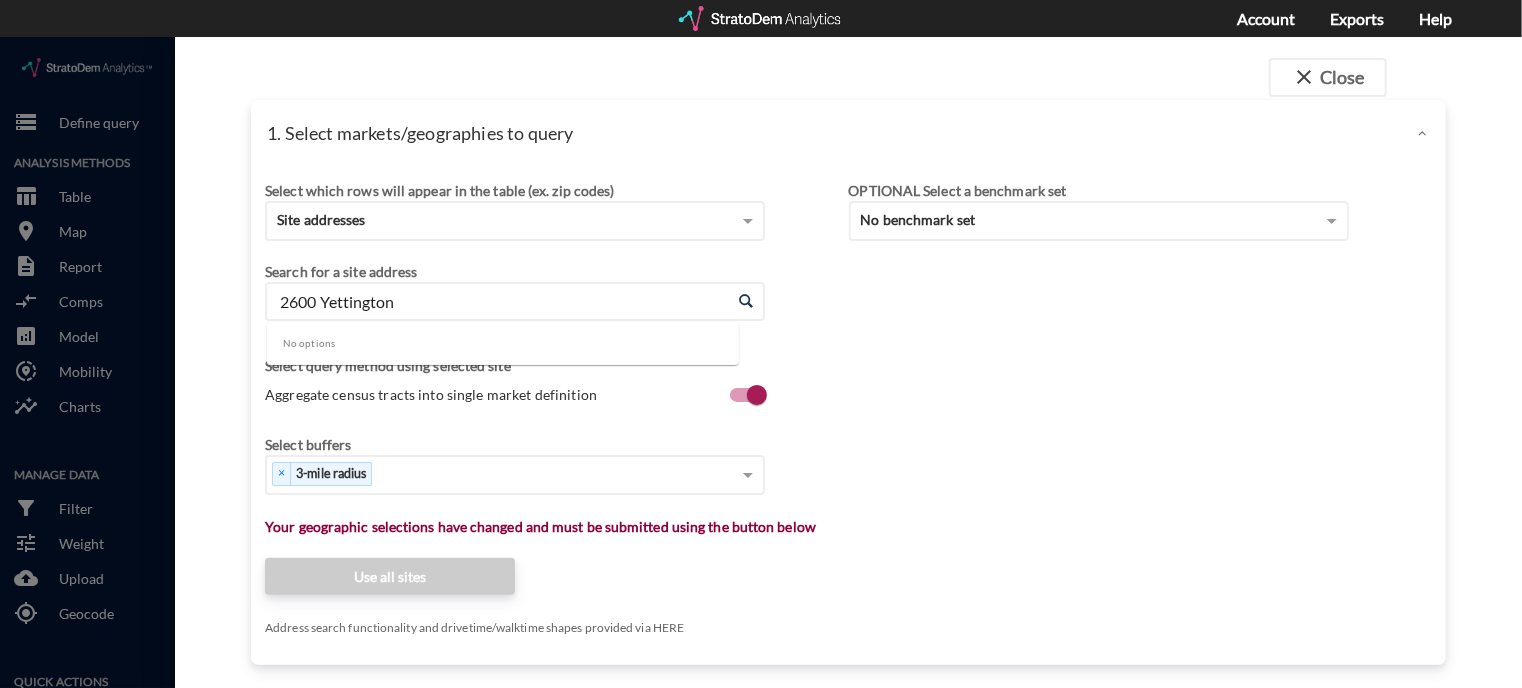type on "2600 Yettington" 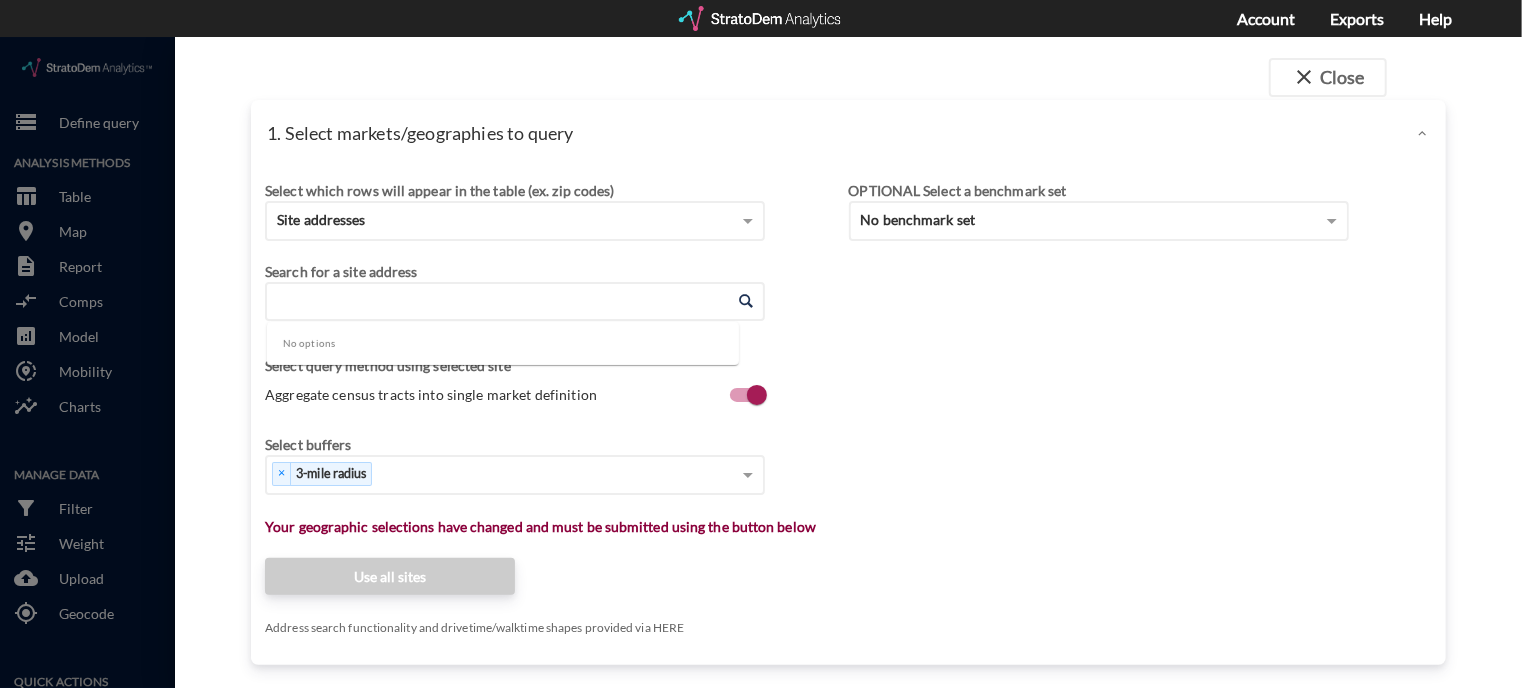 click on "close  Close 1. Select markets/geographies to query Select which rows will appear in the table (ex. zip codes) Site addresses Select a portfolio Select a market Search for a site address Enter an address Enter an address Select query method using selected site Aggregate census tracts into single market definition Select buffers × 3-mile radius   Select... Restrict your results to these sites (leaving empty selects all sites) Select... Your geographic selections have changed and must be submitted using the button below Use all sites Address search functionality and drivetime/walktime shapes provided via HERE OPTIONAL Select a benchmark set No benchmark set Select a portfolio 2. Define data query Load a previously defined query Create new query from scratch search Age Restricted Hsg Query March 12, 2025 - Robin  Trantham Preview data elements Edit this query Update query years Select this query 10 data elements Employment concentration by sector with industry sectors of Retail Trade  (Time Series) XYjLNMqw 1" 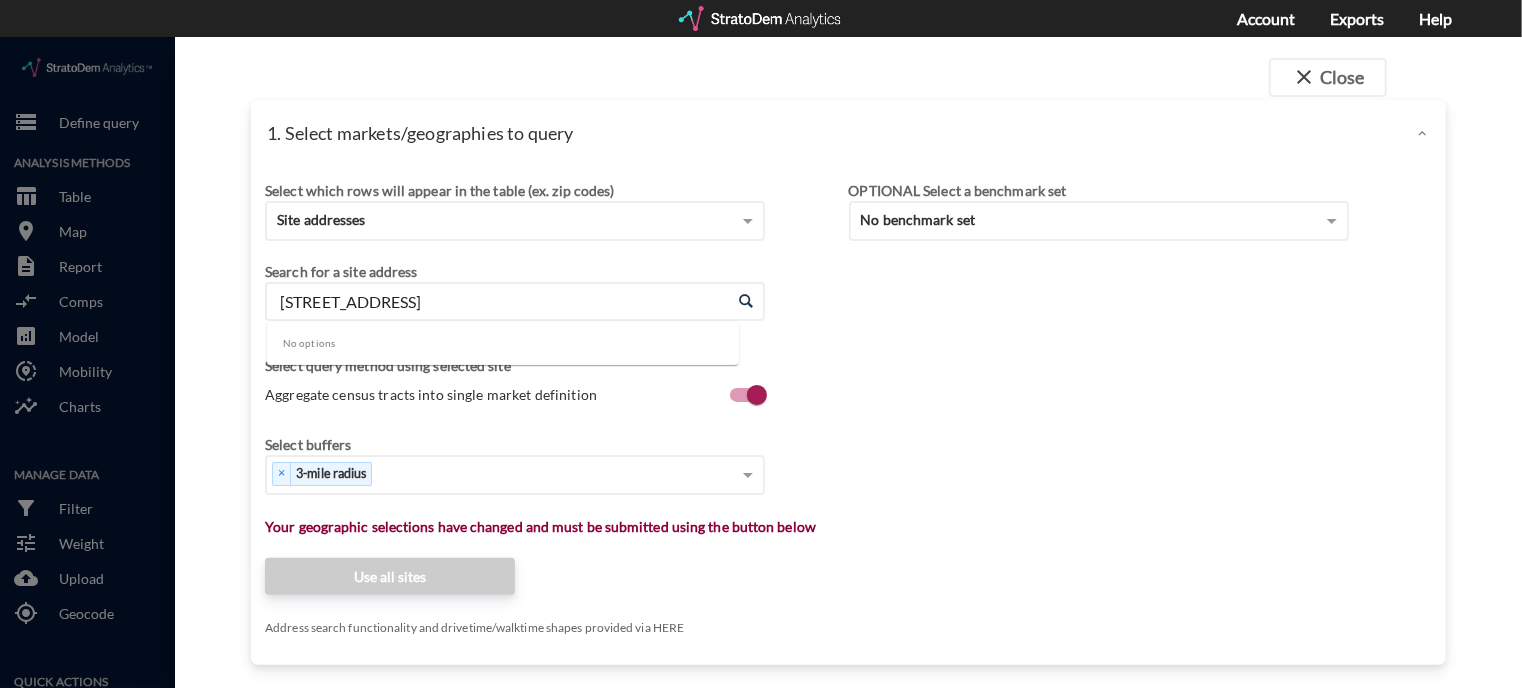 drag, startPoint x: 554, startPoint y: 261, endPoint x: 332, endPoint y: 255, distance: 222.08107 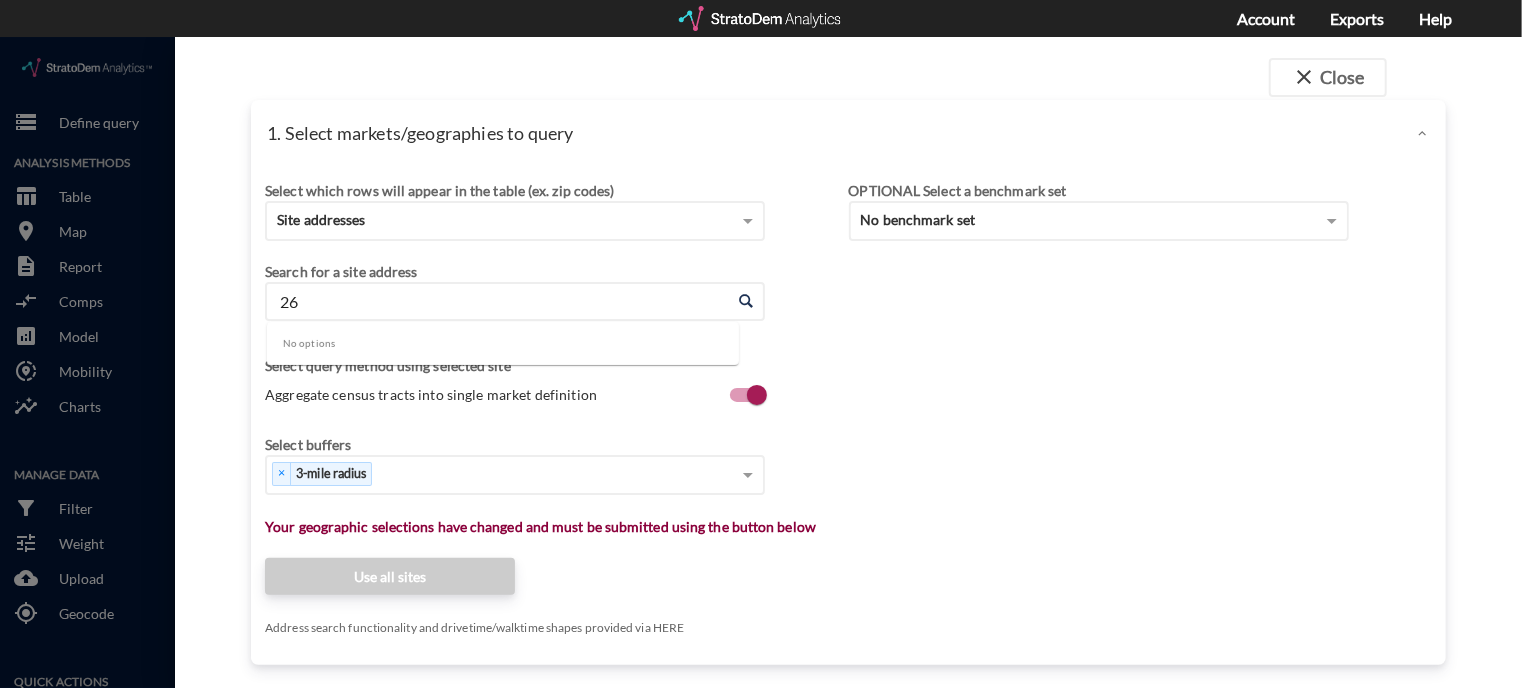 type on "2" 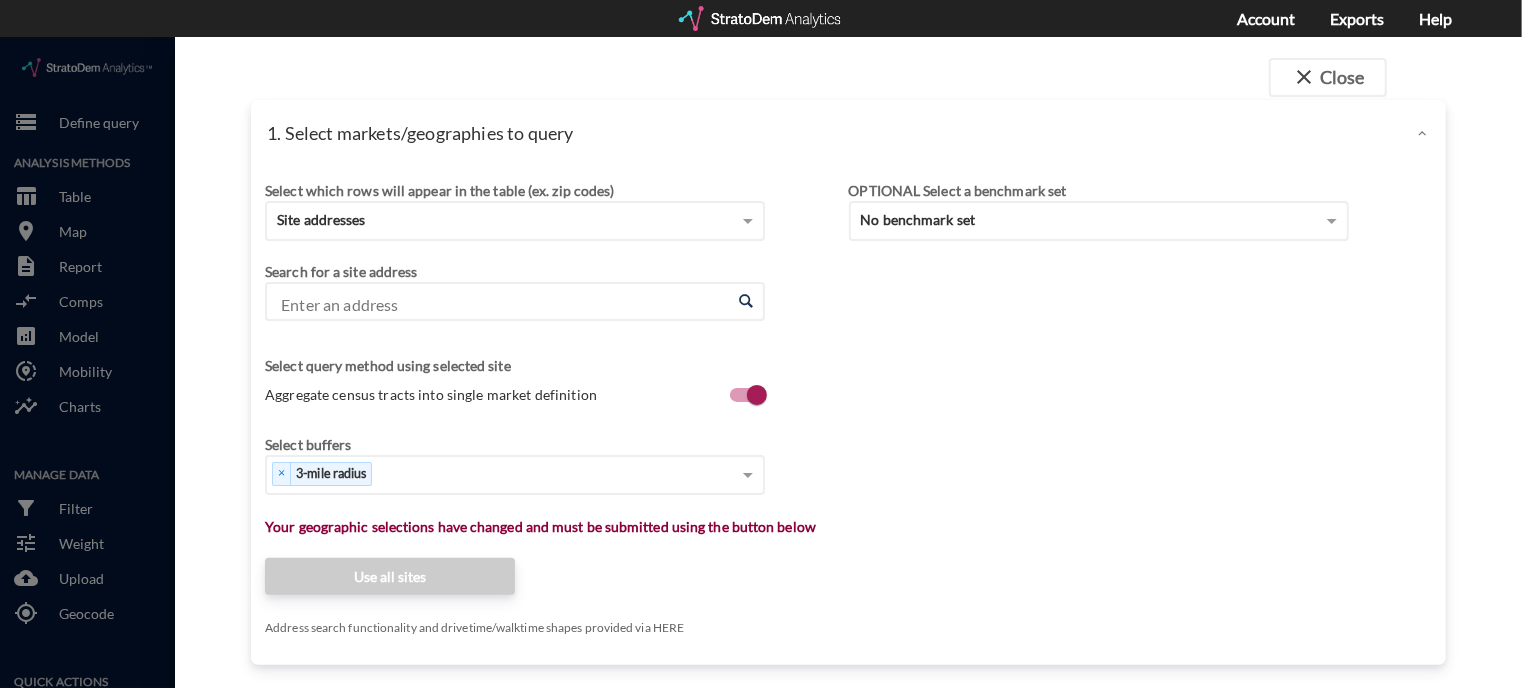 click on "close  Close 1. Select markets/geographies to query Select which rows will appear in the table (ex. zip codes) Site addresses Select a portfolio Select a market Search for a site address Enter an address Enter an address Select query method using selected site Aggregate census tracts into single market definition Select buffers × 3-mile radius   Select... Restrict your results to these sites (leaving empty selects all sites) Select... Your geographic selections have changed and must be submitted using the button below Use all sites Address search functionality and drivetime/walktime shapes provided via HERE OPTIONAL Select a benchmark set No benchmark set Select a portfolio 2. Define data query Load a previously defined query Create new query from scratch search Age Restricted Hsg Query March 12, 2025 - Robin  Trantham Preview data elements Edit this query Update query years Select this query 10 data elements Employment concentration by sector with industry sectors of Retail Trade  (Time Series) XYjLNMqw 1" 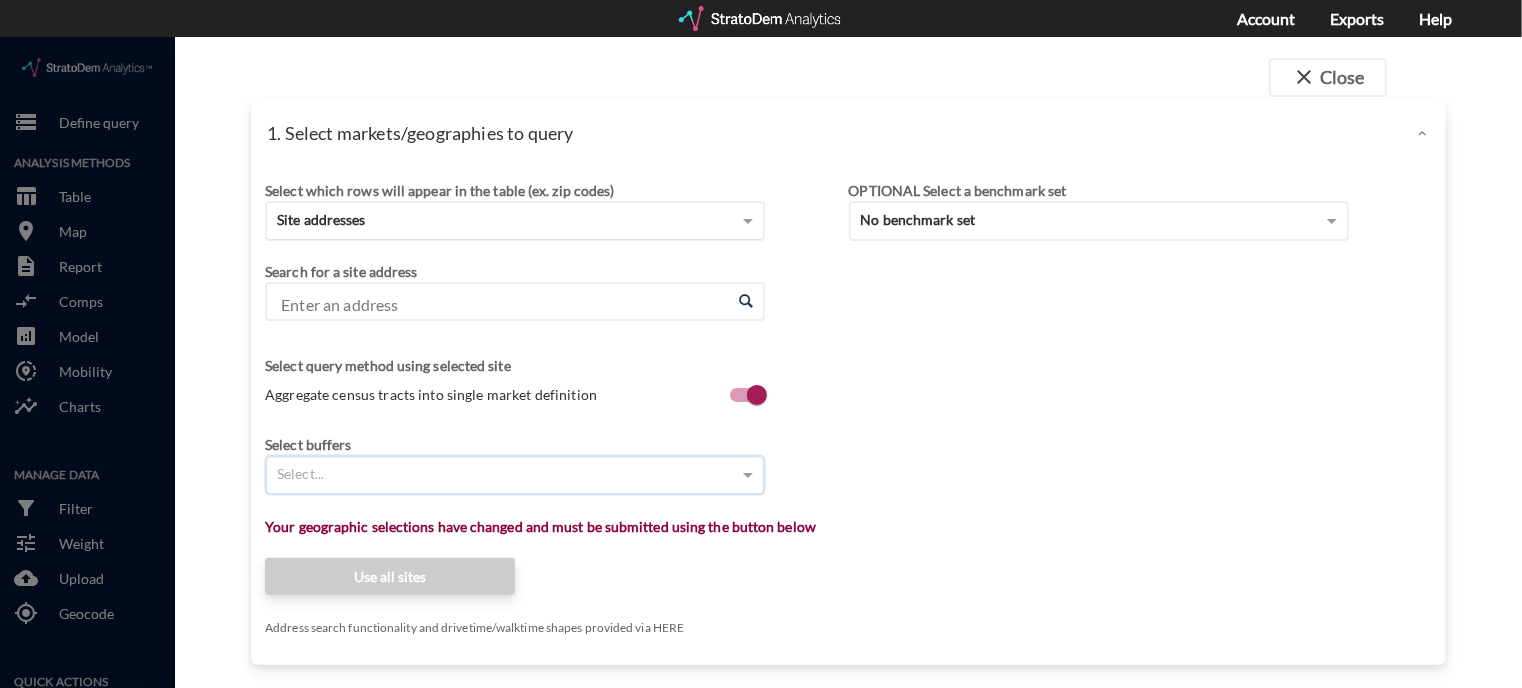 click on "Site addresses" 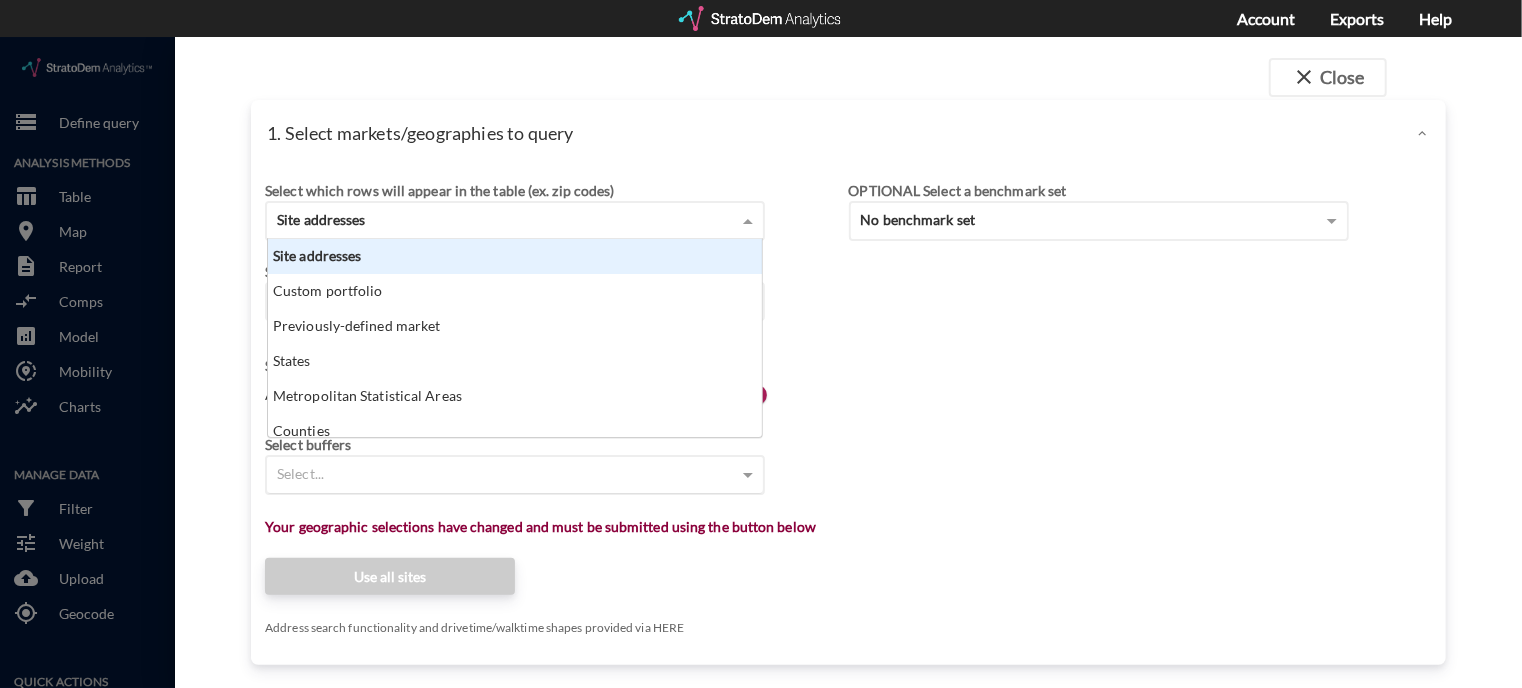 scroll, scrollTop: 16, scrollLeft: 12, axis: both 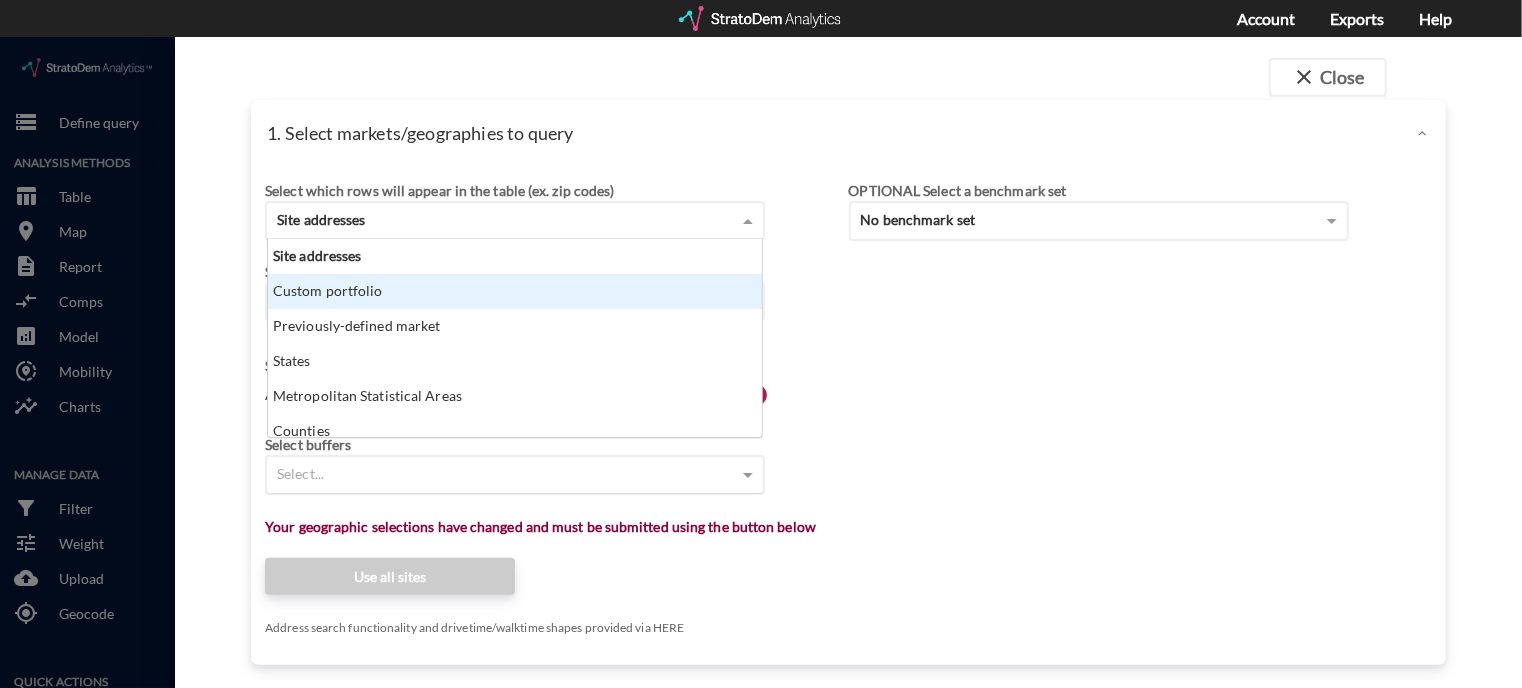 click on "Custom portfolio" 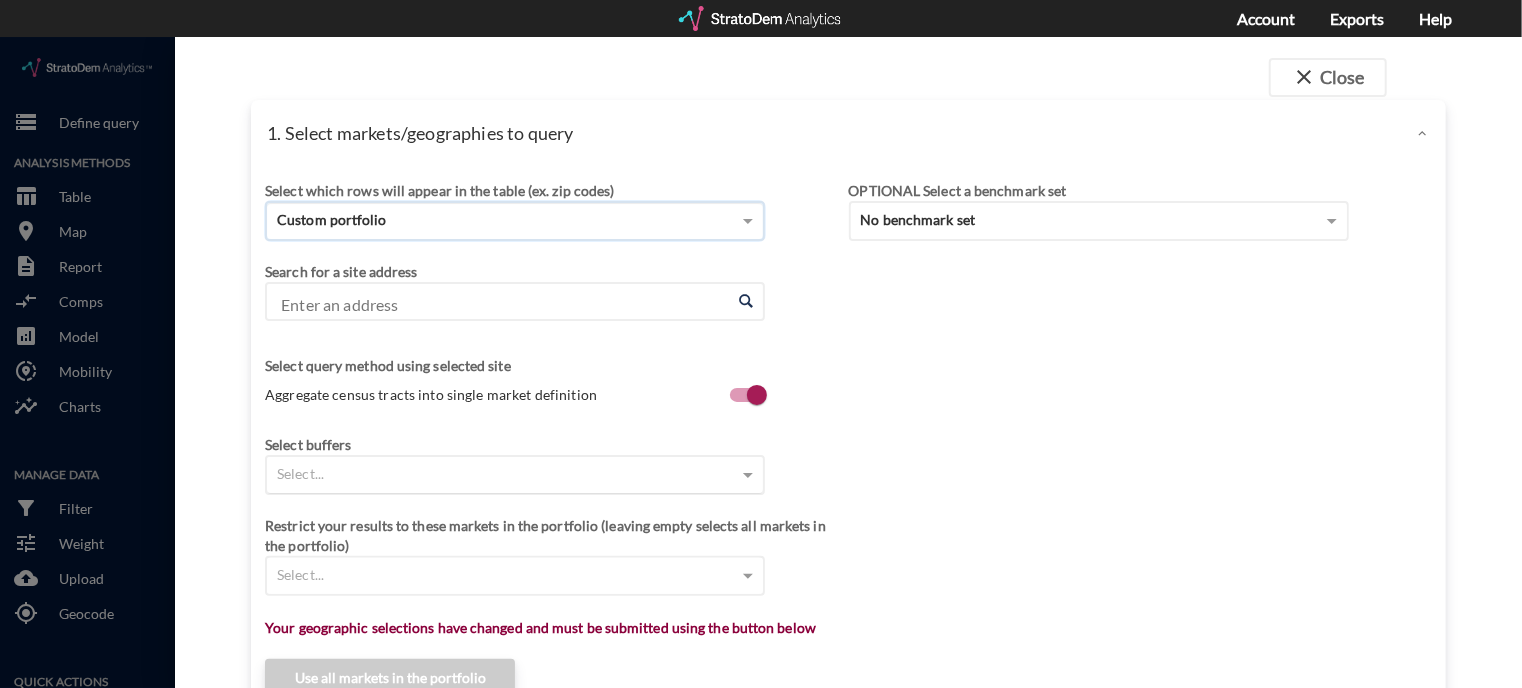 click on "Custom portfolio" 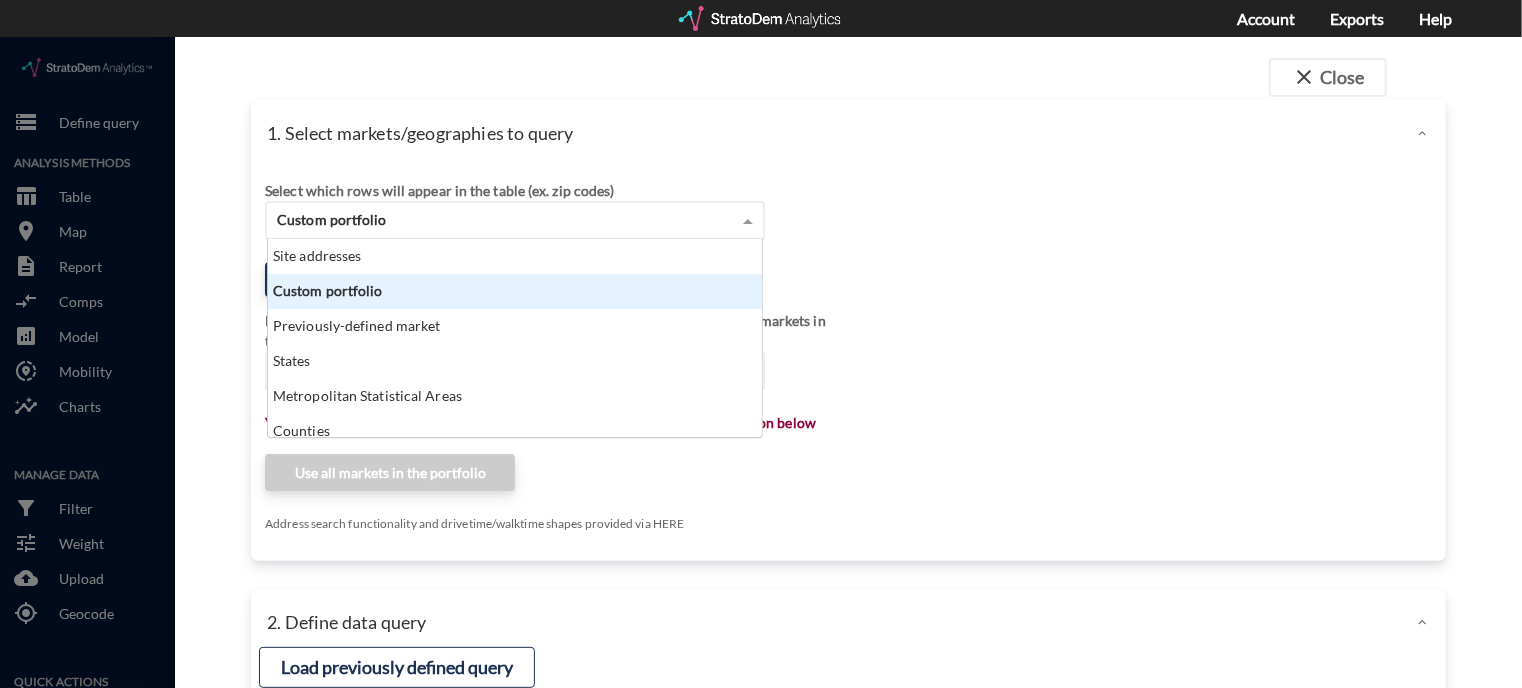 scroll, scrollTop: 16, scrollLeft: 12, axis: both 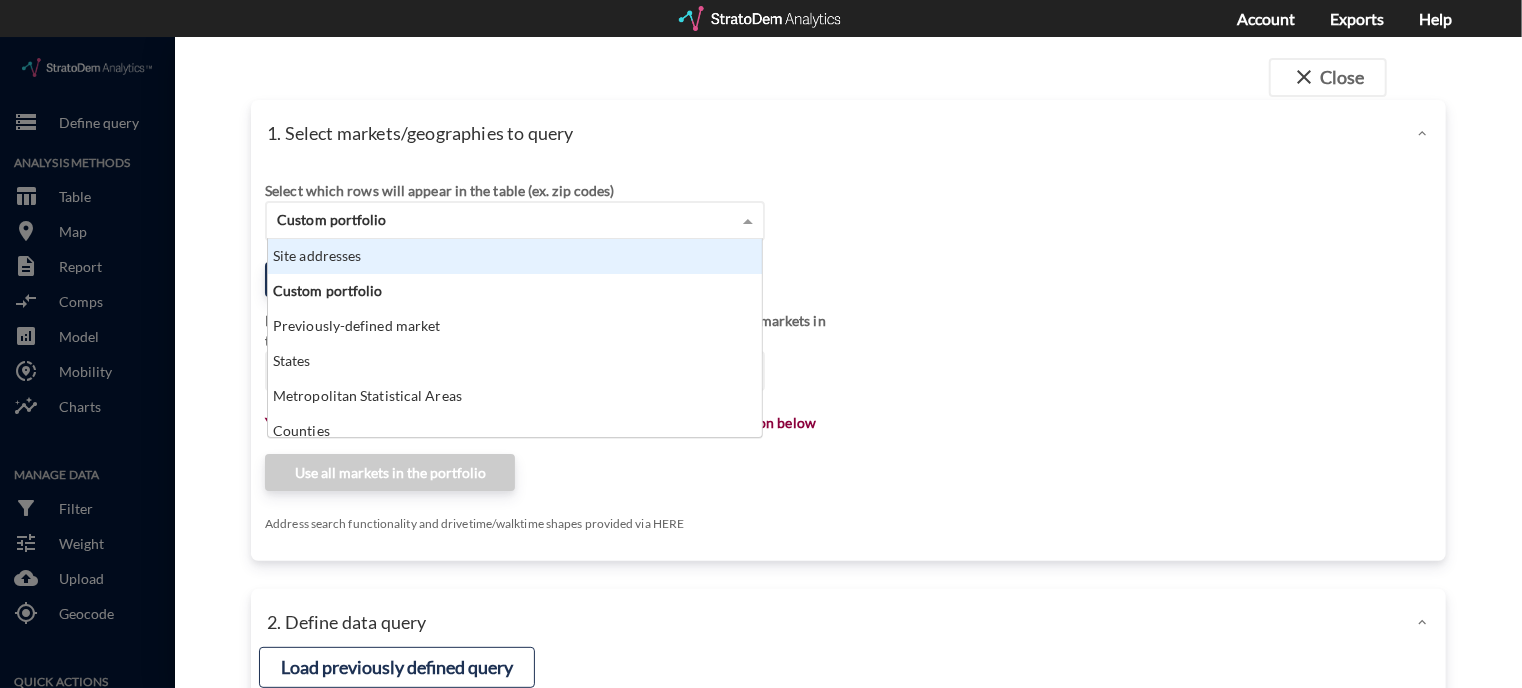 click on "Site addresses" 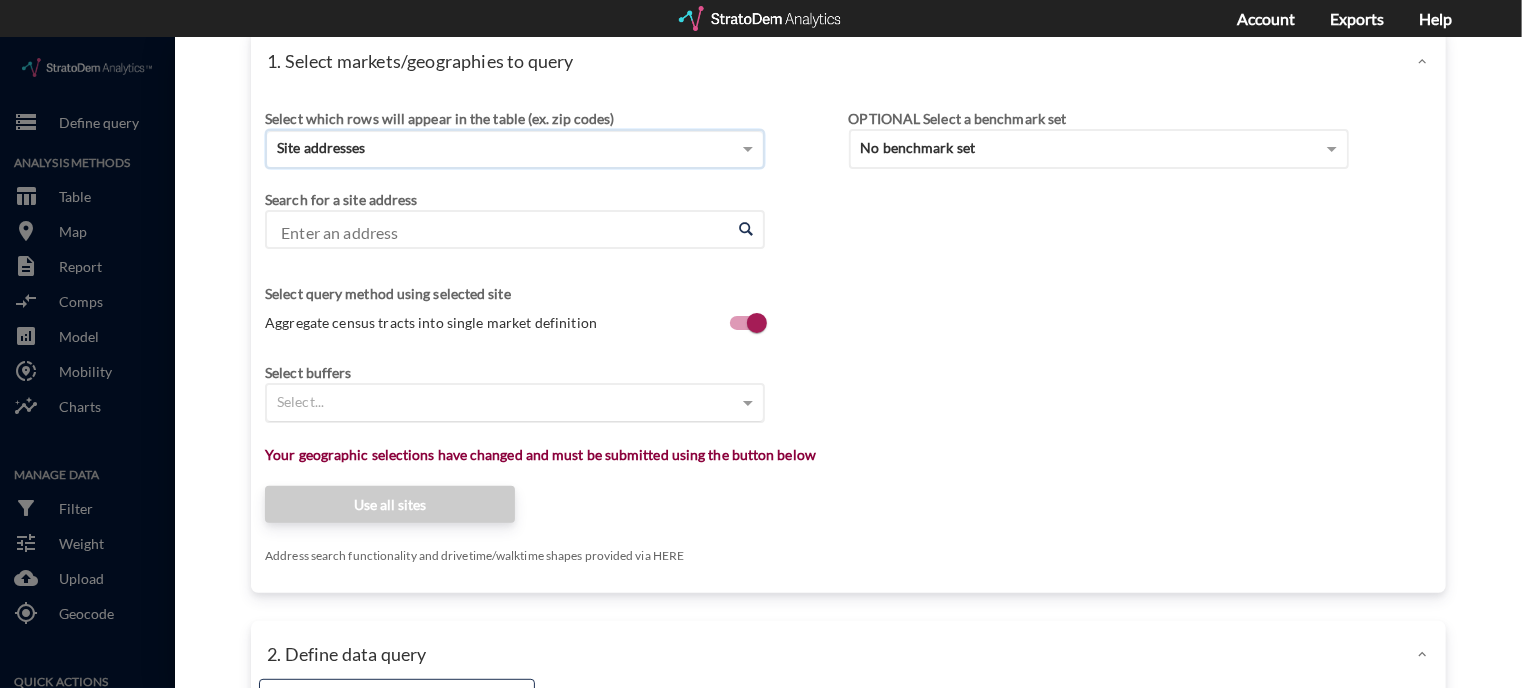 scroll, scrollTop: 0, scrollLeft: 0, axis: both 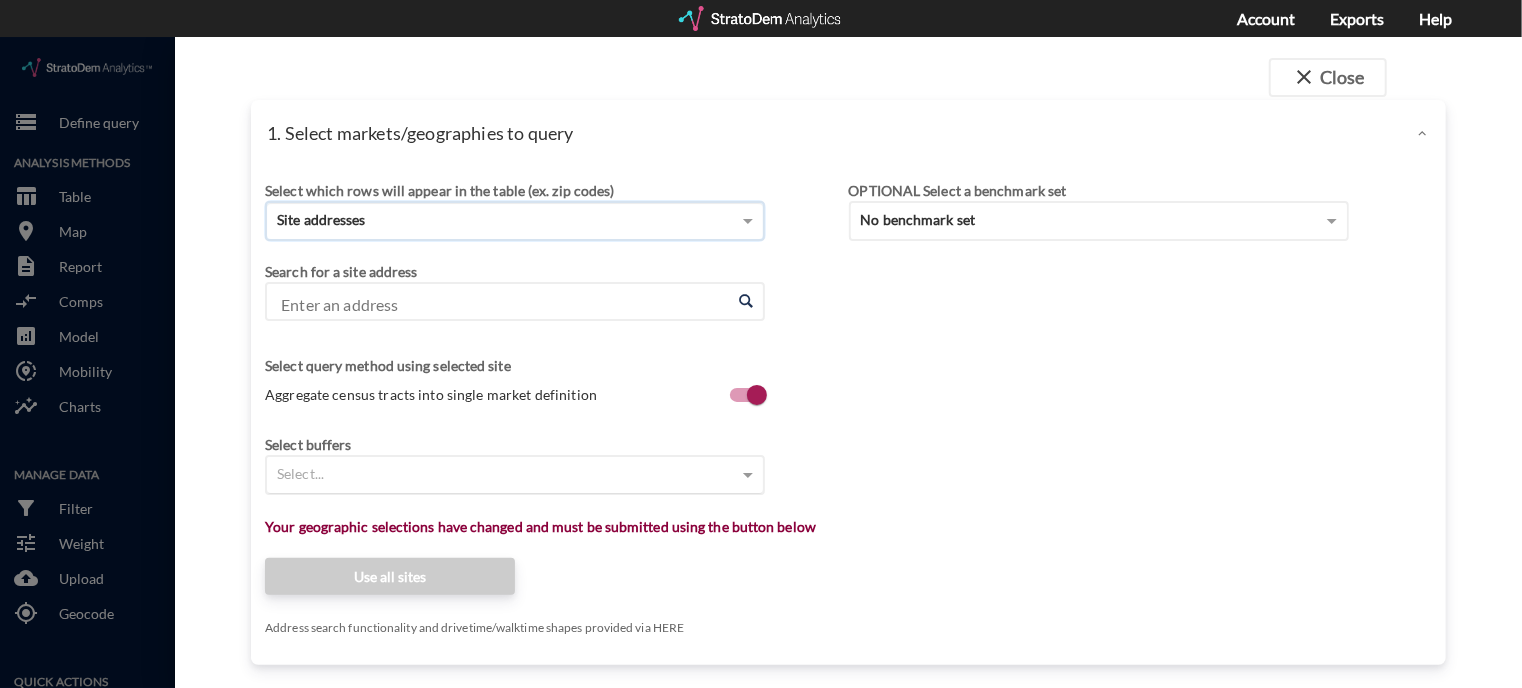 click on "Enter an address" 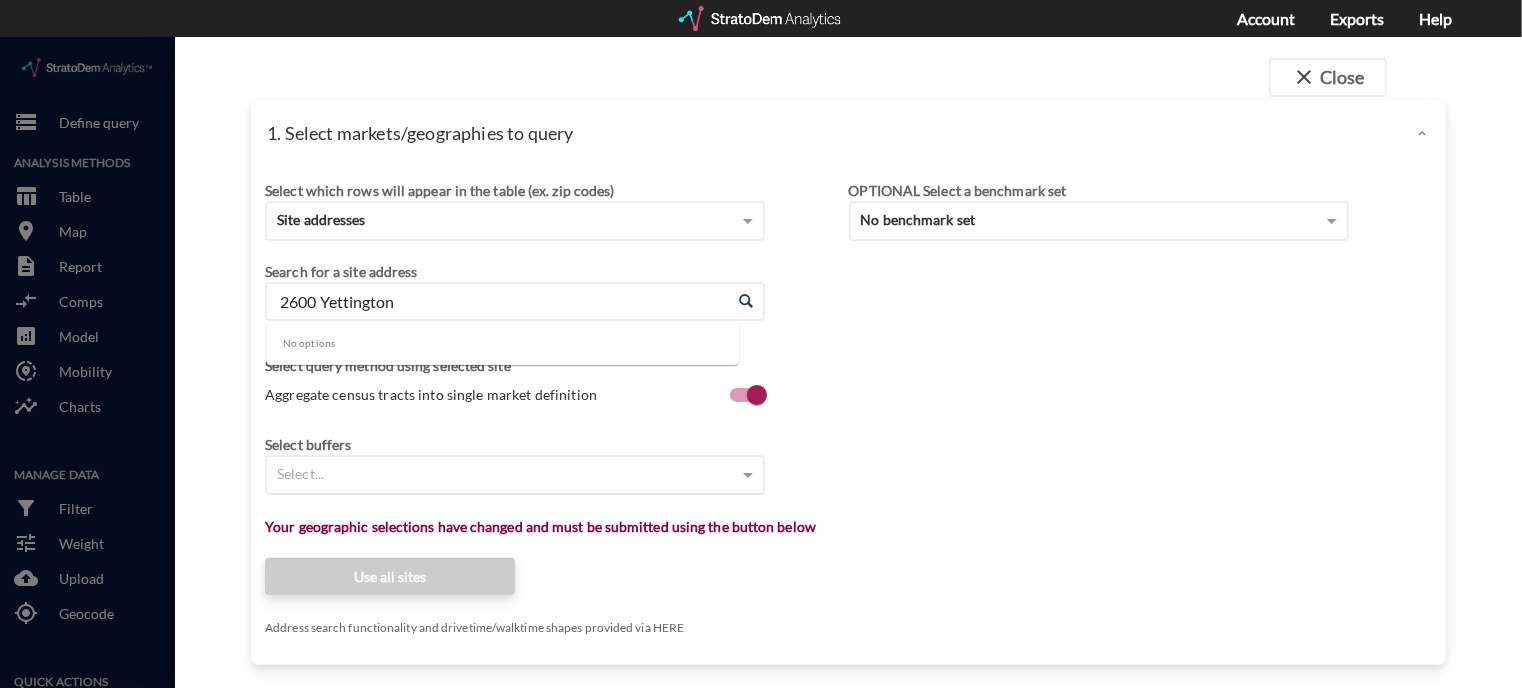 type on "2600 Yettington" 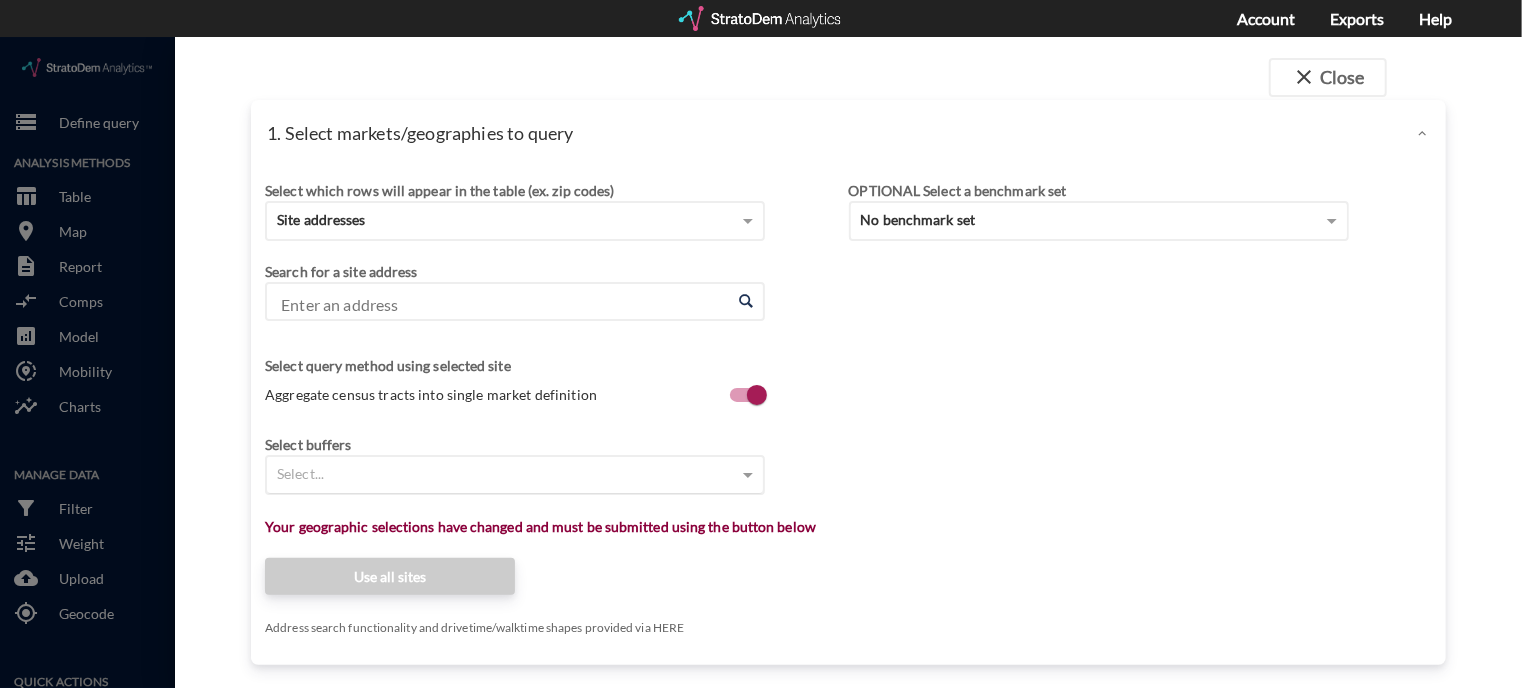 click on "Select which rows will appear in the table (ex. zip codes) Site addresses Select a portfolio Select a market Search for a site address Enter an address Enter an address Select query method using selected site Aggregate census tracts into single market definition Select buffers Select... Select... Restrict your results to these sites (leaving empty selects all sites) Select... Your geographic selections have changed and must be submitted using the button below Use all sites Address search functionality and drivetime/walktime shapes provided via HERE OPTIONAL Select a benchmark set No benchmark set Select a portfolio" 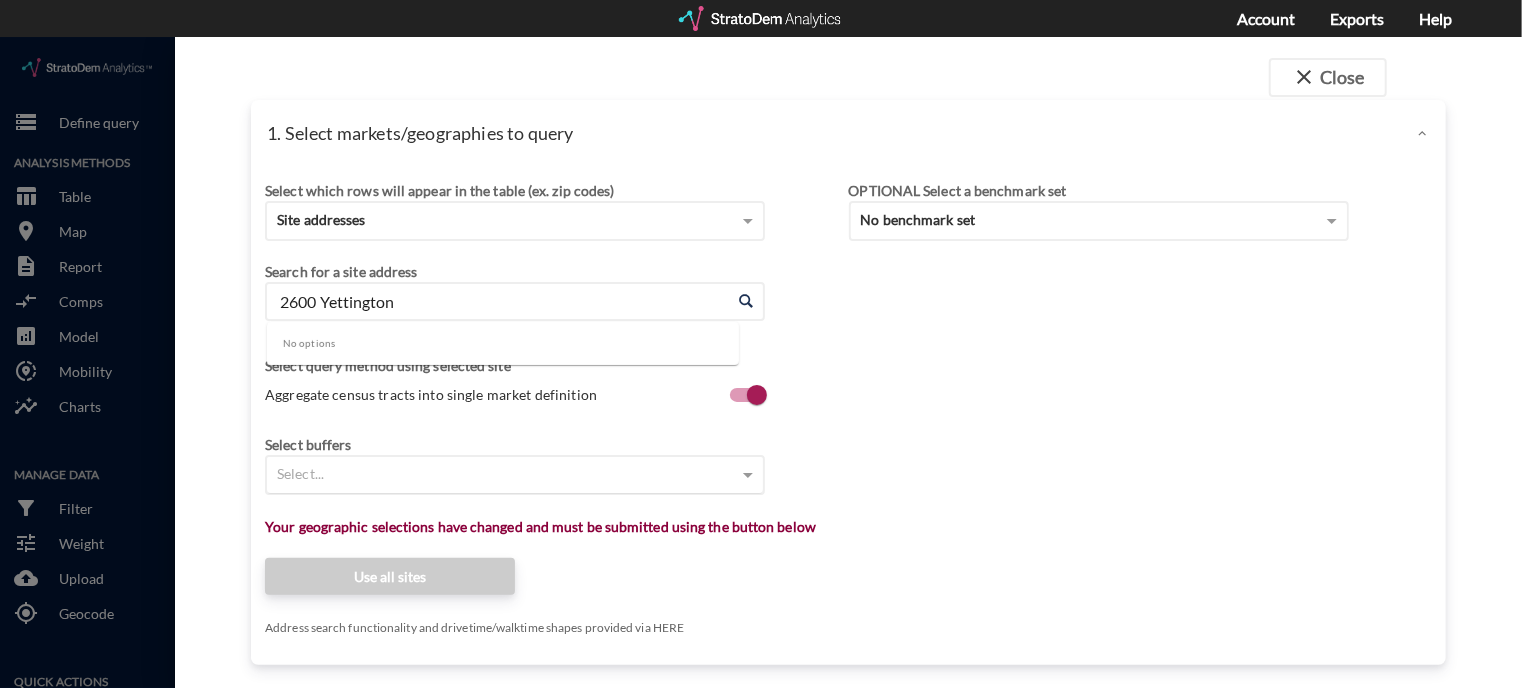 type on "2600 Yettington" 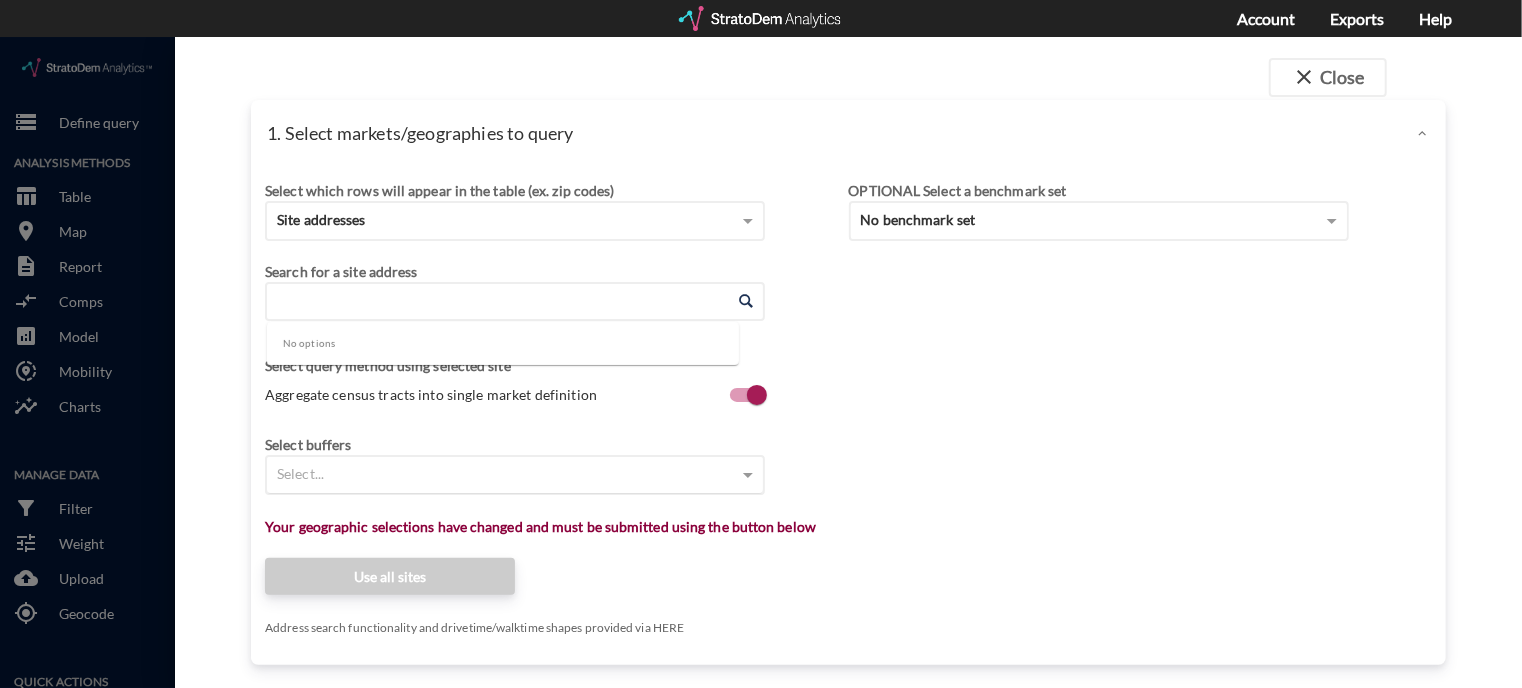 click 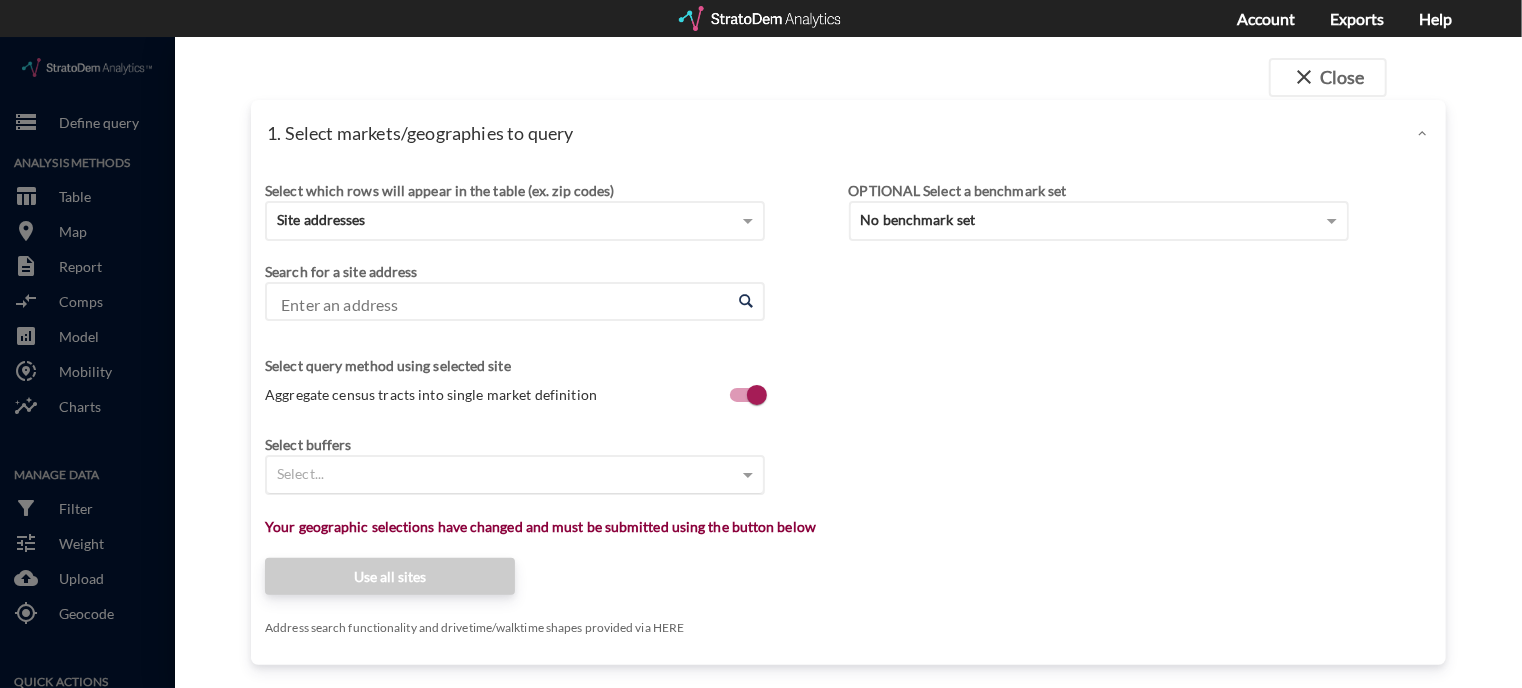 click 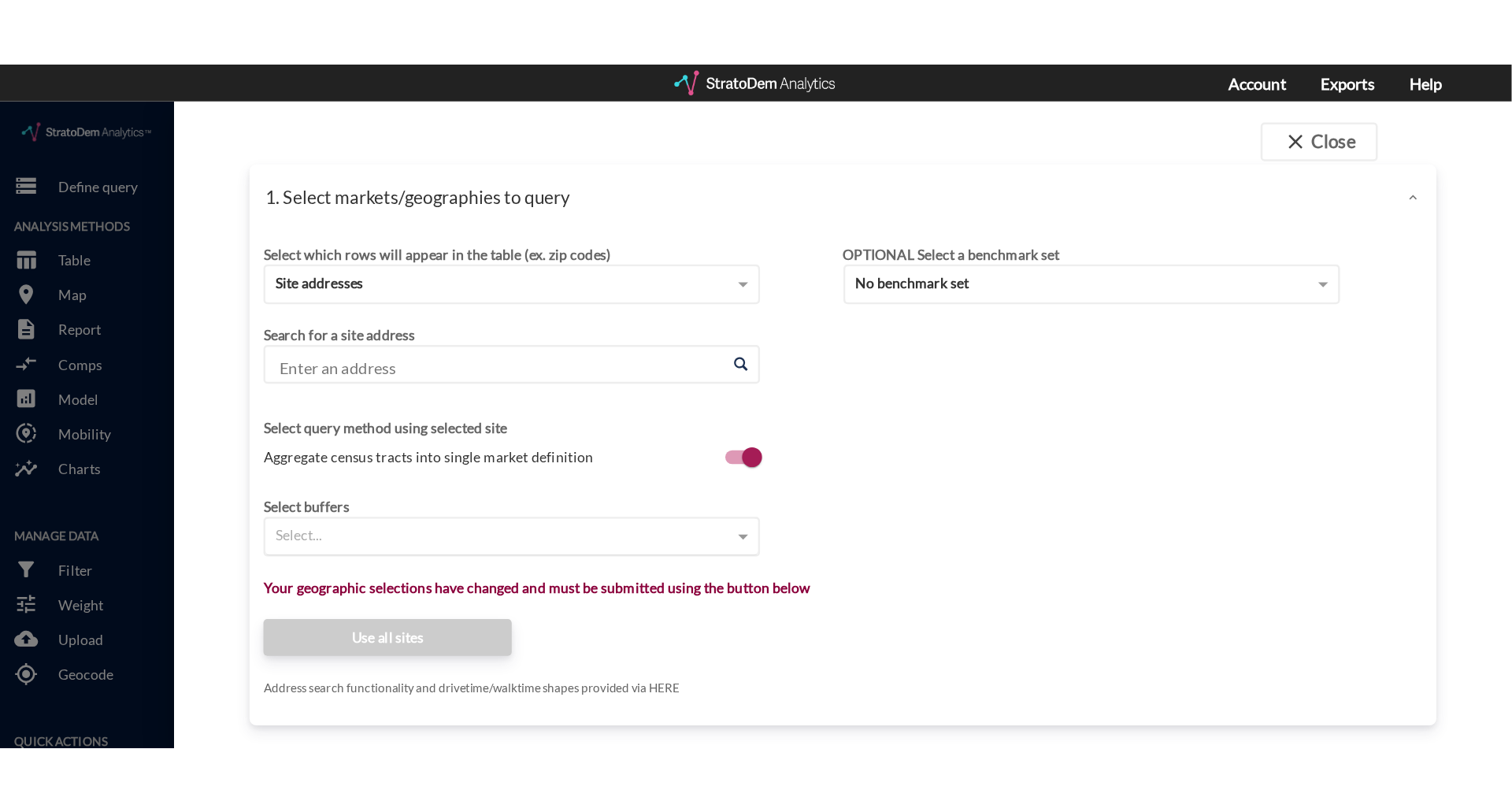 scroll, scrollTop: 109, scrollLeft: 0, axis: vertical 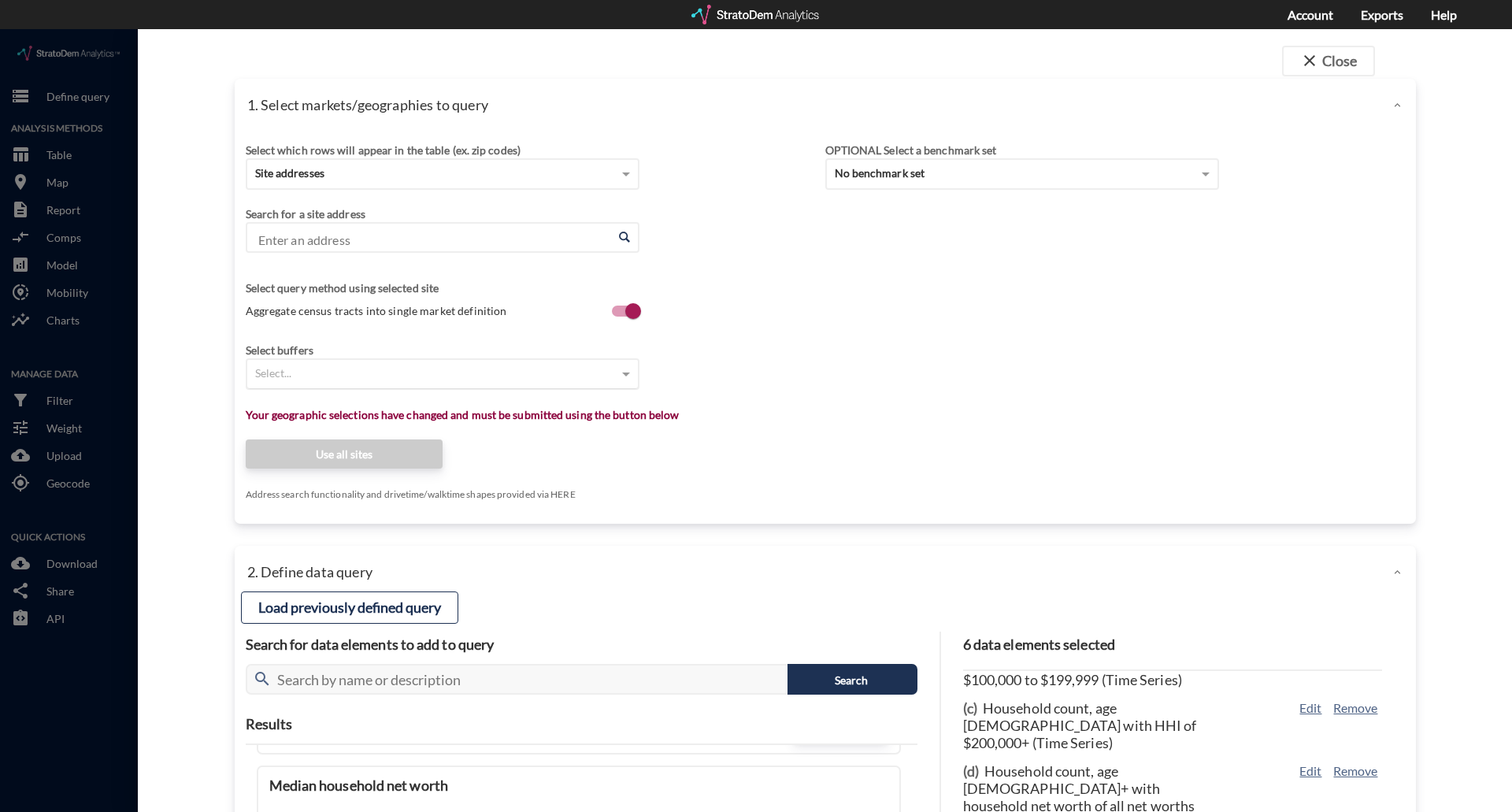 click on "Enter an address" 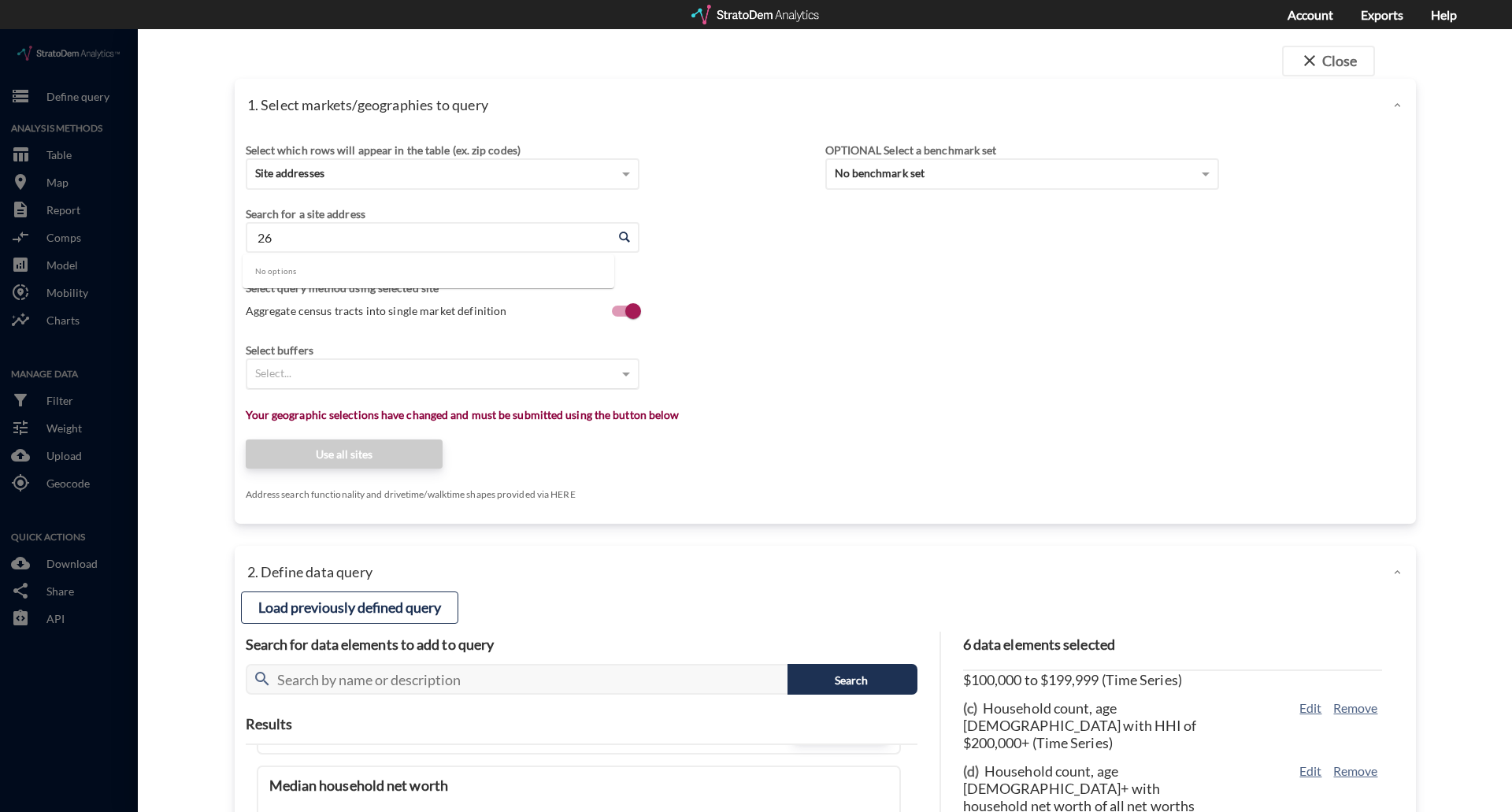 type on "2" 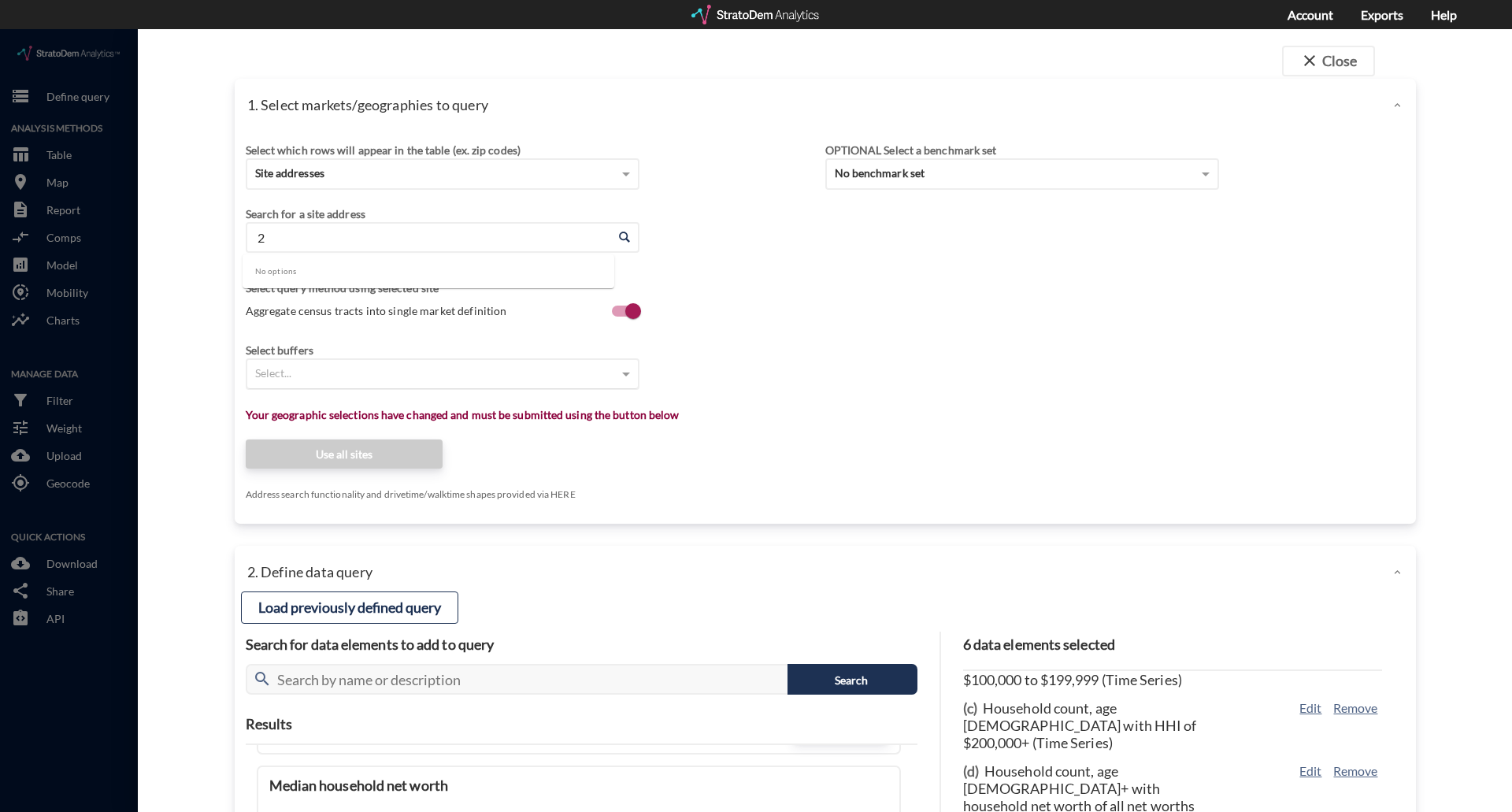 type 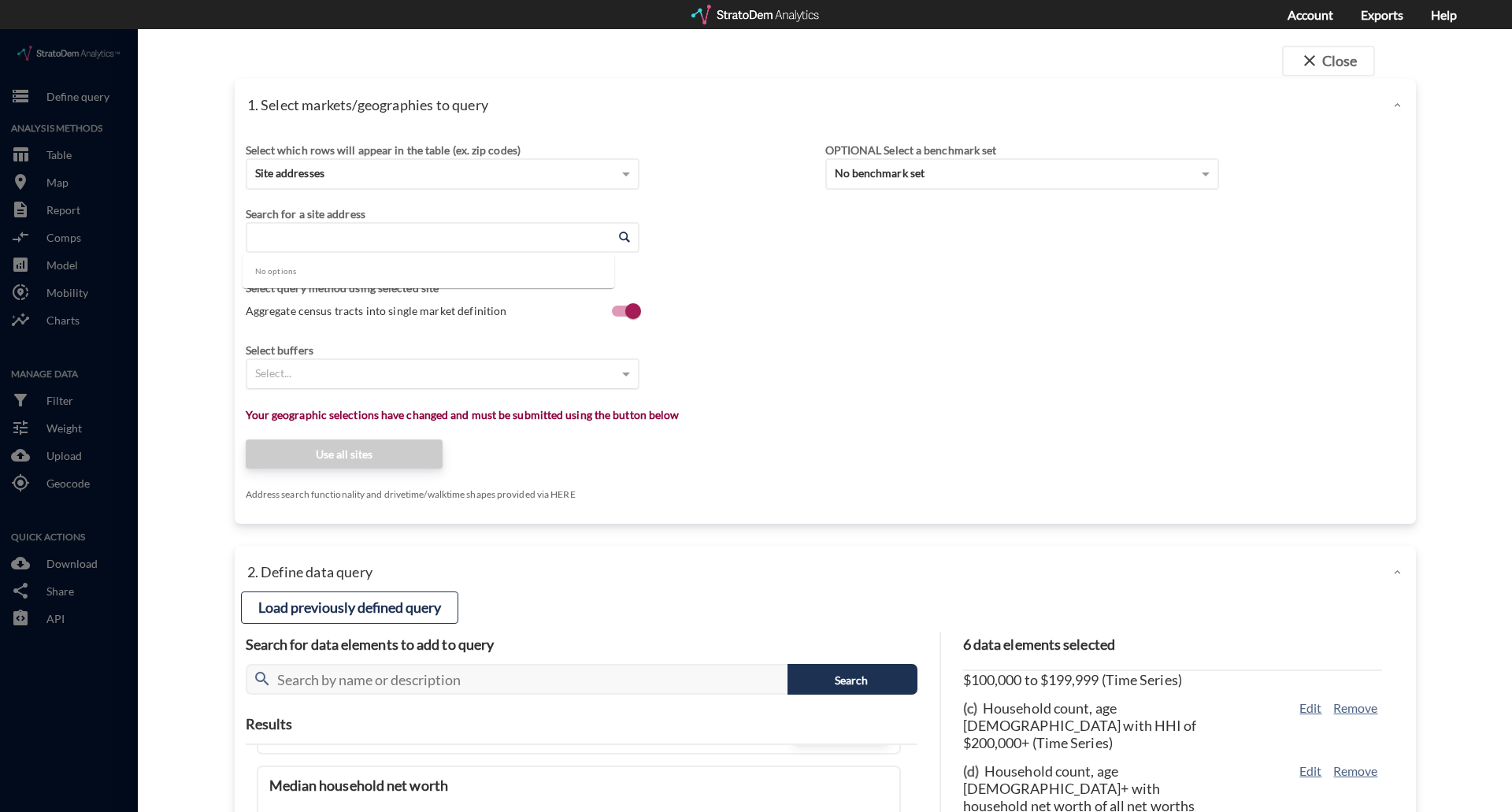 click on "close  Close 1. Select markets/geographies to query Select which rows will appear in the table (ex. zip codes) Site addresses Select a portfolio Select a market Search for a site address Enter an address Enter an address Select query method using selected site Aggregate census tracts into single market definition Select buffers Select... Select... Restrict your results to these sites (leaving empty selects all sites) Select... Your geographic selections have changed and must be submitted using the button below Use all sites Address search functionality and drivetime/walktime shapes provided via HERE OPTIONAL Select a benchmark set No benchmark set Select a portfolio 2. Define data query Load a previously defined query Create new query from scratch search Age Restricted Hsg Query March 12, 2025 - Robin  Trantham Preview data elements Edit this query Update query years Select this query 10 data elements Employment concentration by sector with industry sectors of Retail Trade  (Time Series) XYjLNMqw 97L5eMY1 1 2" 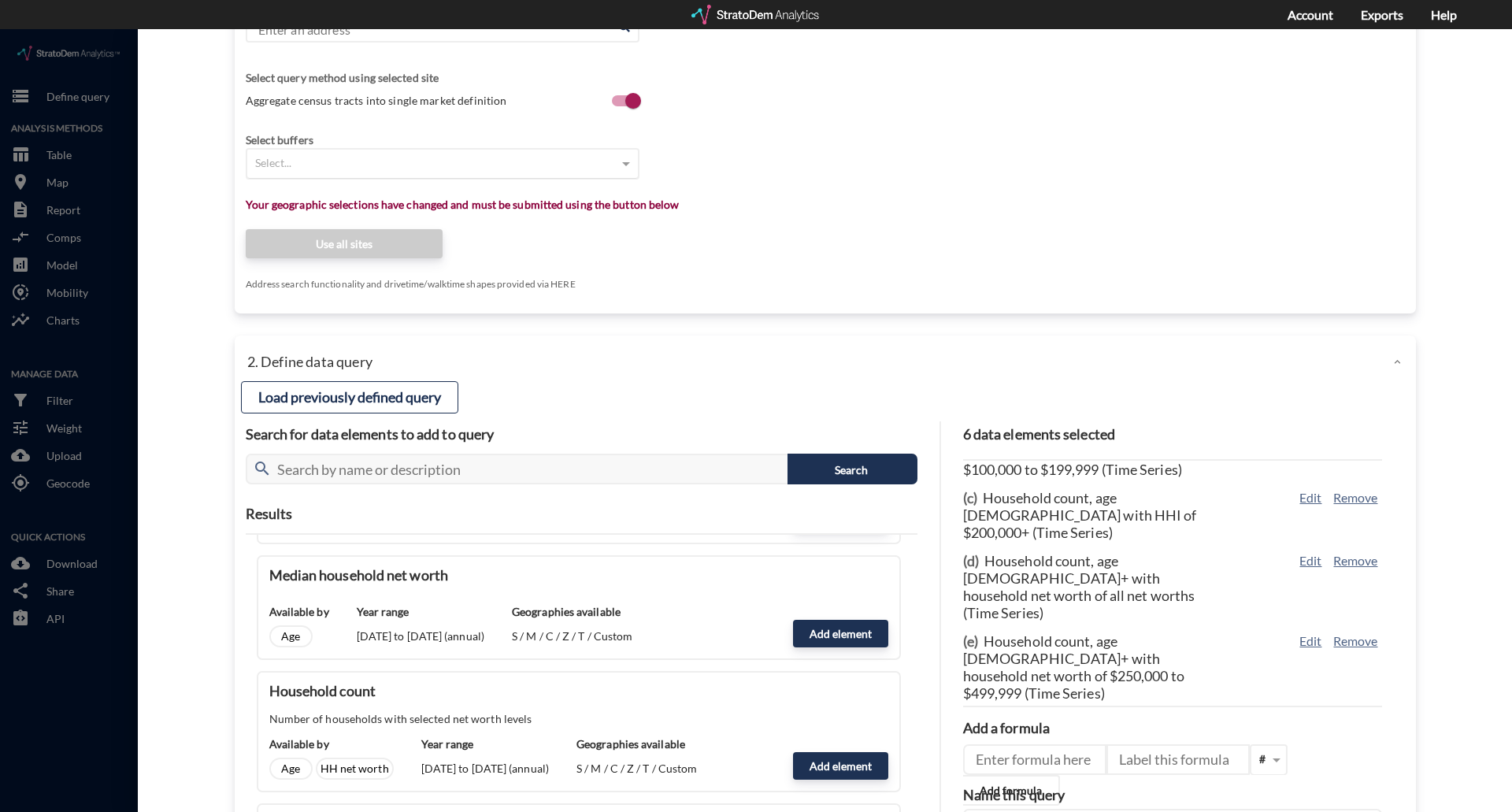 scroll, scrollTop: 373, scrollLeft: 0, axis: vertical 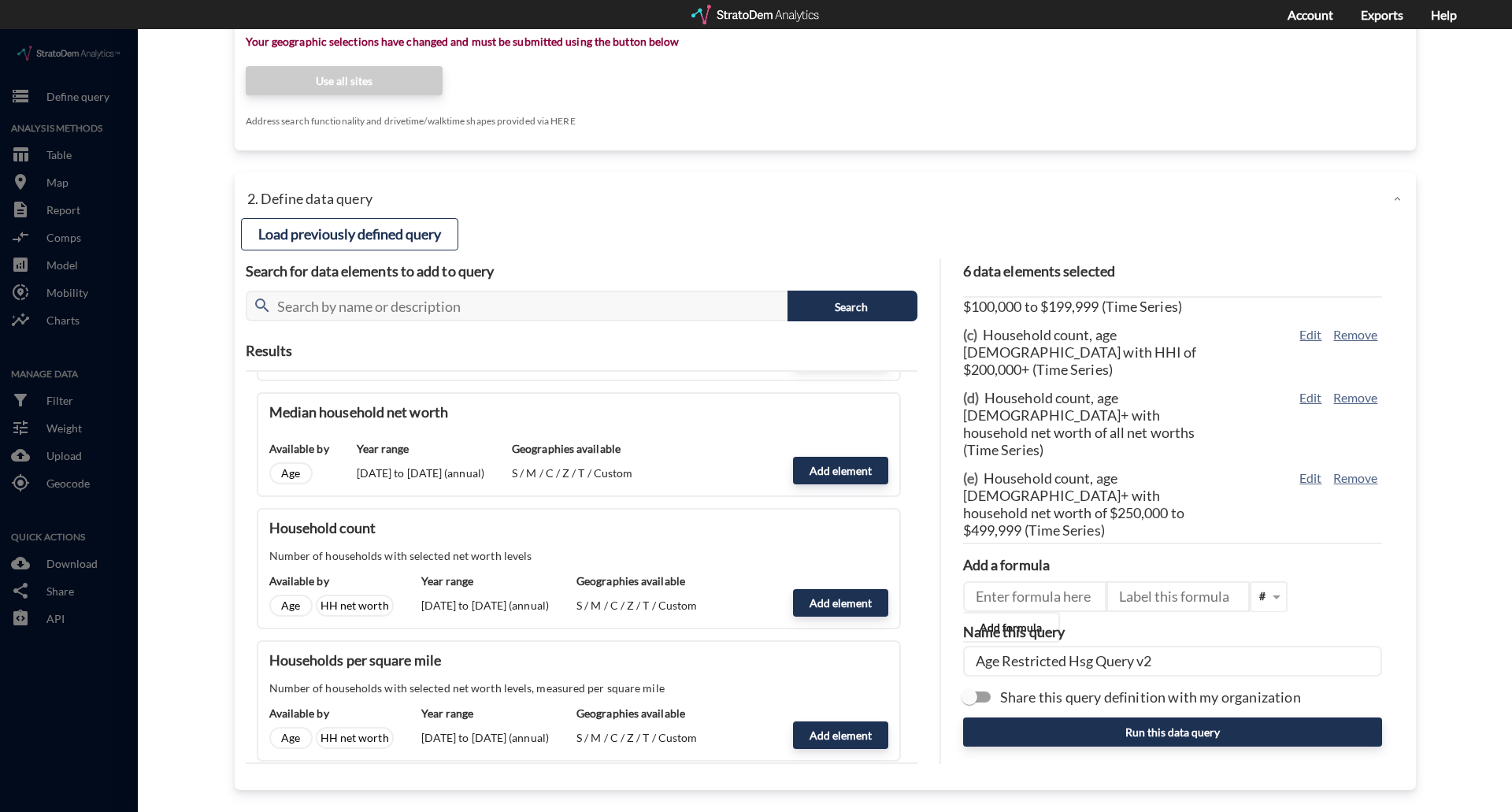 click on "Share this query definition with my organization" 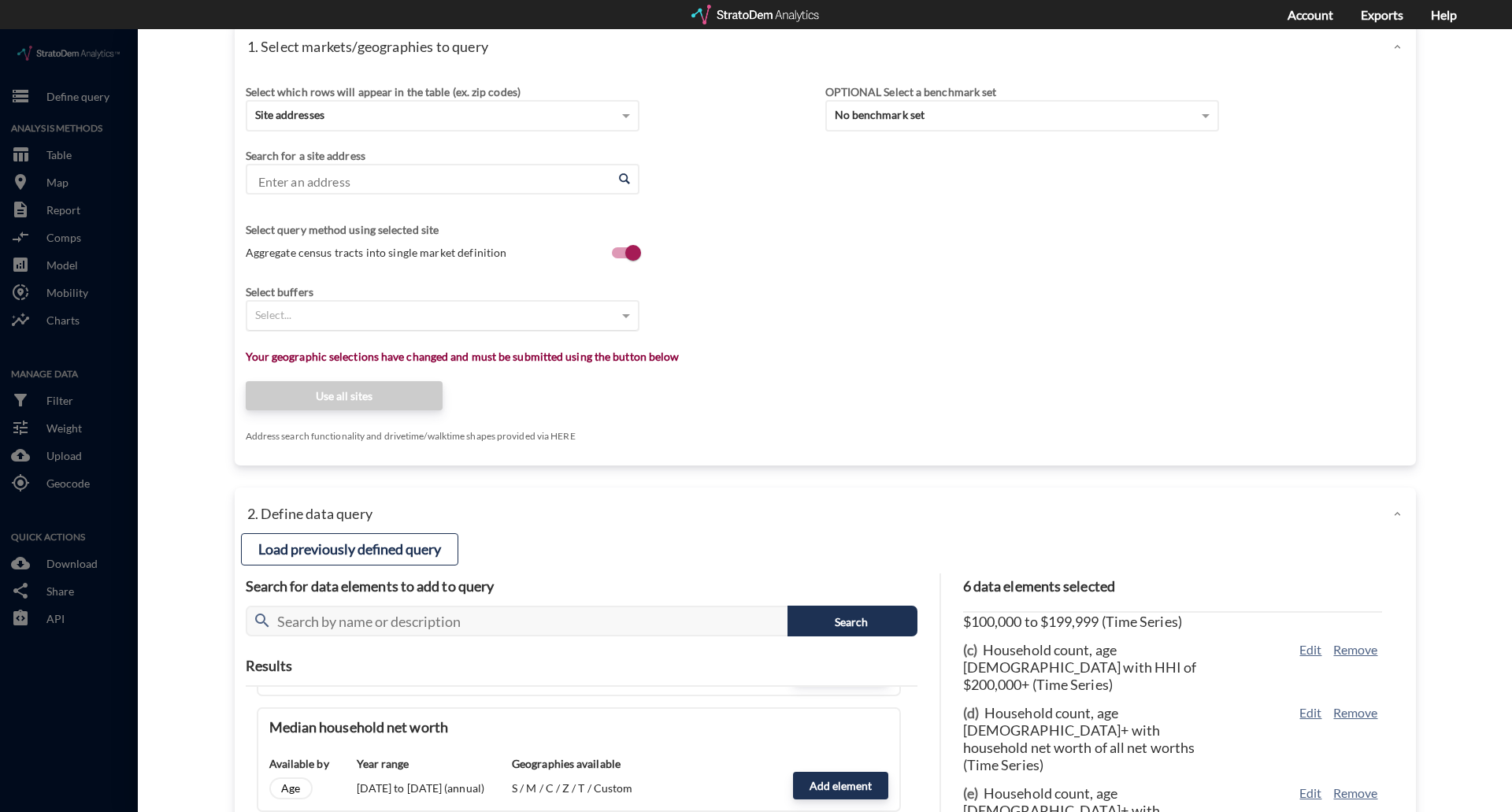 scroll, scrollTop: 0, scrollLeft: 0, axis: both 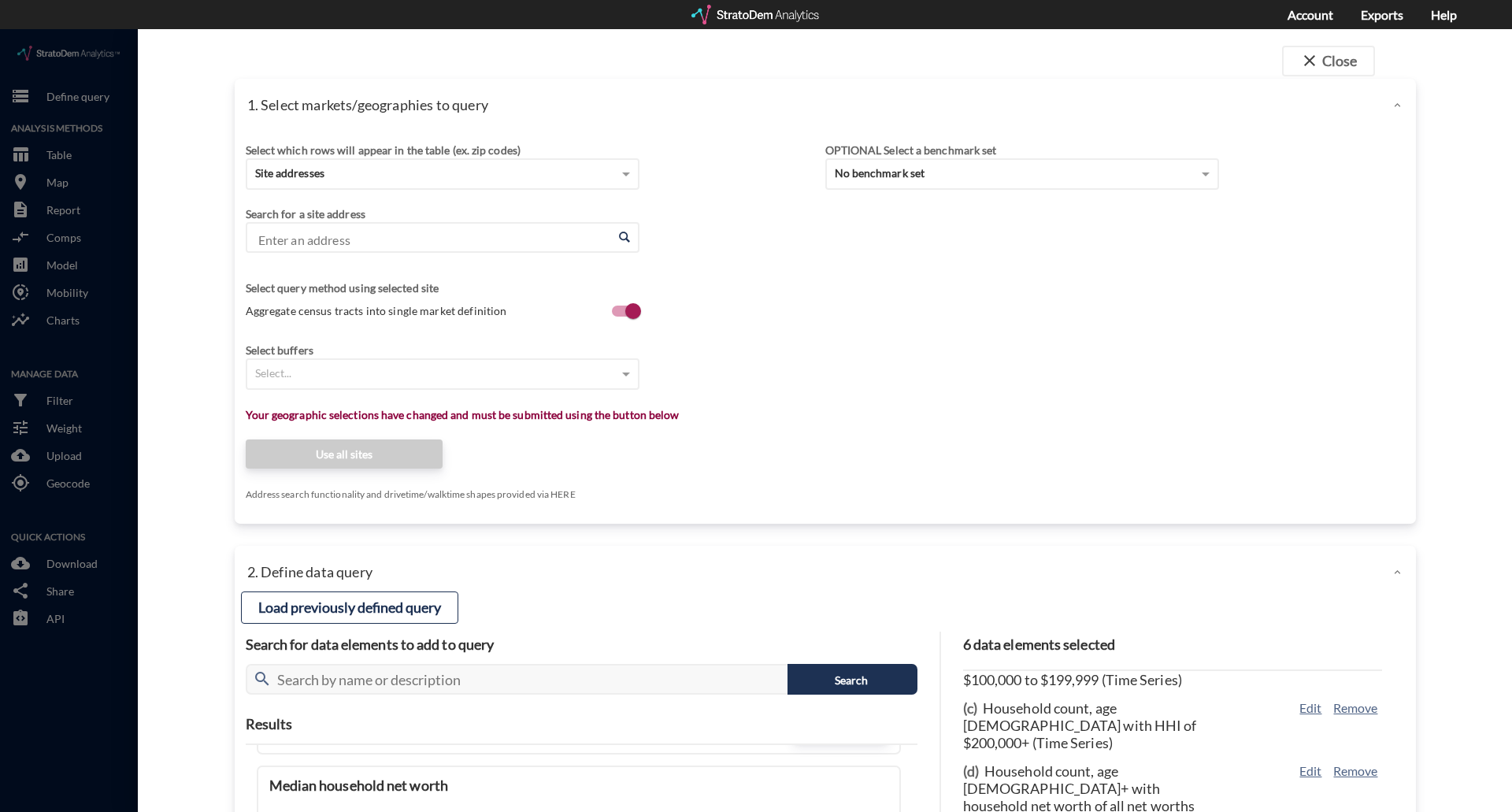 click on "Enter an address" 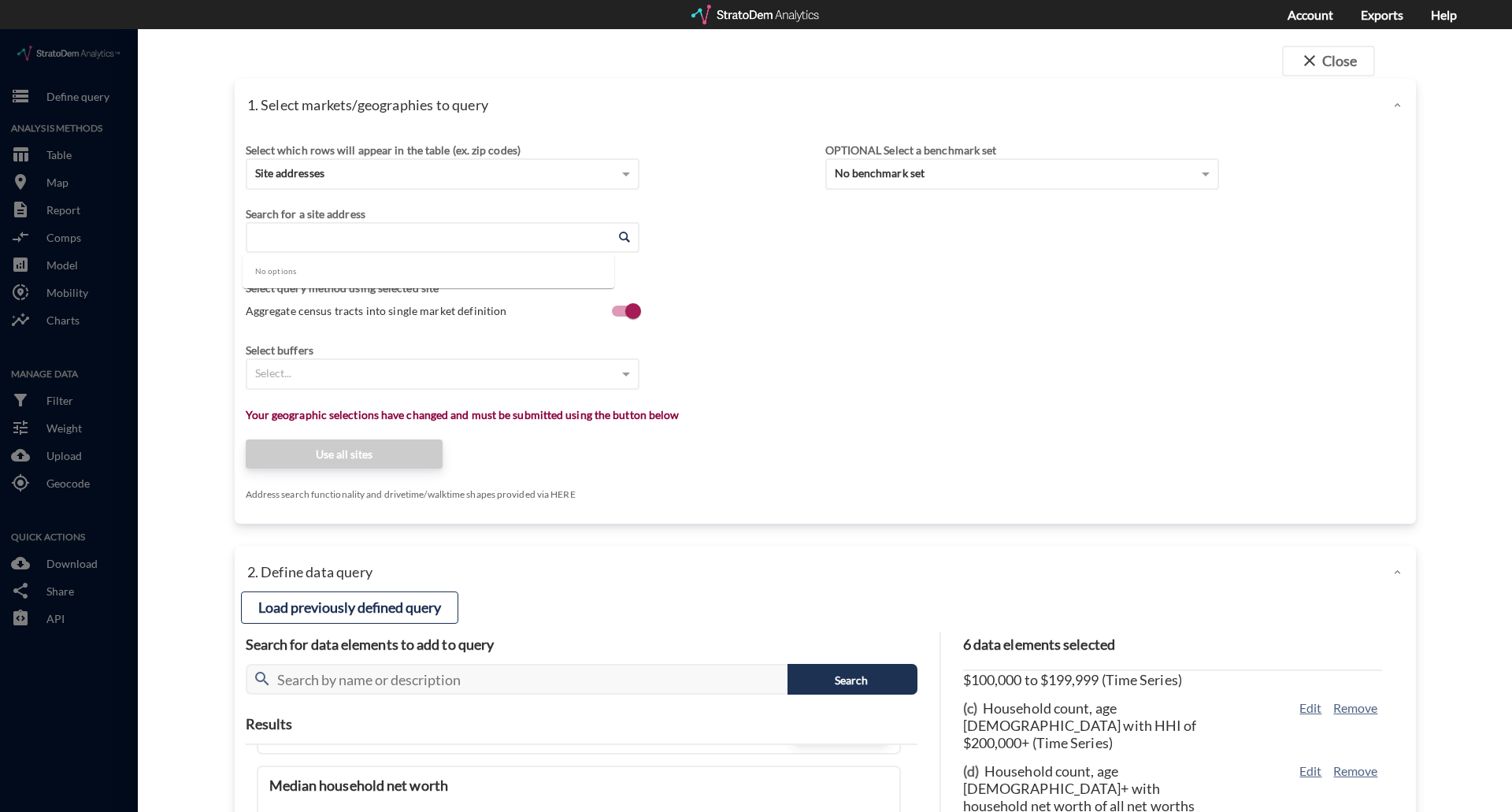 paste on "152 Market Chapel Rd, Pittsboro, NC 27312" 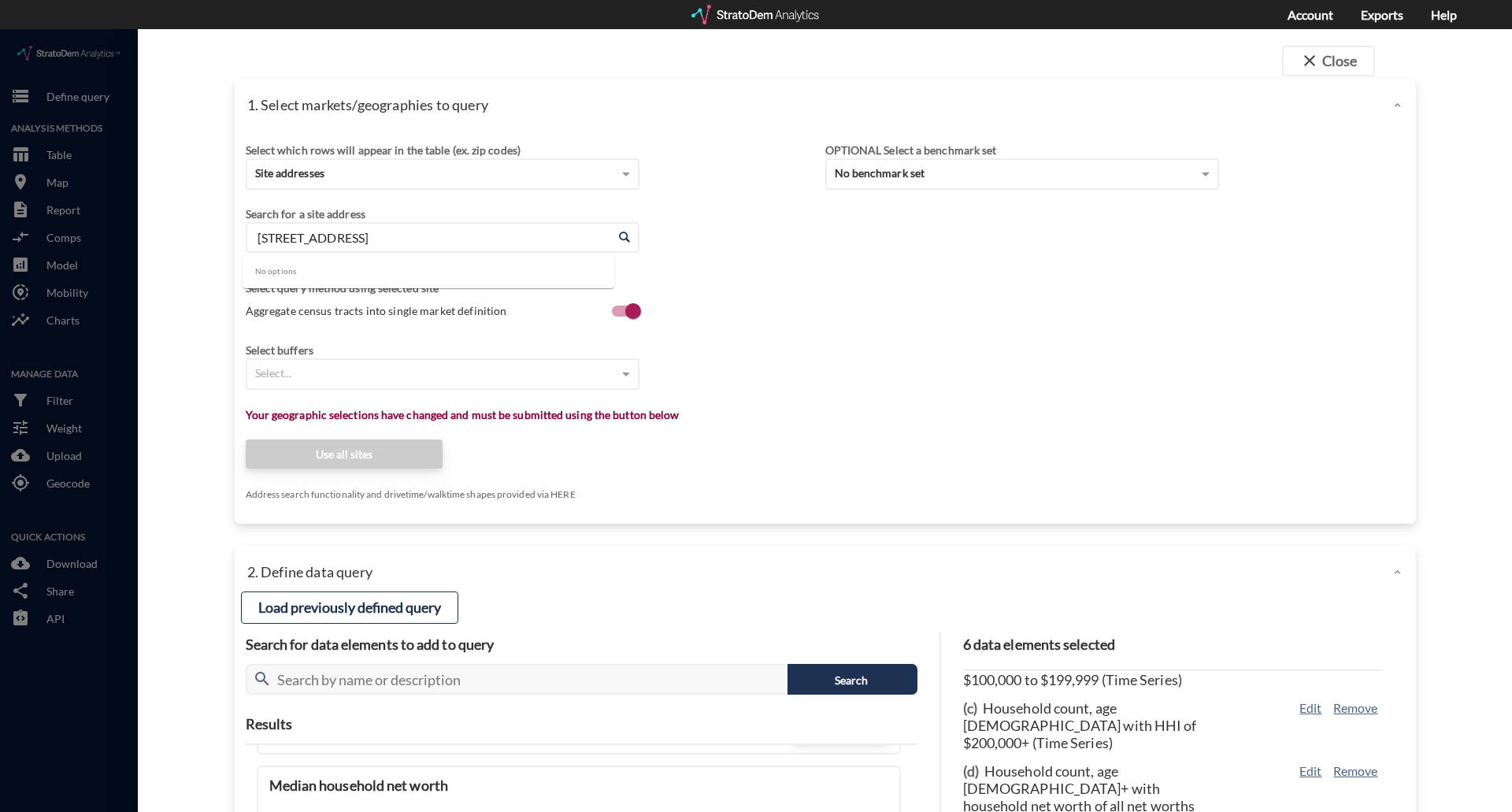 drag, startPoint x: 544, startPoint y: 211, endPoint x: 376, endPoint y: 203, distance: 168.19037 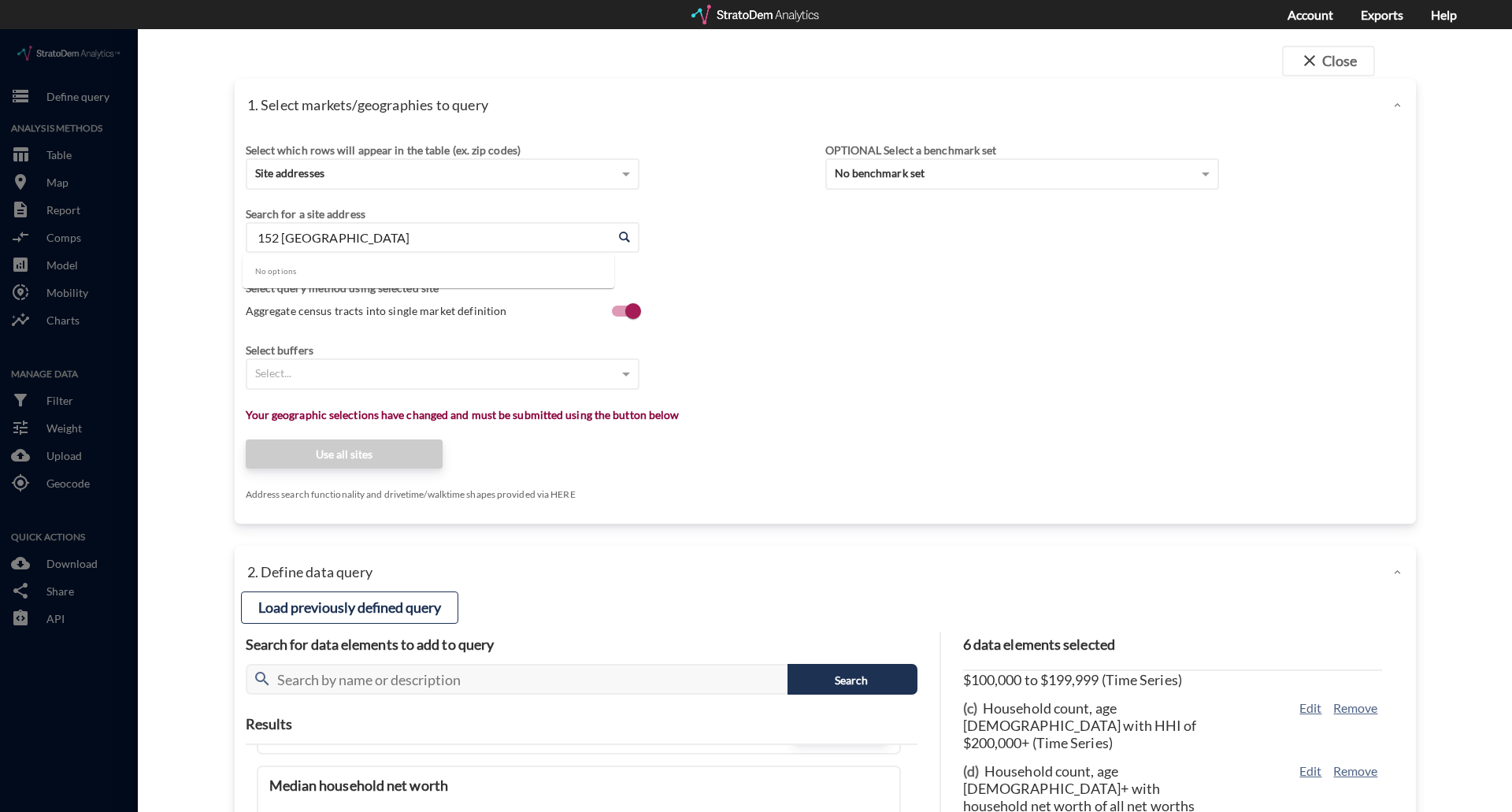 type on "152 Market Chapel" 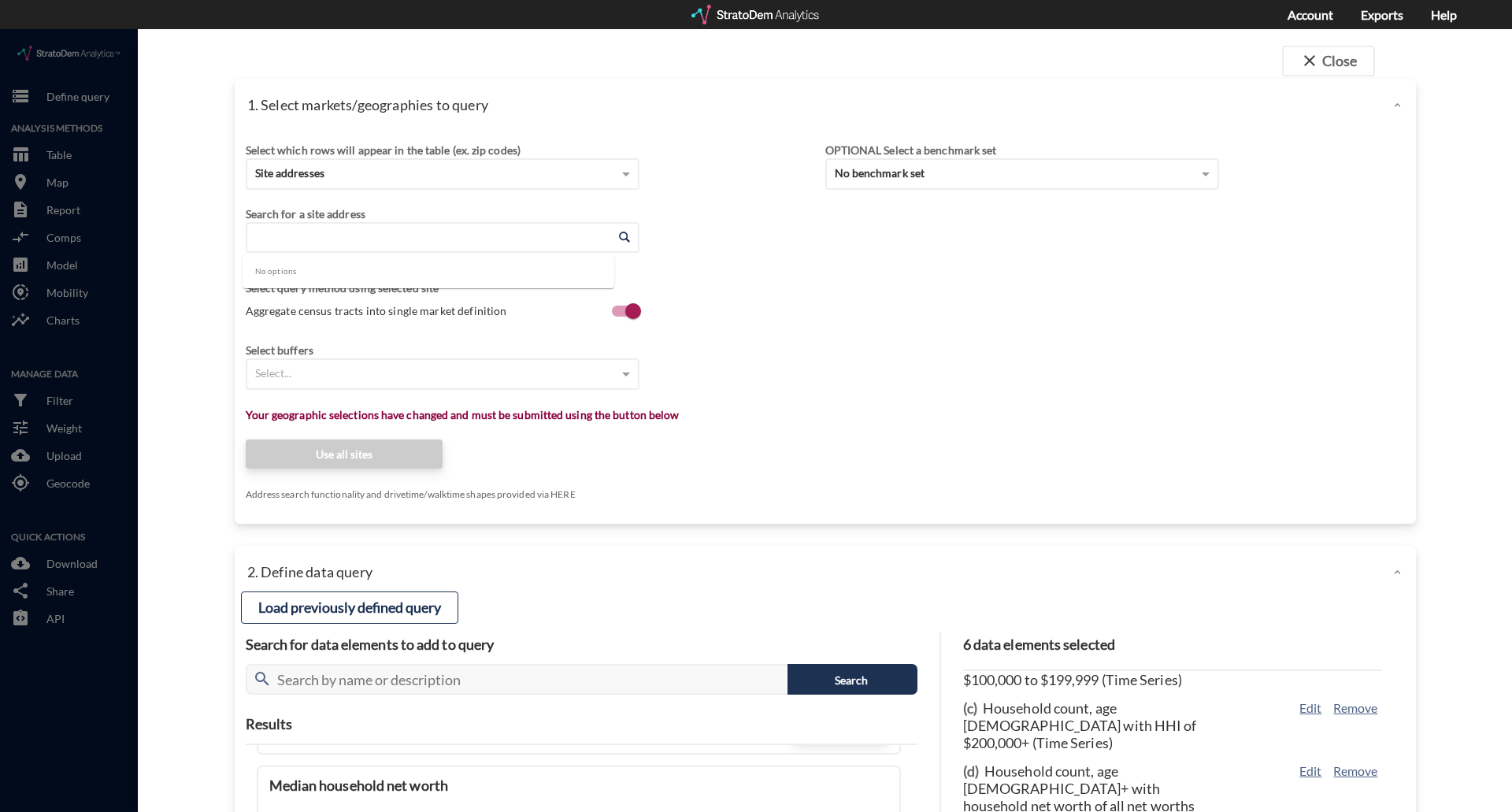 click 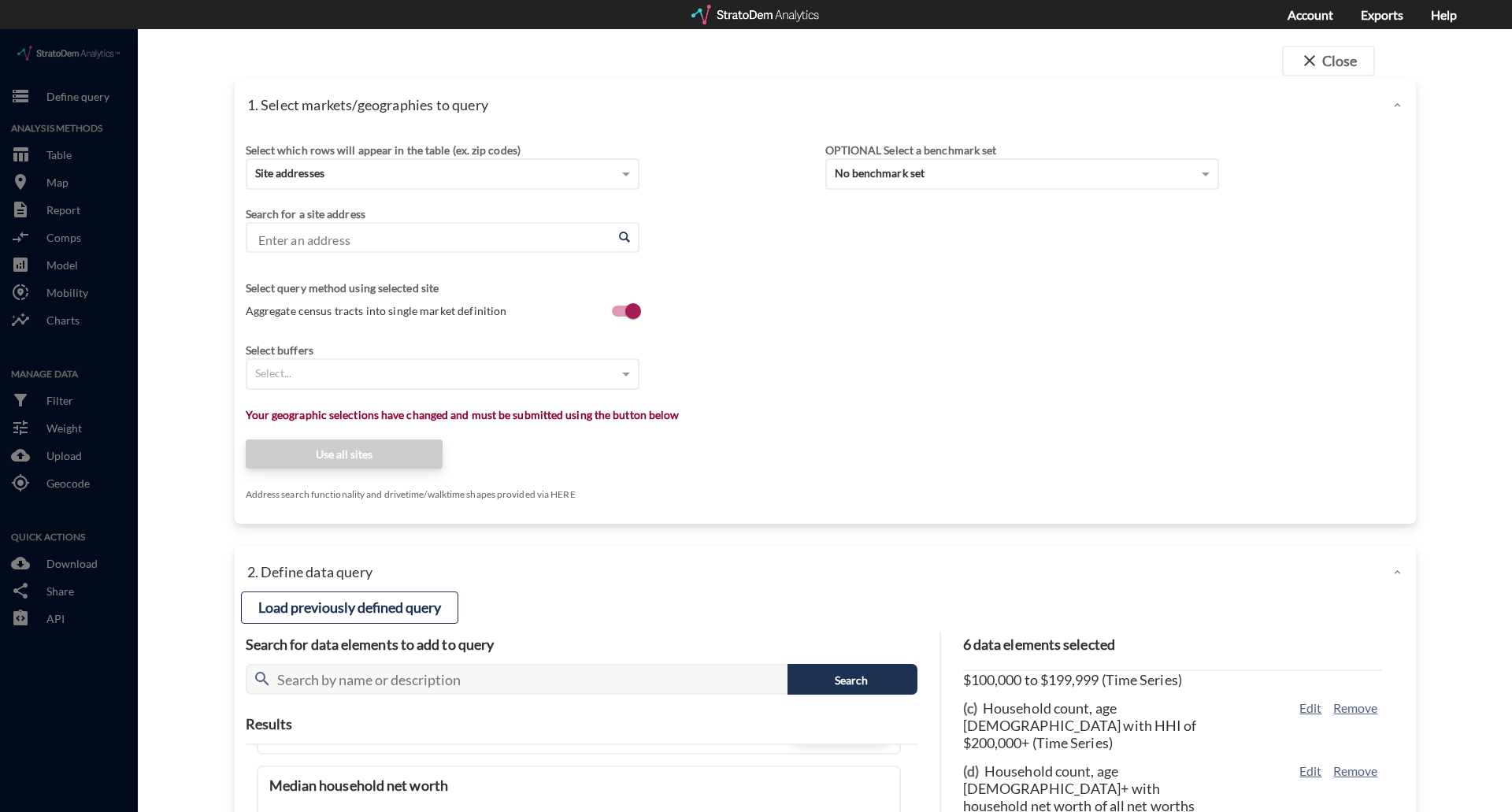 click on "Search for a site address Enter an address Enter an address" 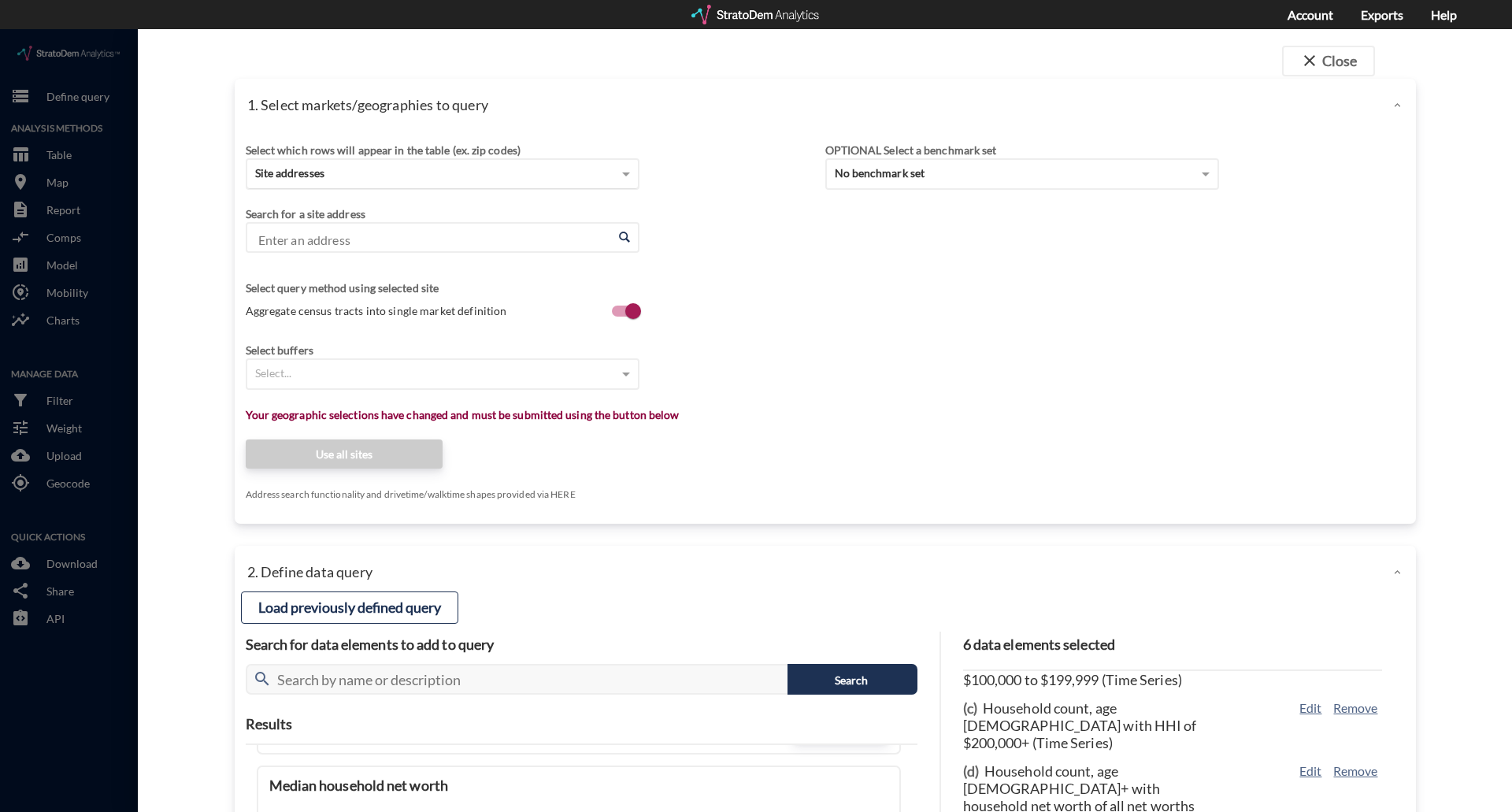 click on "Site addresses" 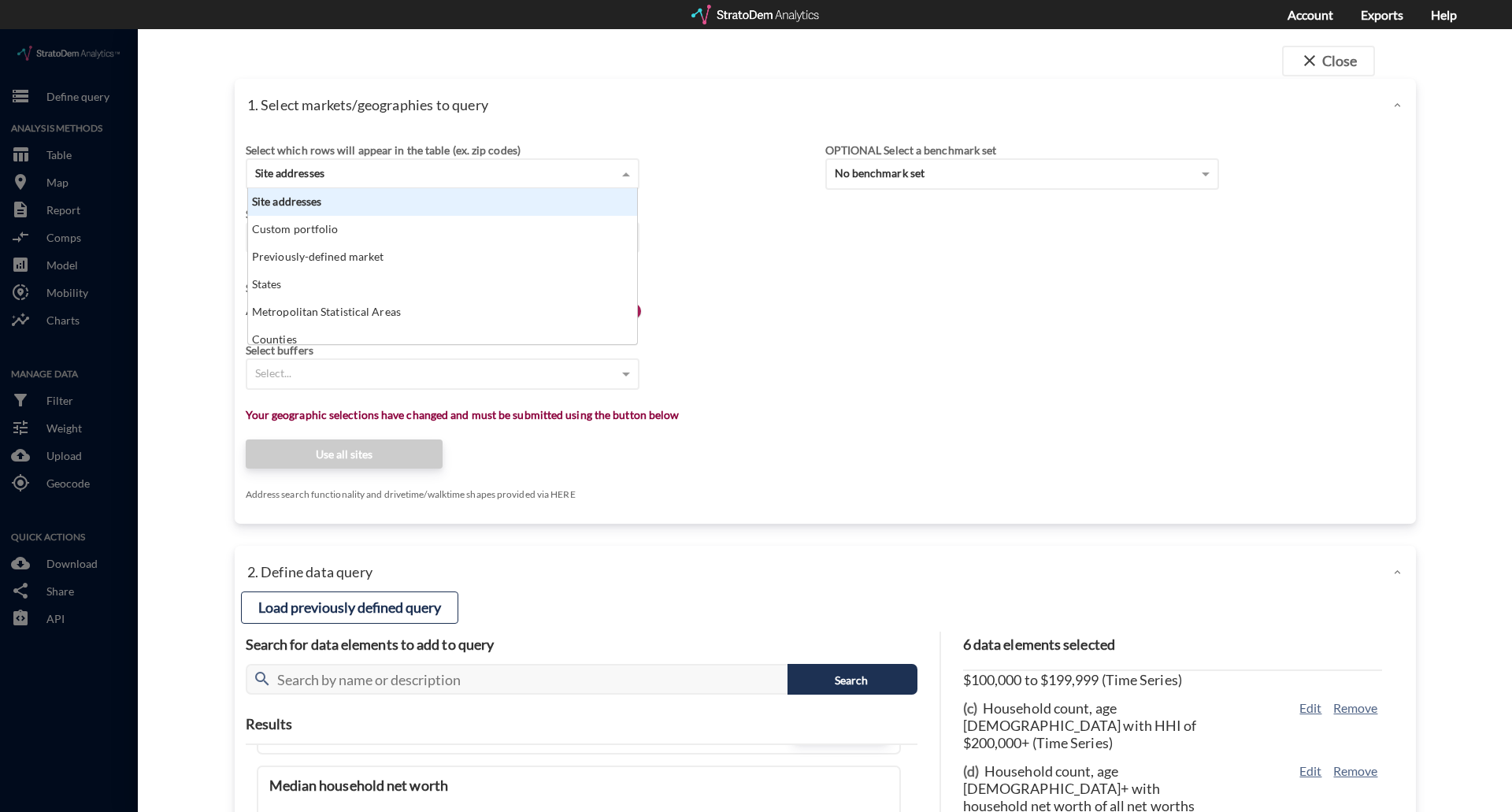scroll, scrollTop: 13, scrollLeft: 10, axis: both 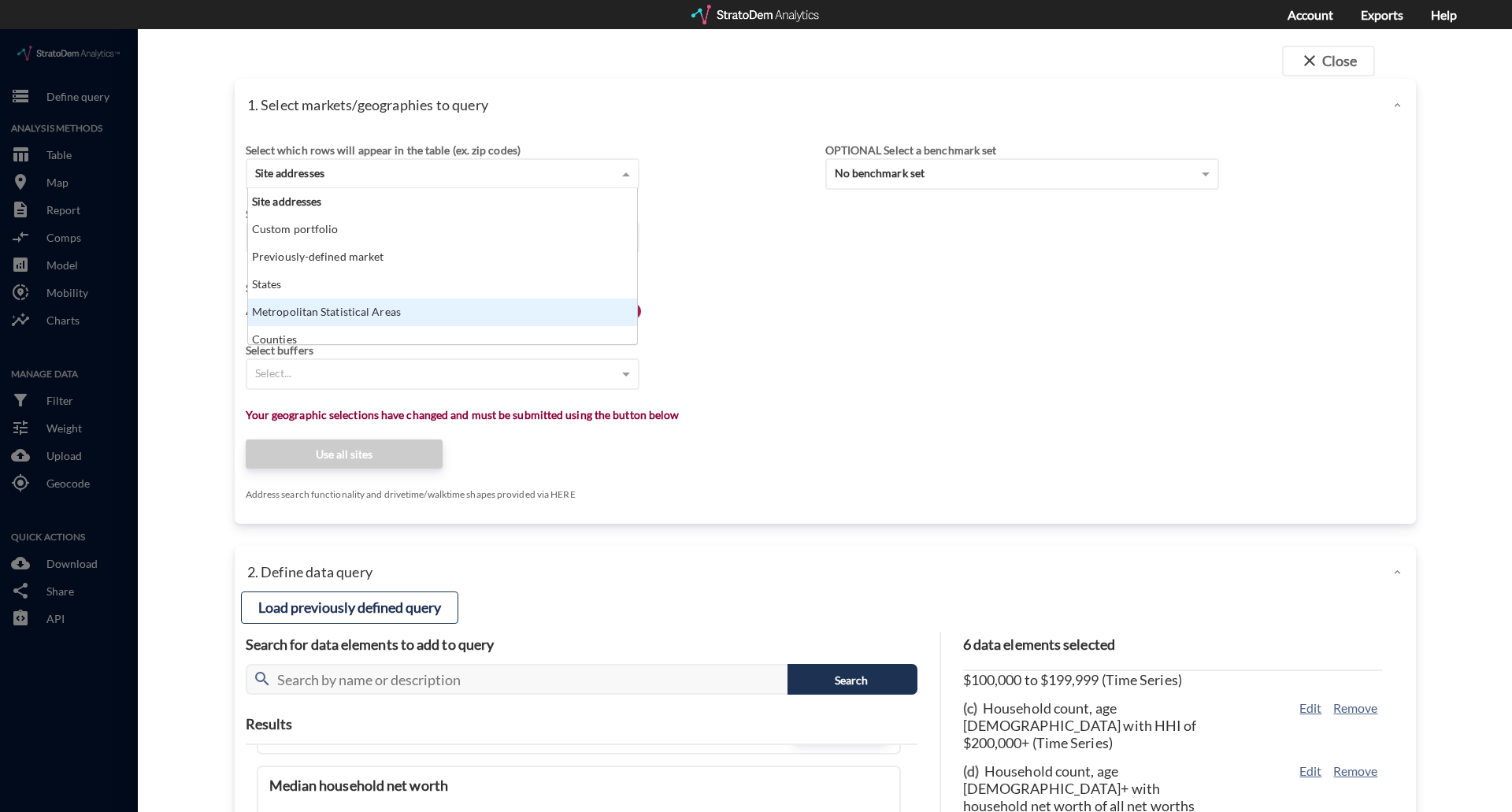 click on "Metropolitan Statistical Areas" 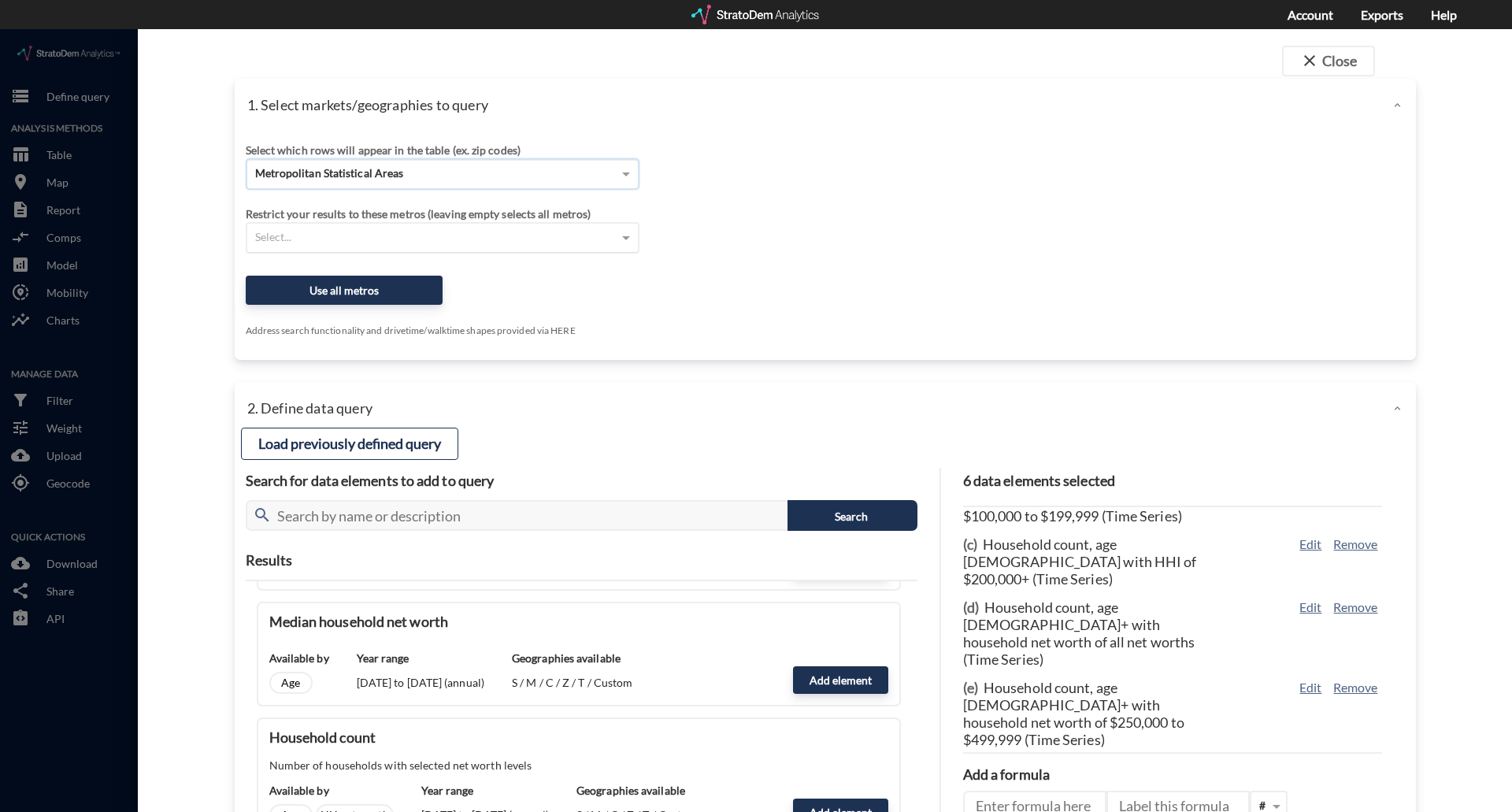 click on "Select..." 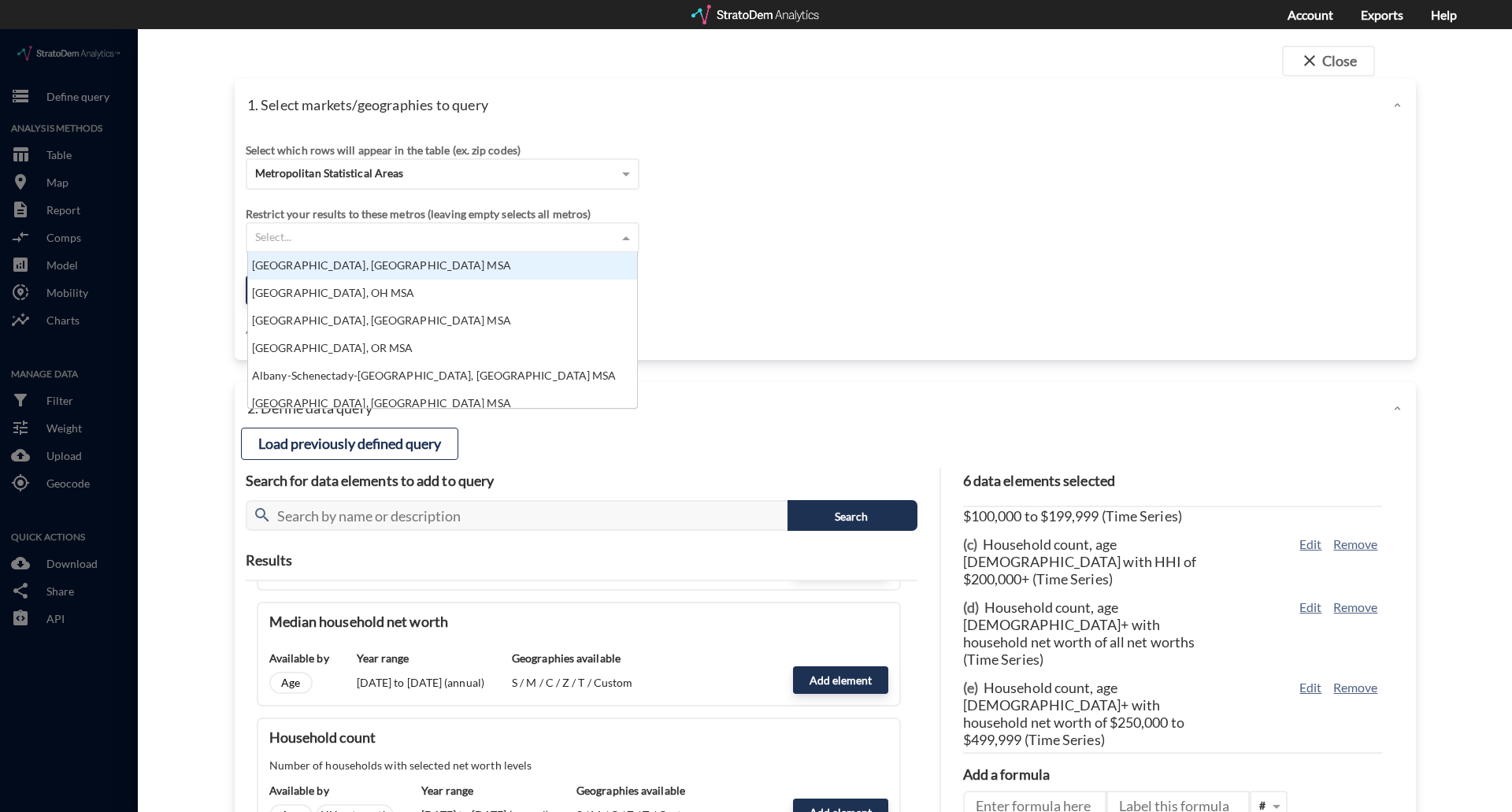 scroll, scrollTop: 13, scrollLeft: 10, axis: both 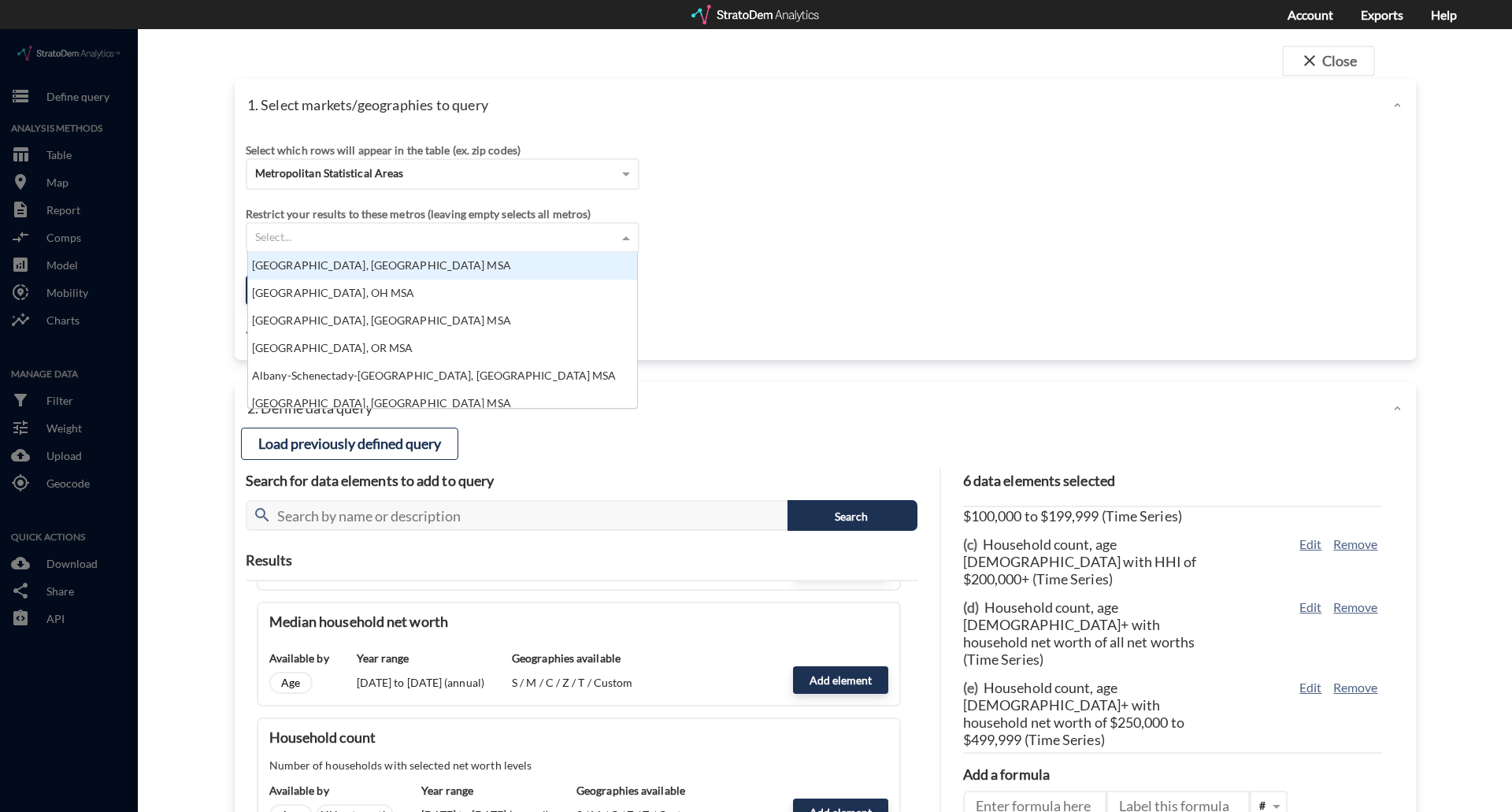 click on "Abilene, TX MSA" 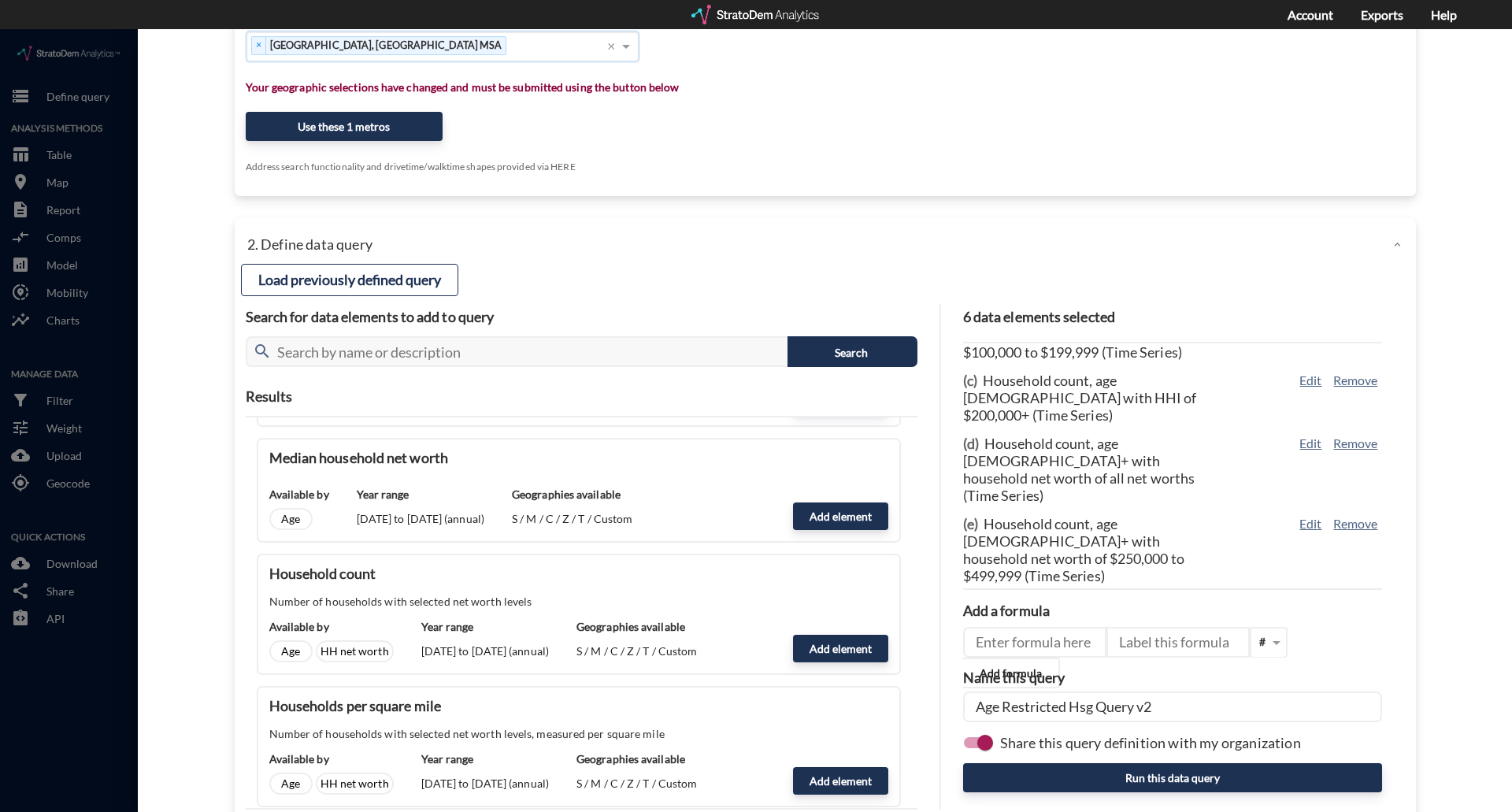 scroll, scrollTop: 237, scrollLeft: 0, axis: vertical 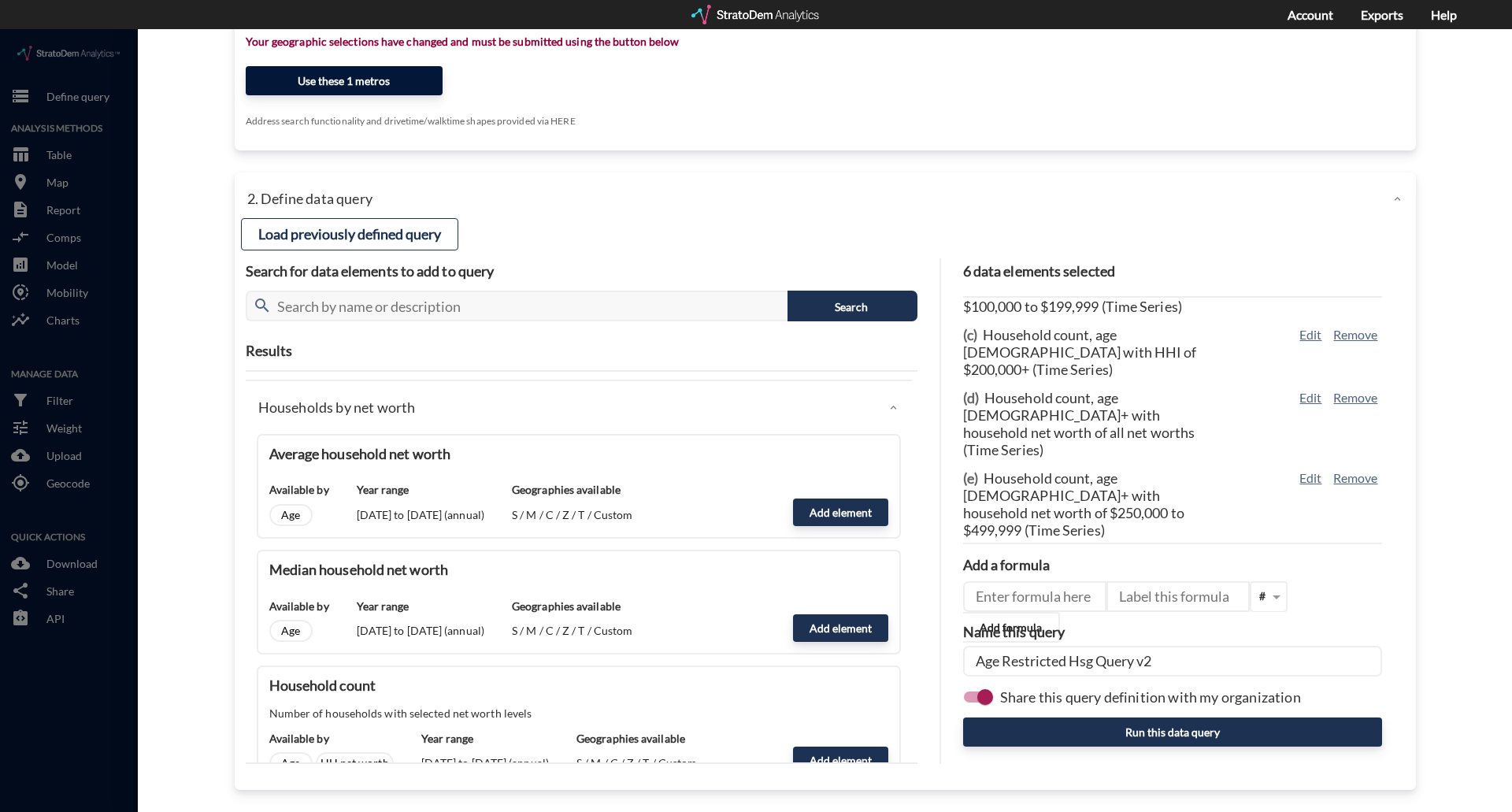 click on "Use these 1 metros" 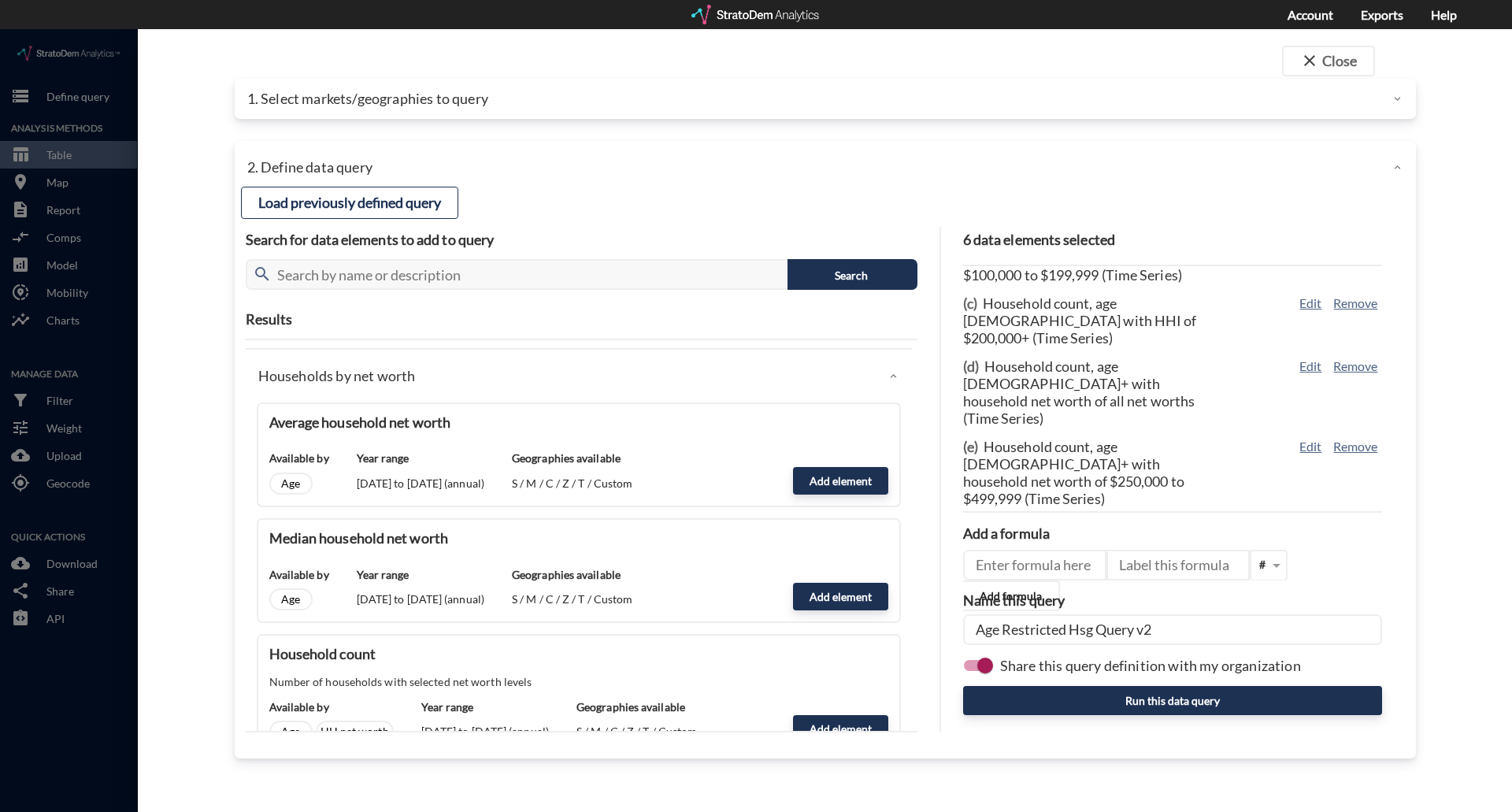 scroll, scrollTop: 0, scrollLeft: 0, axis: both 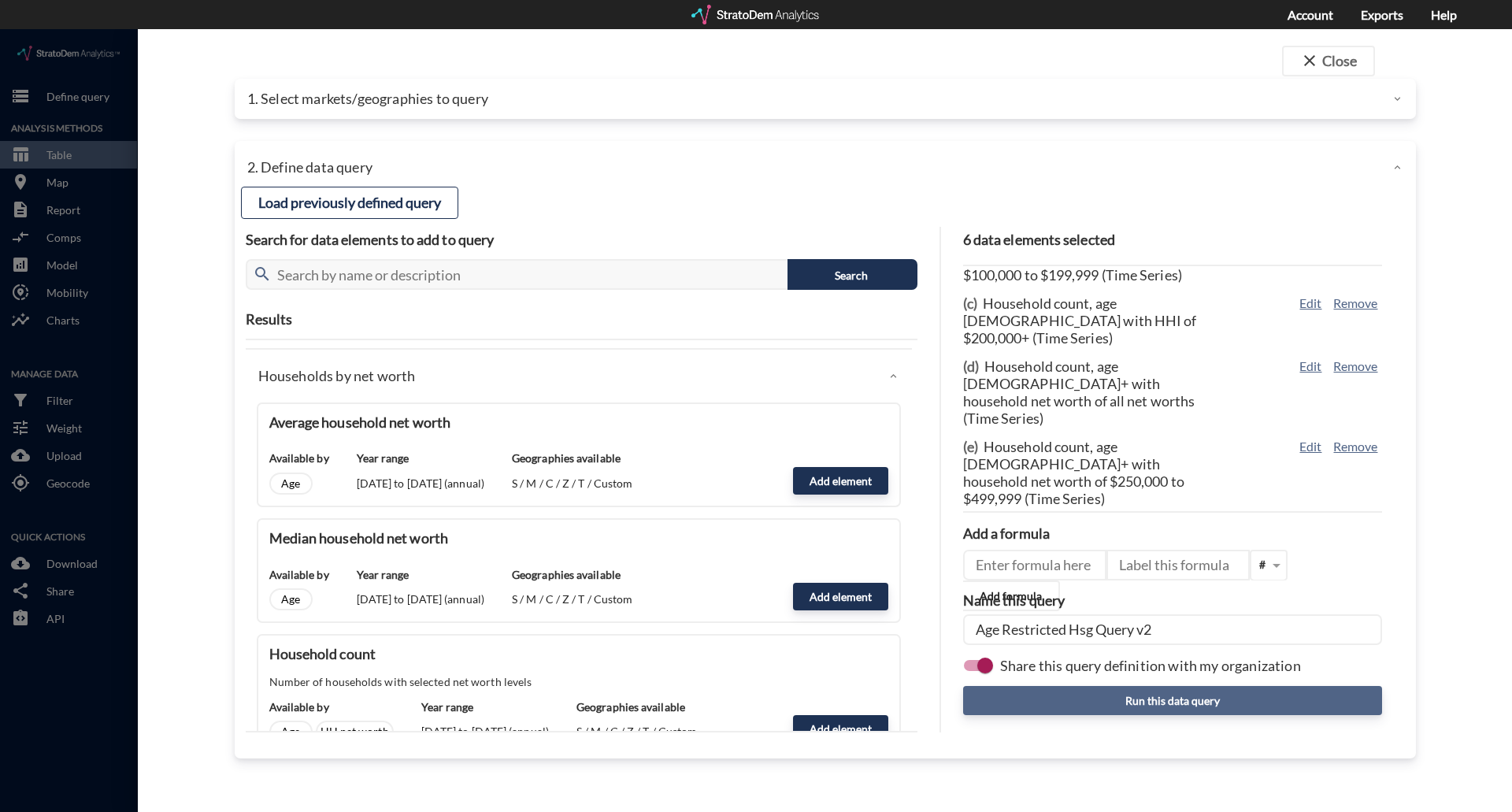 click on "Run this data query" 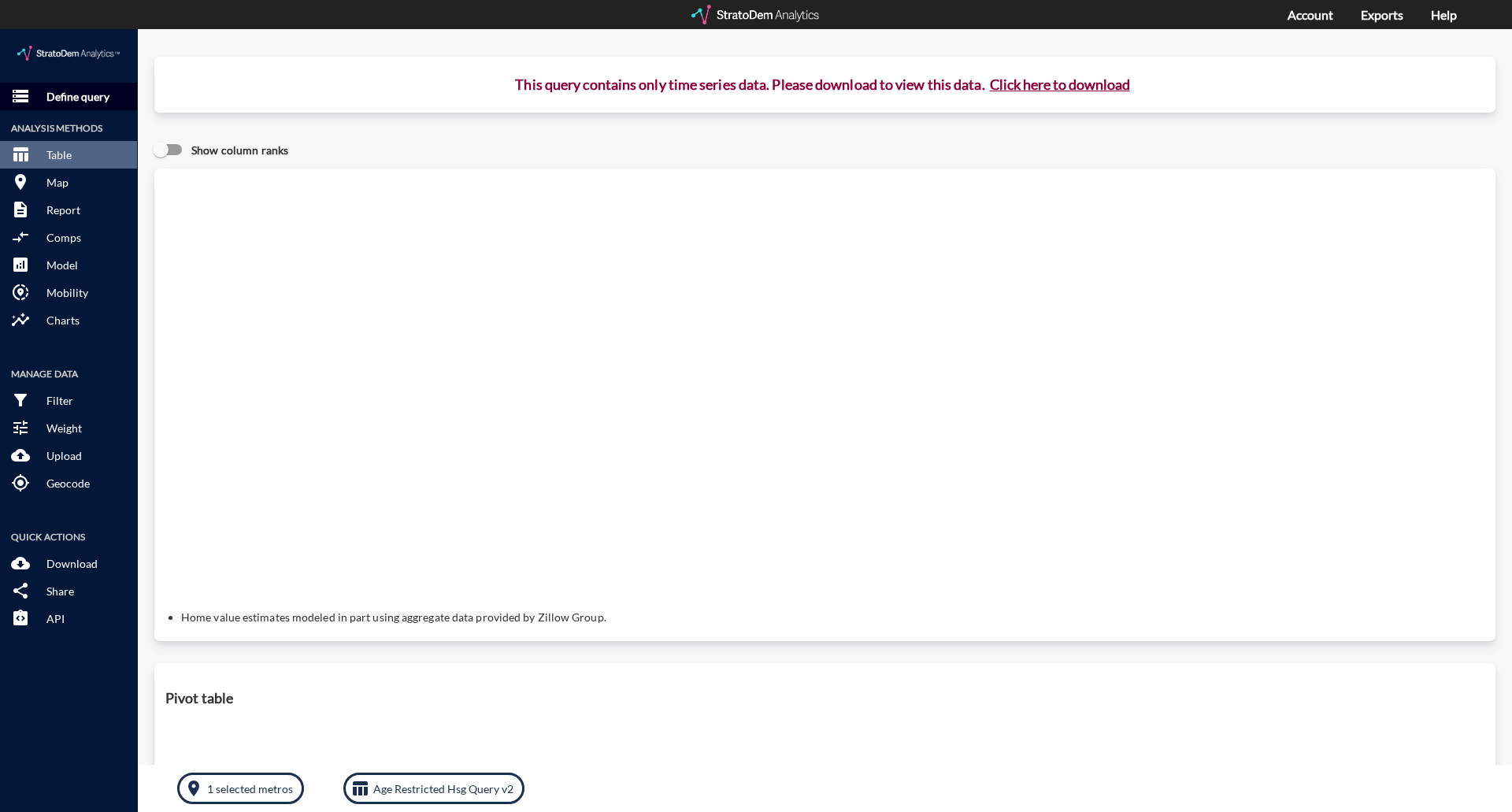 click on "Define query" 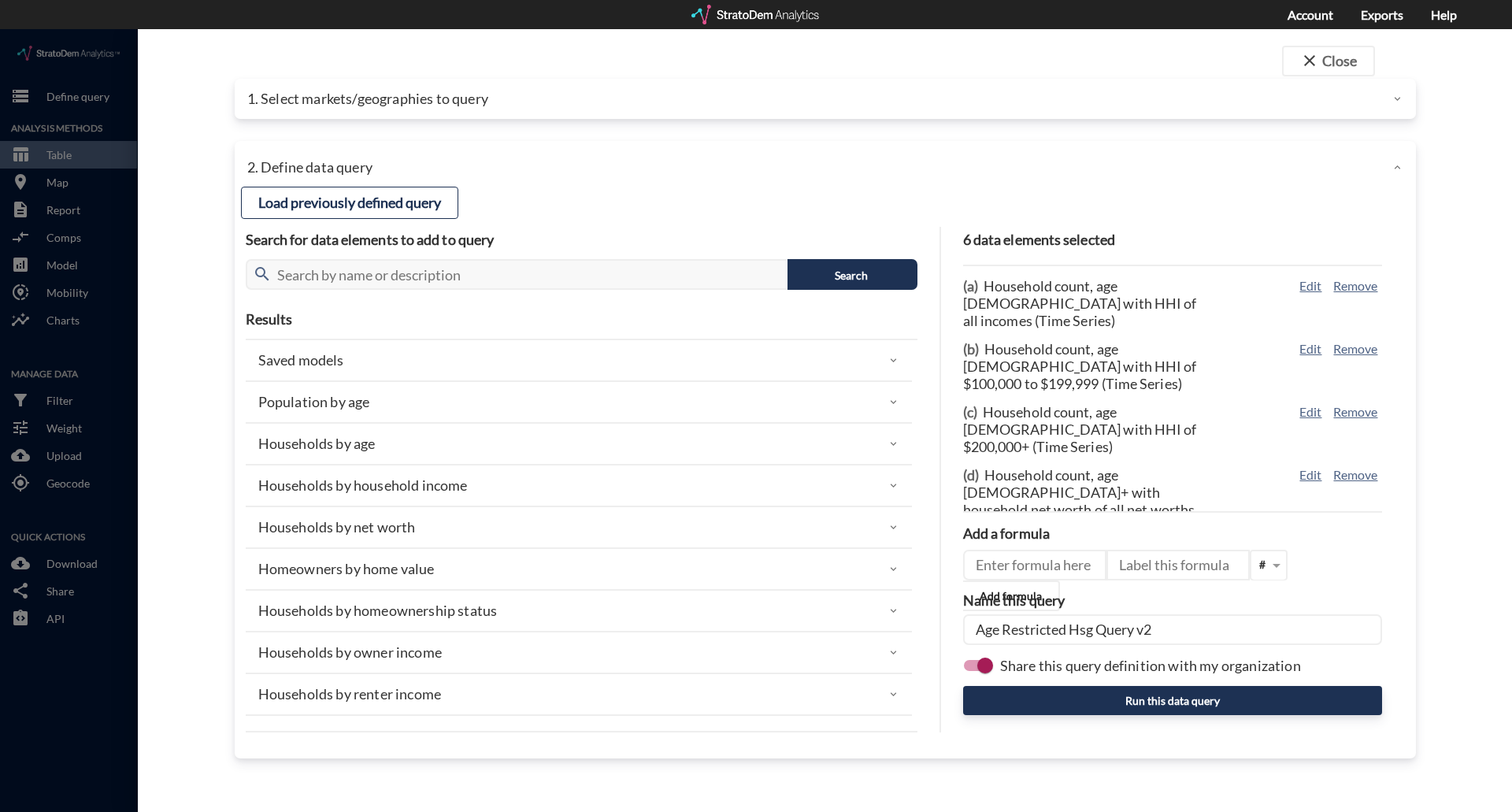 click on "1. Select markets/geographies to query" 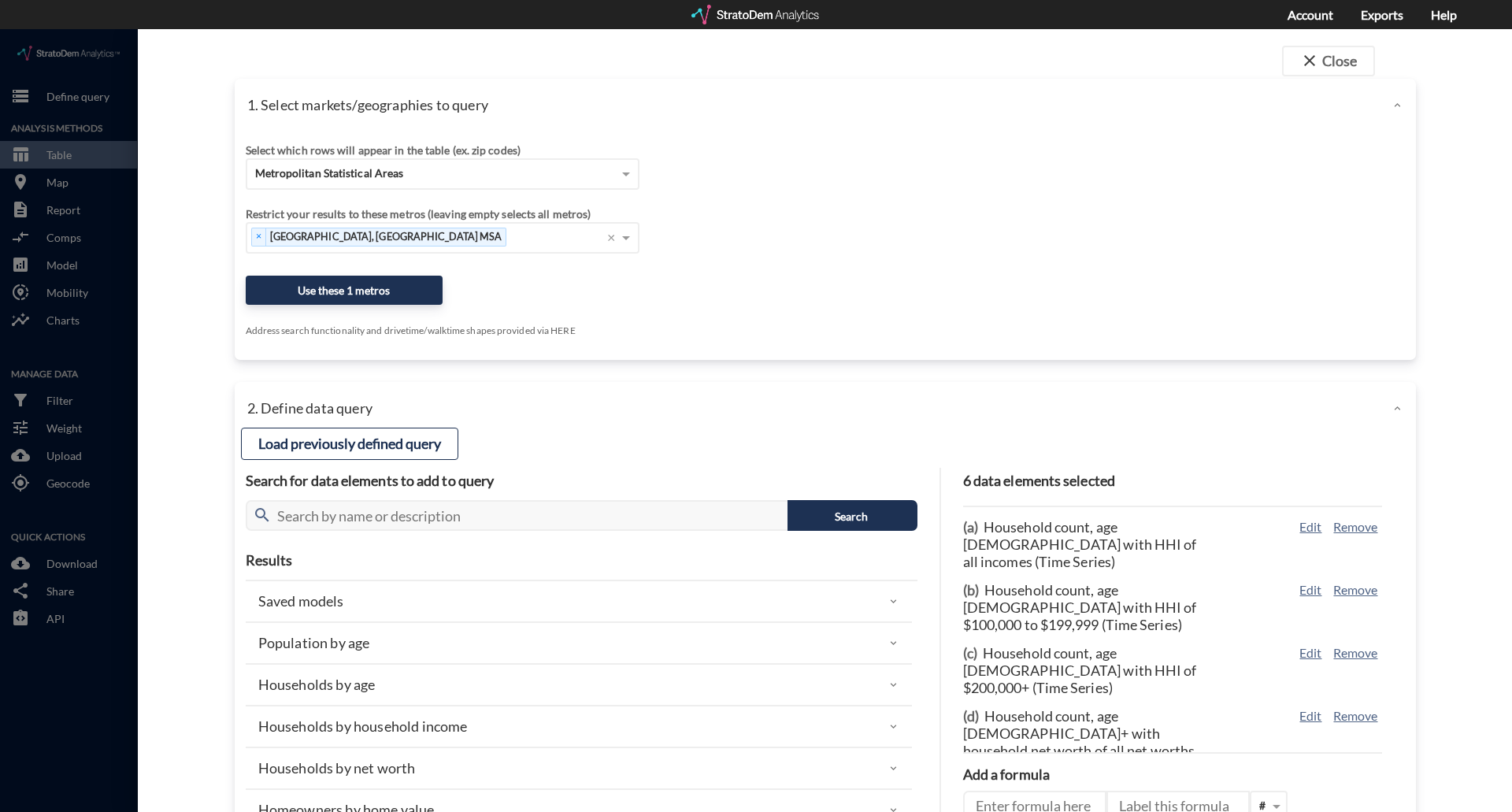 click on "Select which rows will appear in the table (ex. zip codes)" 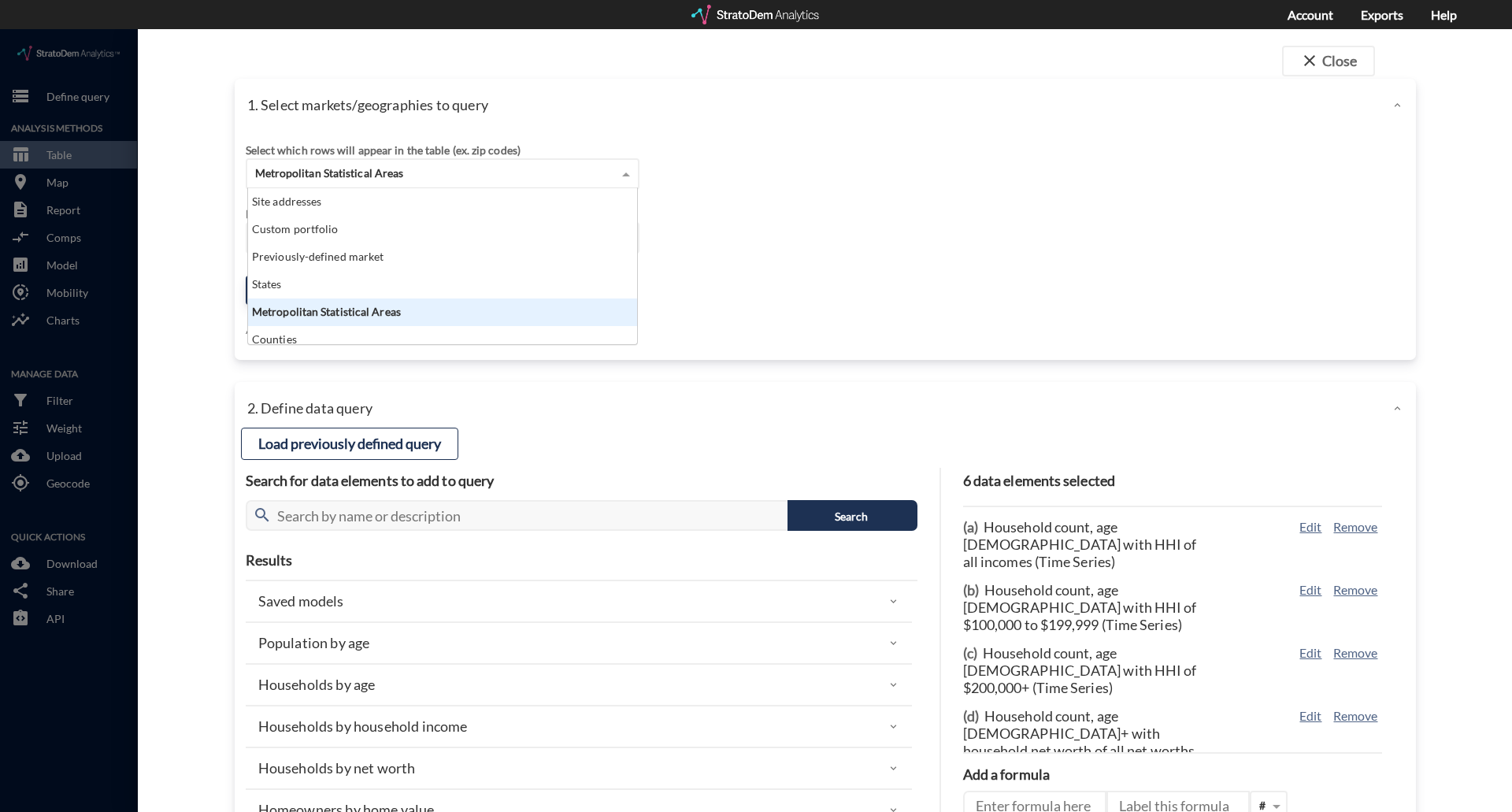 click on "Metropolitan Statistical Areas" 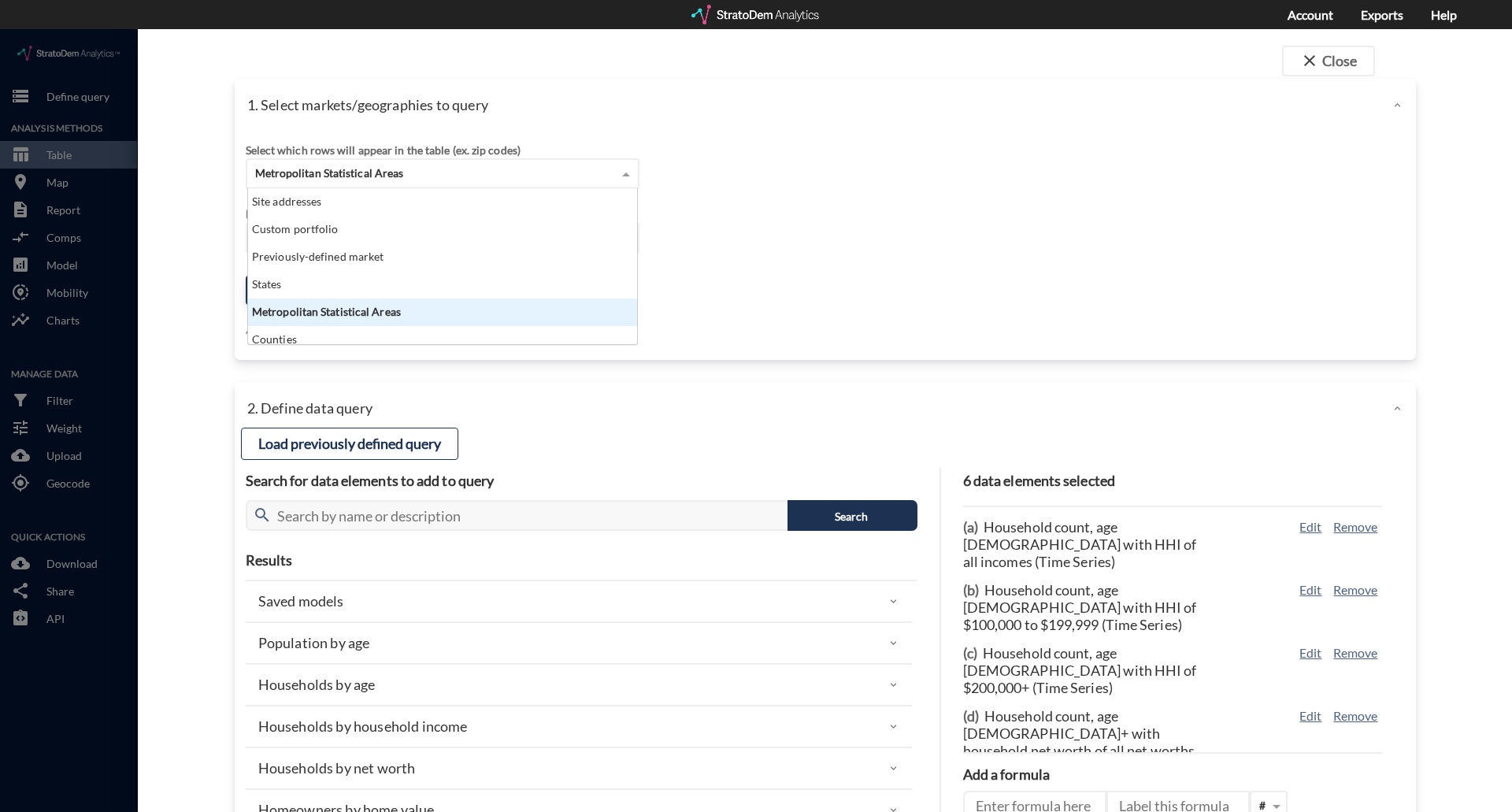 click on "Site addresses" 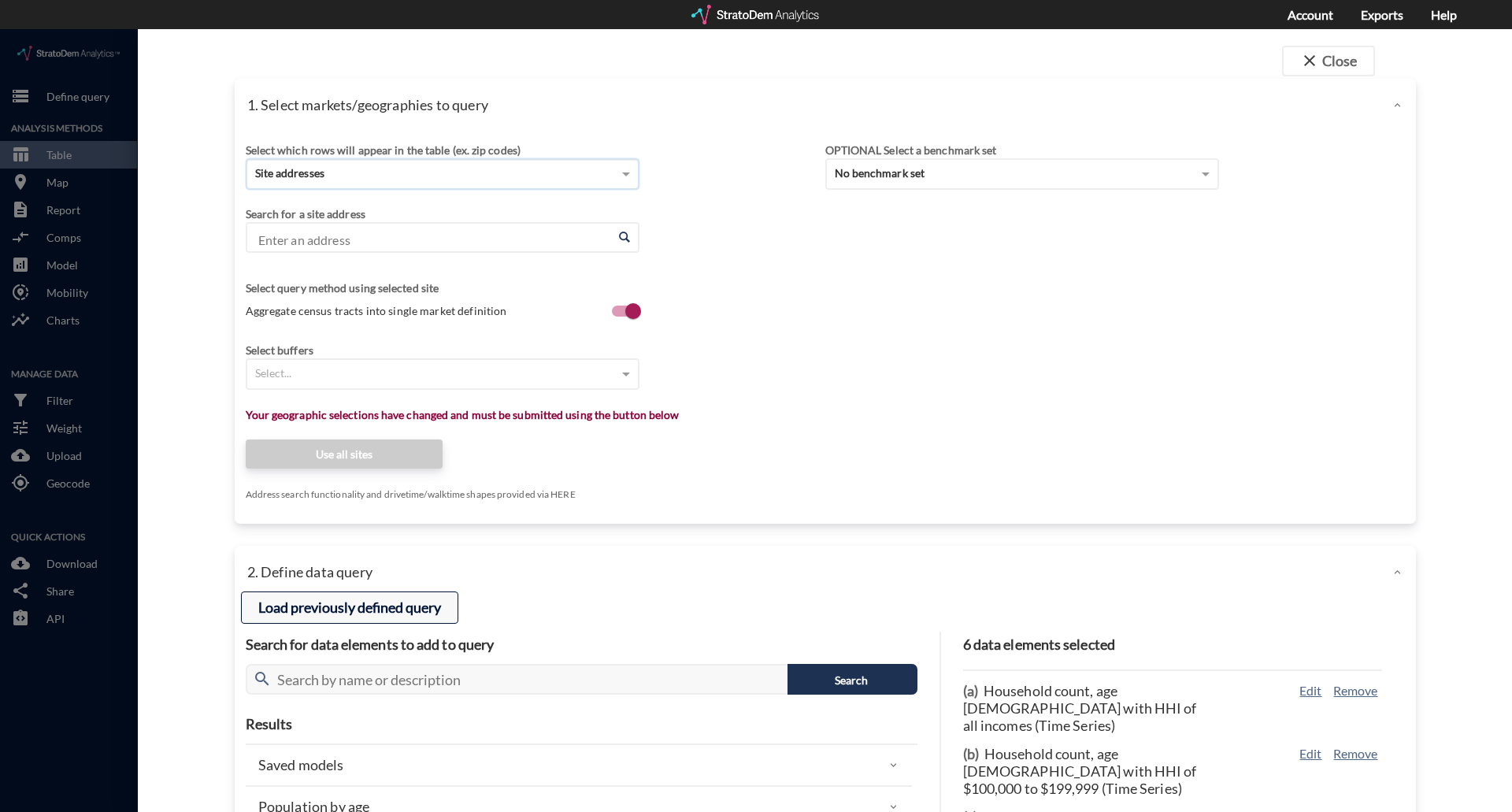 click on "Load previously defined query" 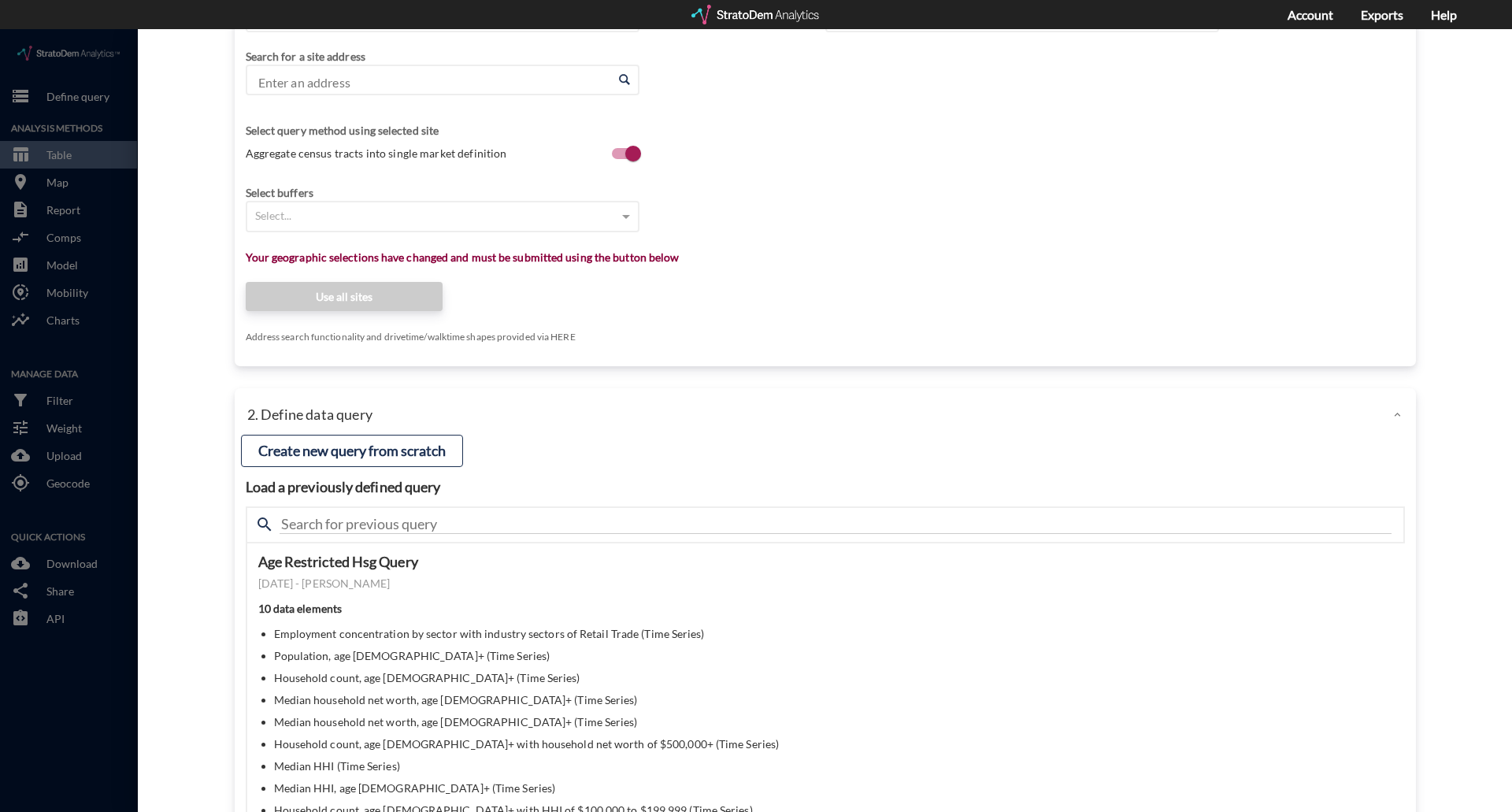 scroll, scrollTop: 362, scrollLeft: 0, axis: vertical 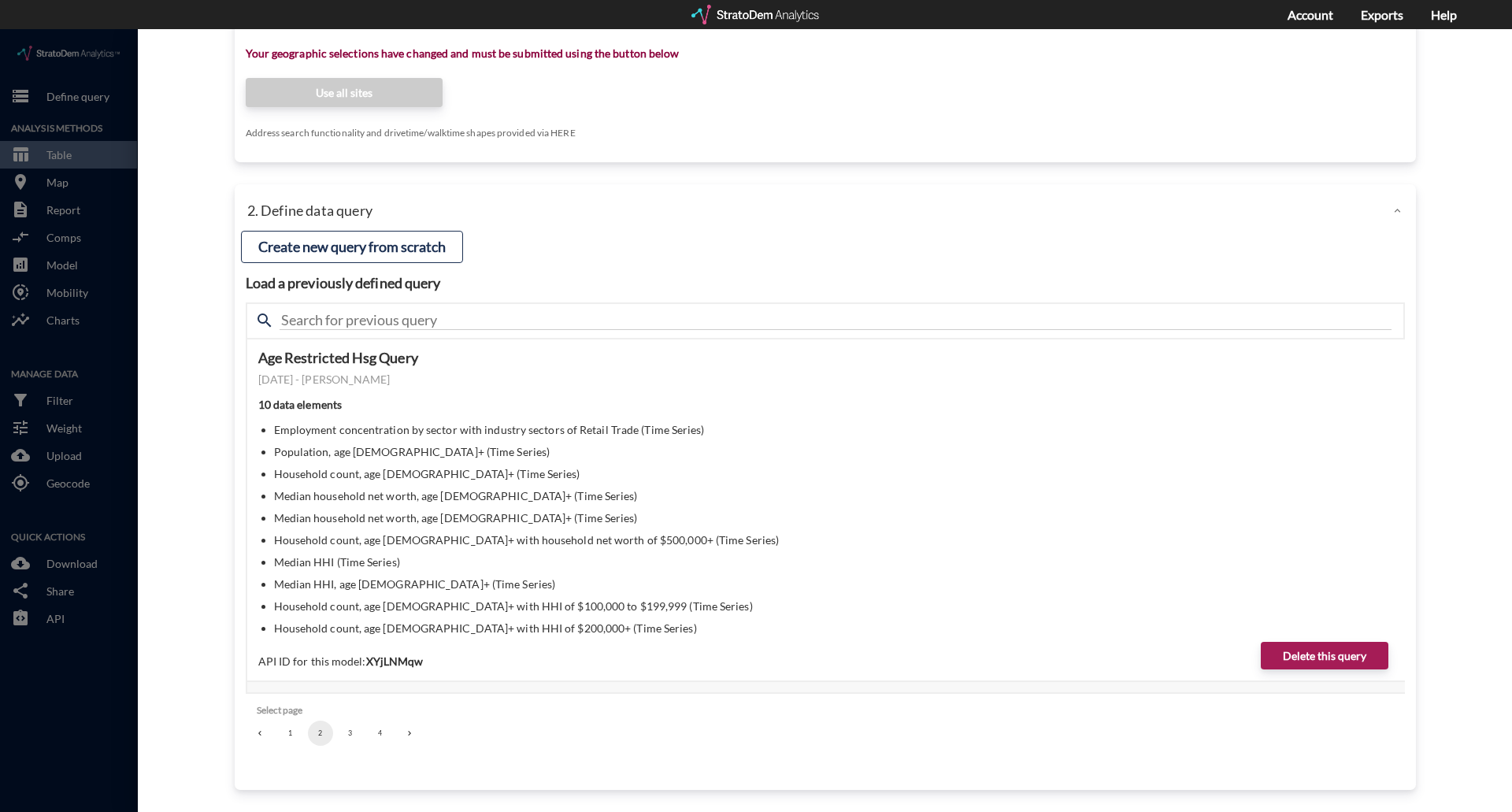 click on "1" 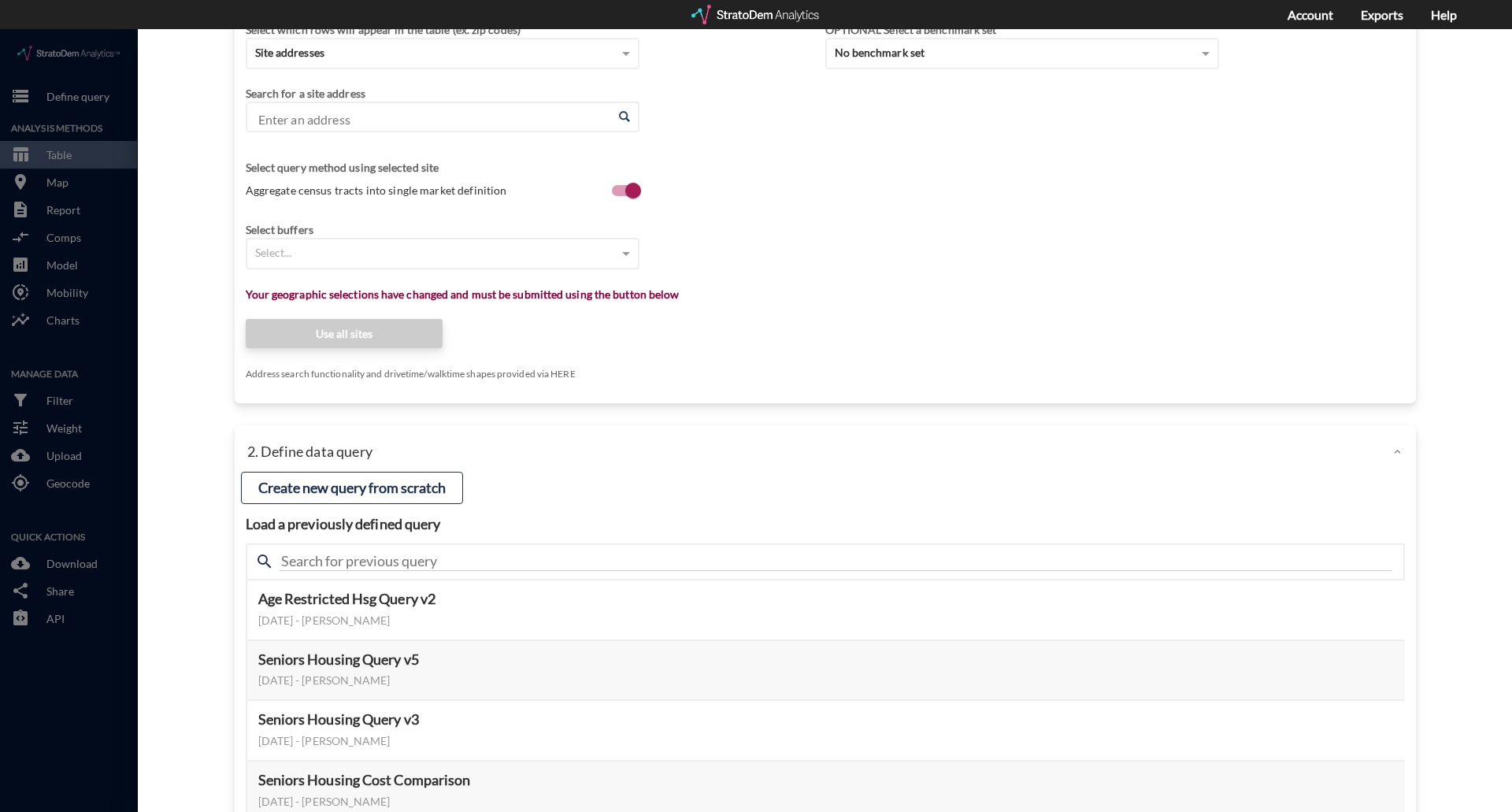 scroll, scrollTop: 0, scrollLeft: 0, axis: both 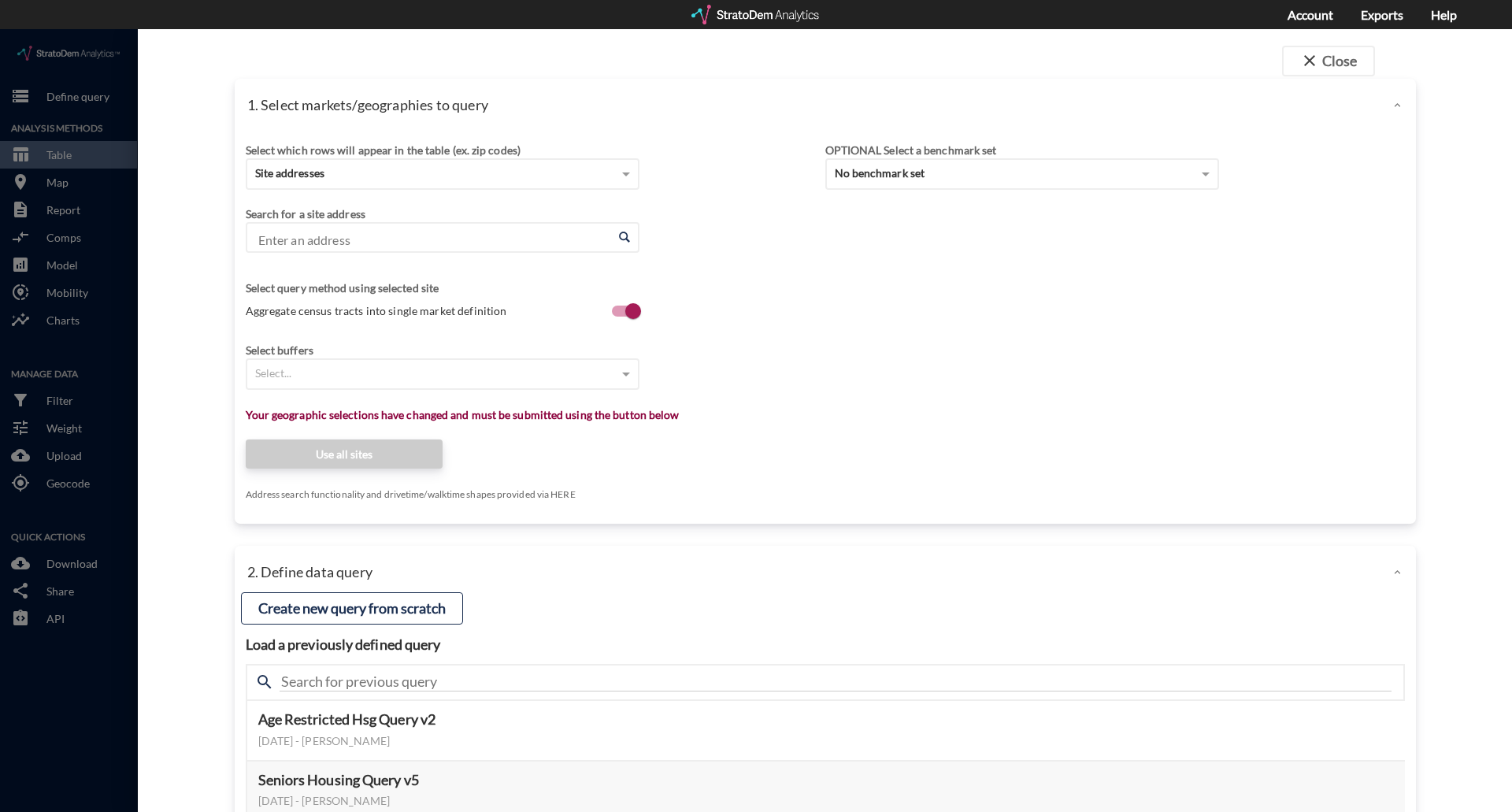 click on "Enter an address" 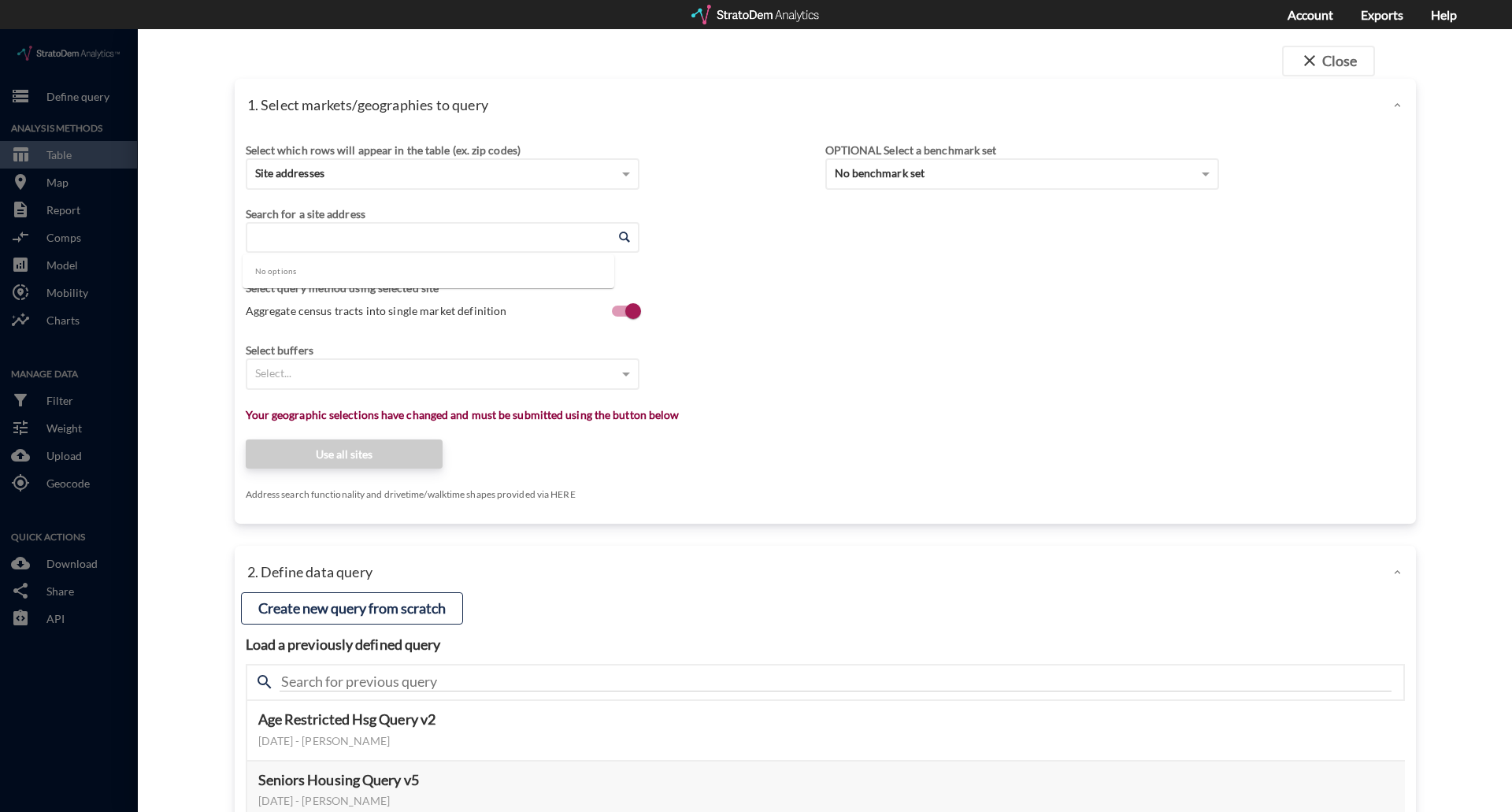 paste on "2600 Yettington Dr, Raleigh, NC 27608" 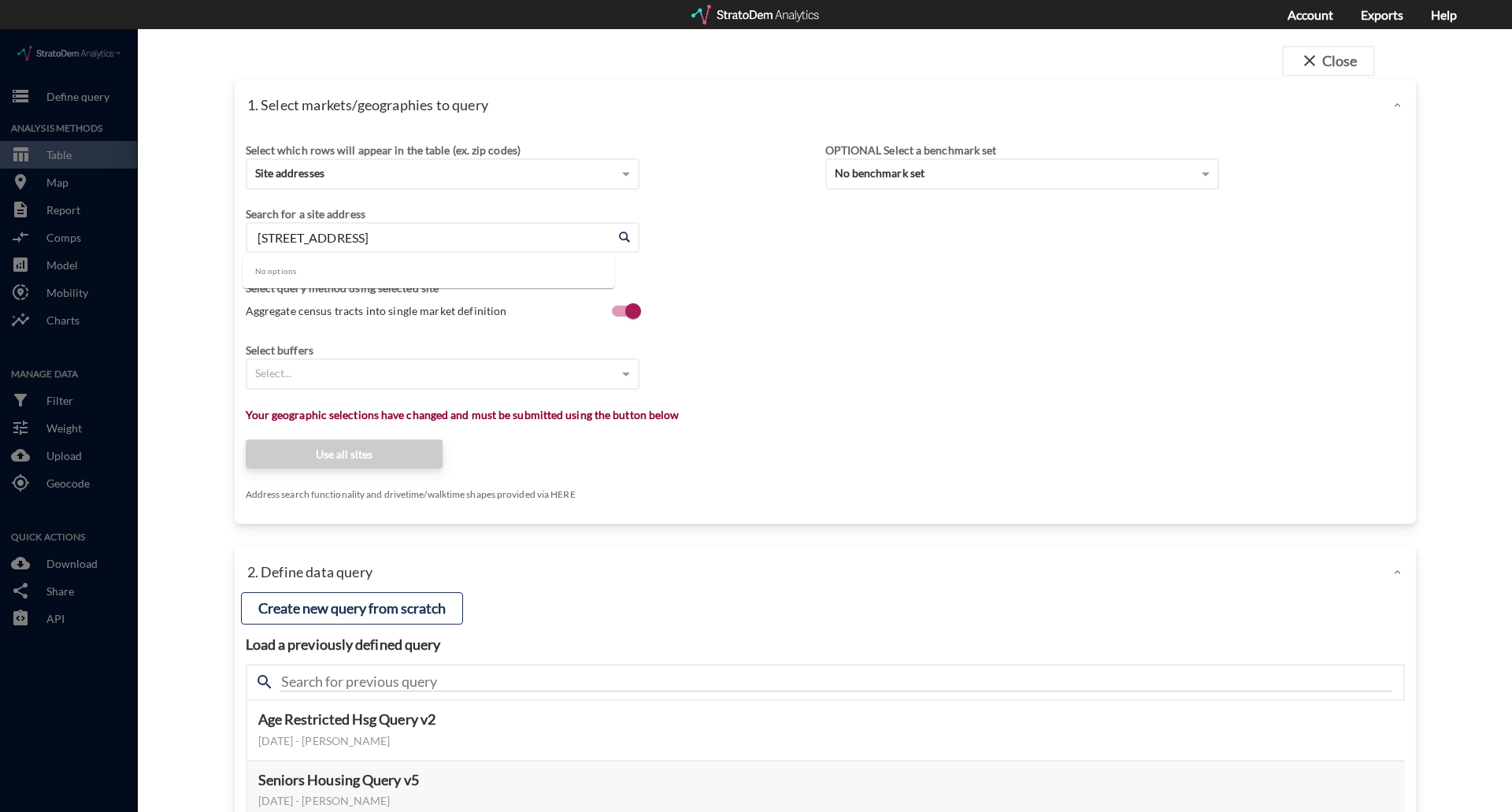 drag, startPoint x: 503, startPoint y: 213, endPoint x: 357, endPoint y: 218, distance: 146.08559 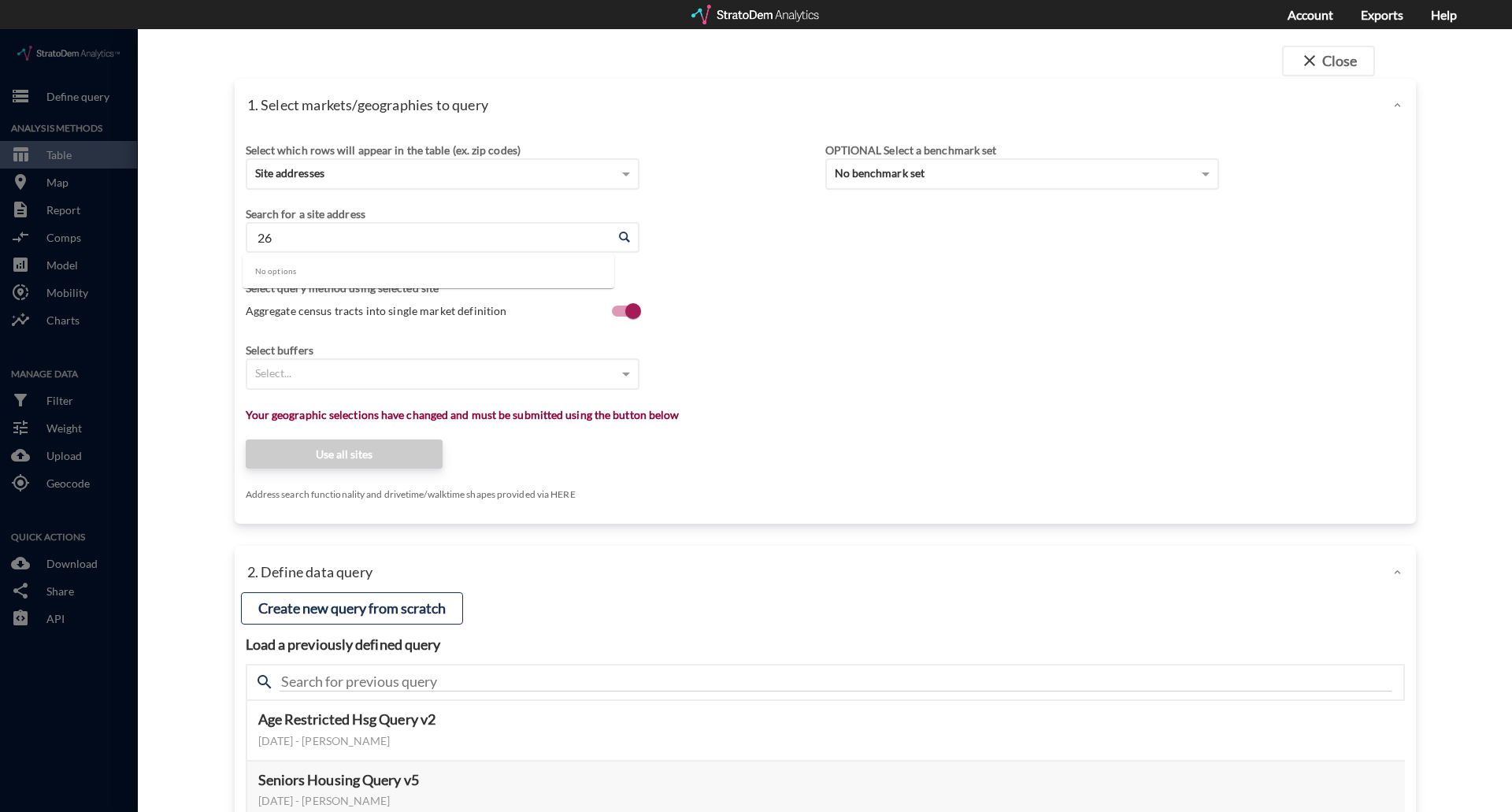 type on "2" 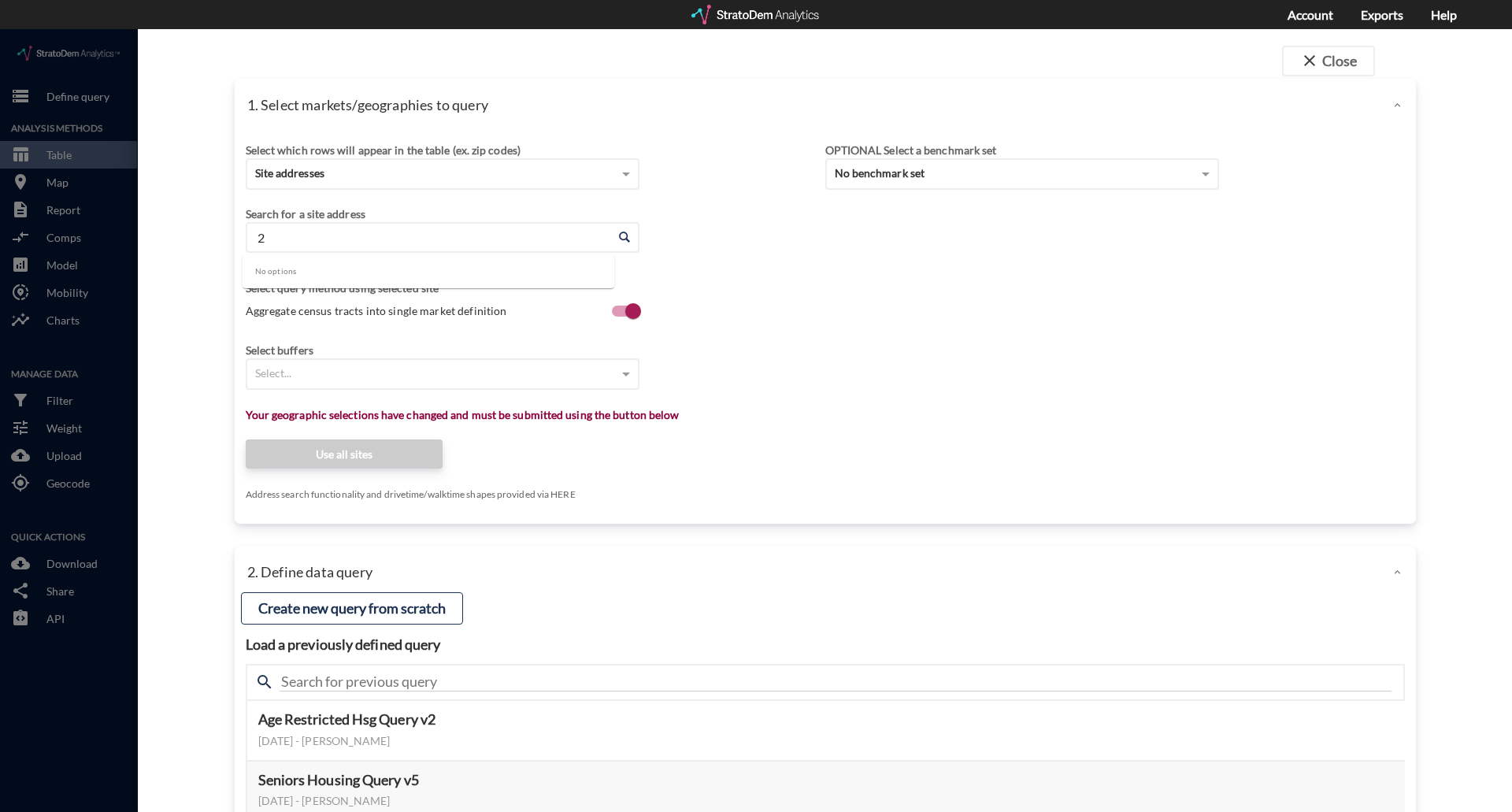 type 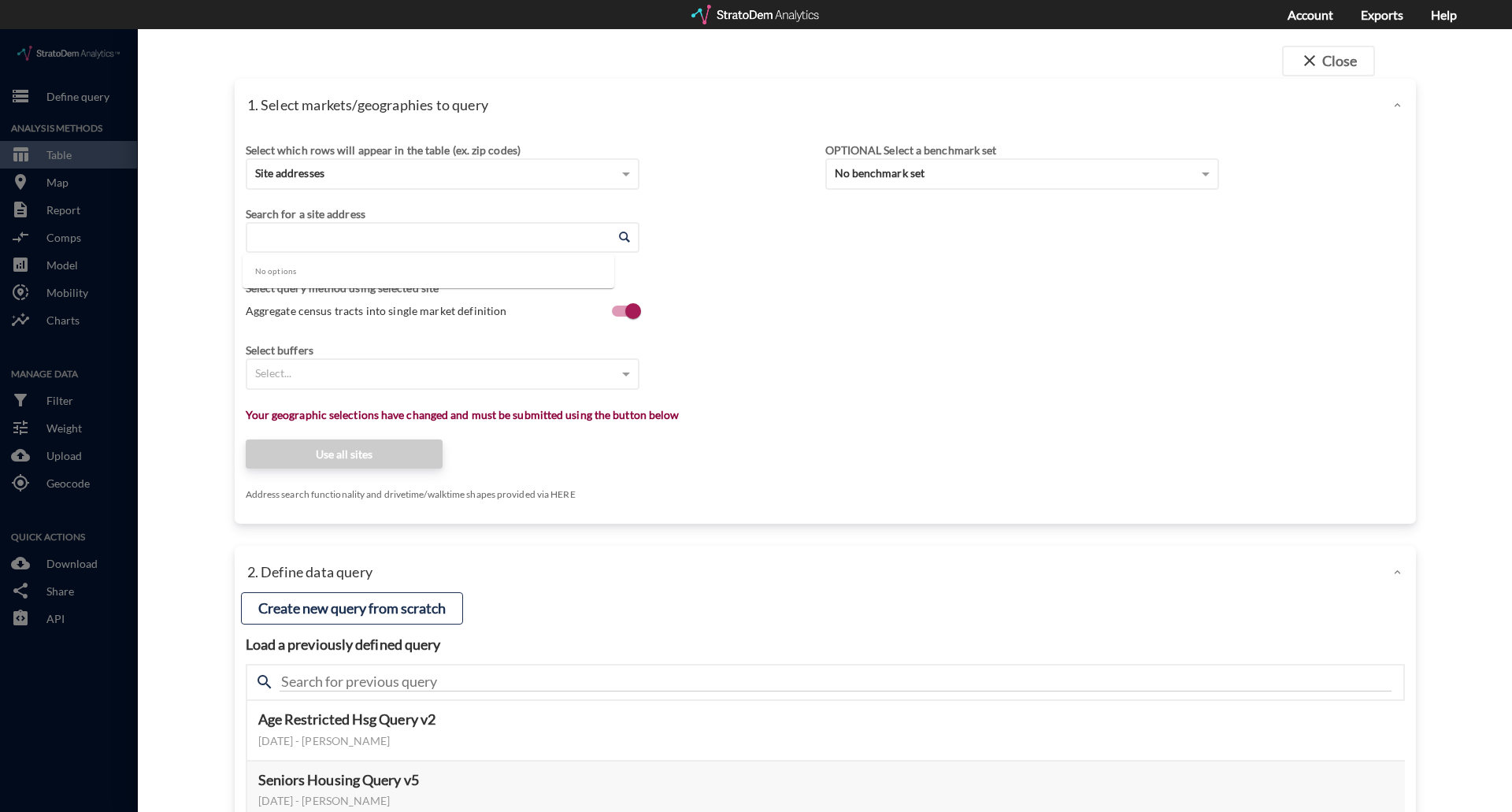 click on "close  Close 1. Select markets/geographies to query Select which rows will appear in the table (ex. zip codes) Site addresses Select a portfolio Select a market Search for a site address Enter an address Enter an address Select query method using selected site Aggregate census tracts into single market definition Select buffers Select... Select... Restrict your results to these sites (leaving empty selects all sites) Select... Your geographic selections have changed and must be submitted using the button below Use all sites Address search functionality and drivetime/walktime shapes provided via HERE OPTIONAL Select a benchmark set No benchmark set Select a portfolio 2. Define data query Load a previously defined query Create new query from scratch search Age Restricted Hsg Query v2 July 14, 2025 - Robin  Trantham Preview data elements Edit this query Update query years Select this query 6 data elements Household count, age 40 to 49 with HHI of all incomes  (Time Series) API ID for this model:  k7Zx36DX 1 2 3" 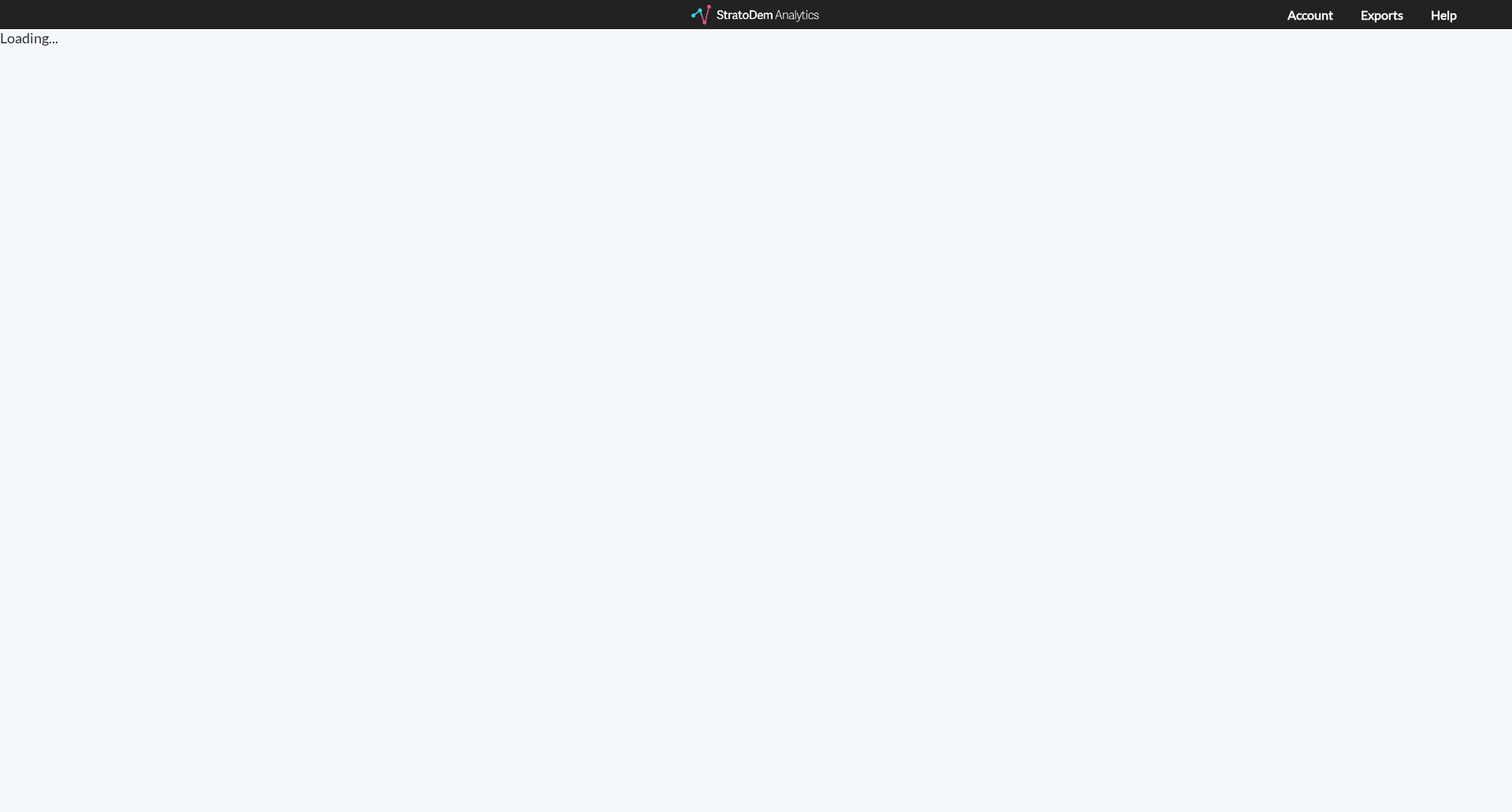 scroll, scrollTop: 0, scrollLeft: 0, axis: both 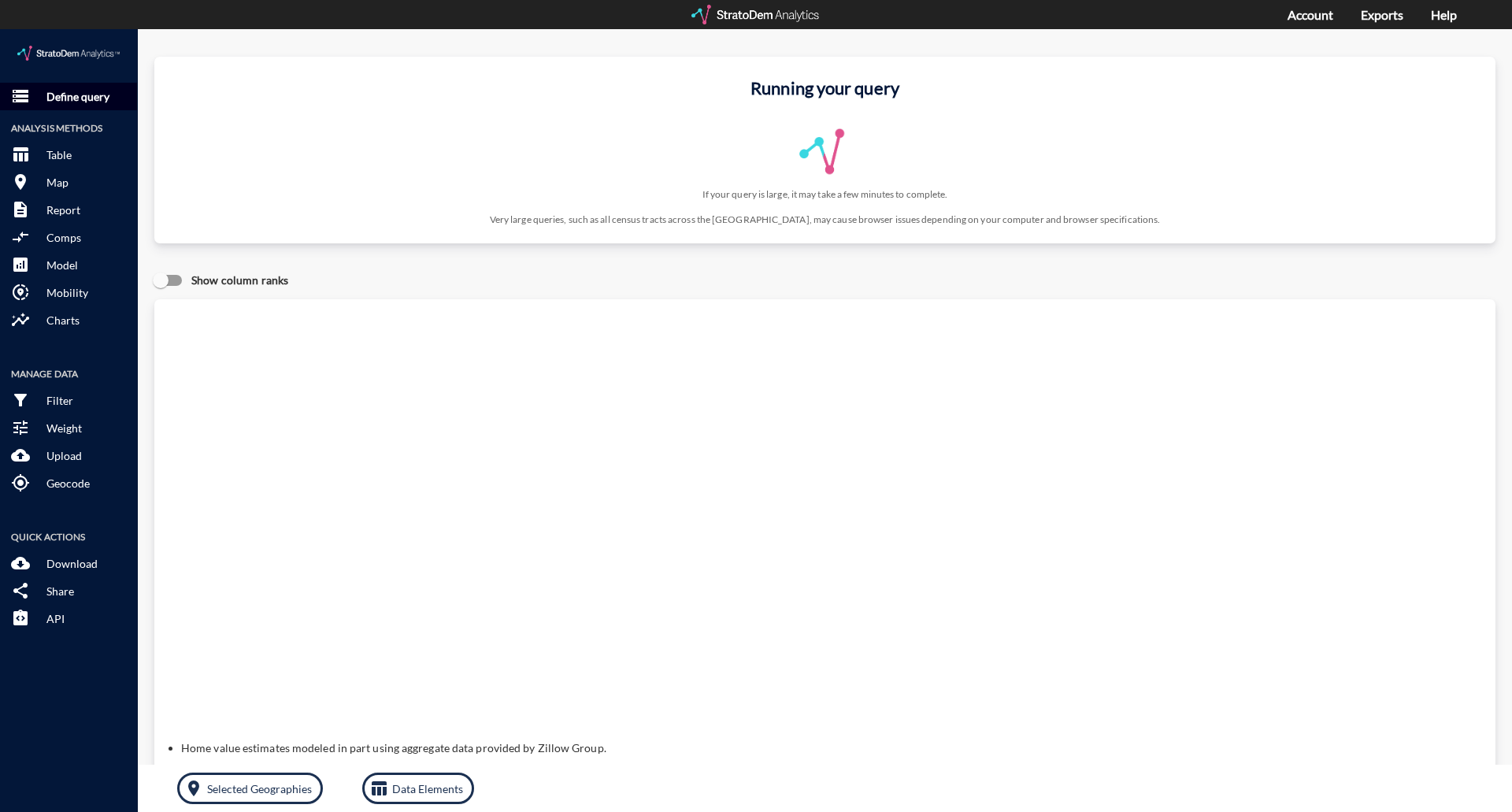 click on "Define query" 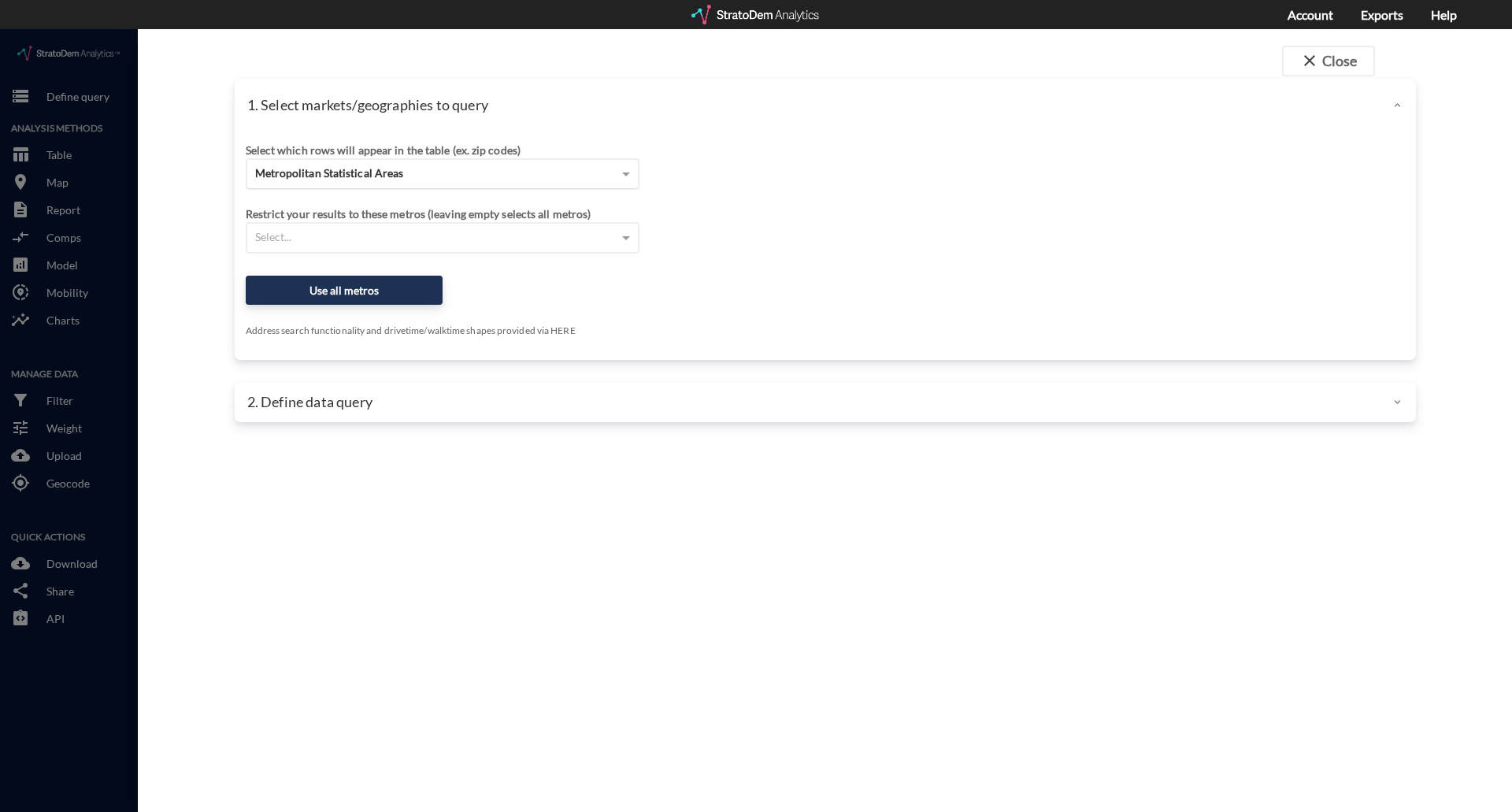 click on "Metropolitan Statistical Areas" 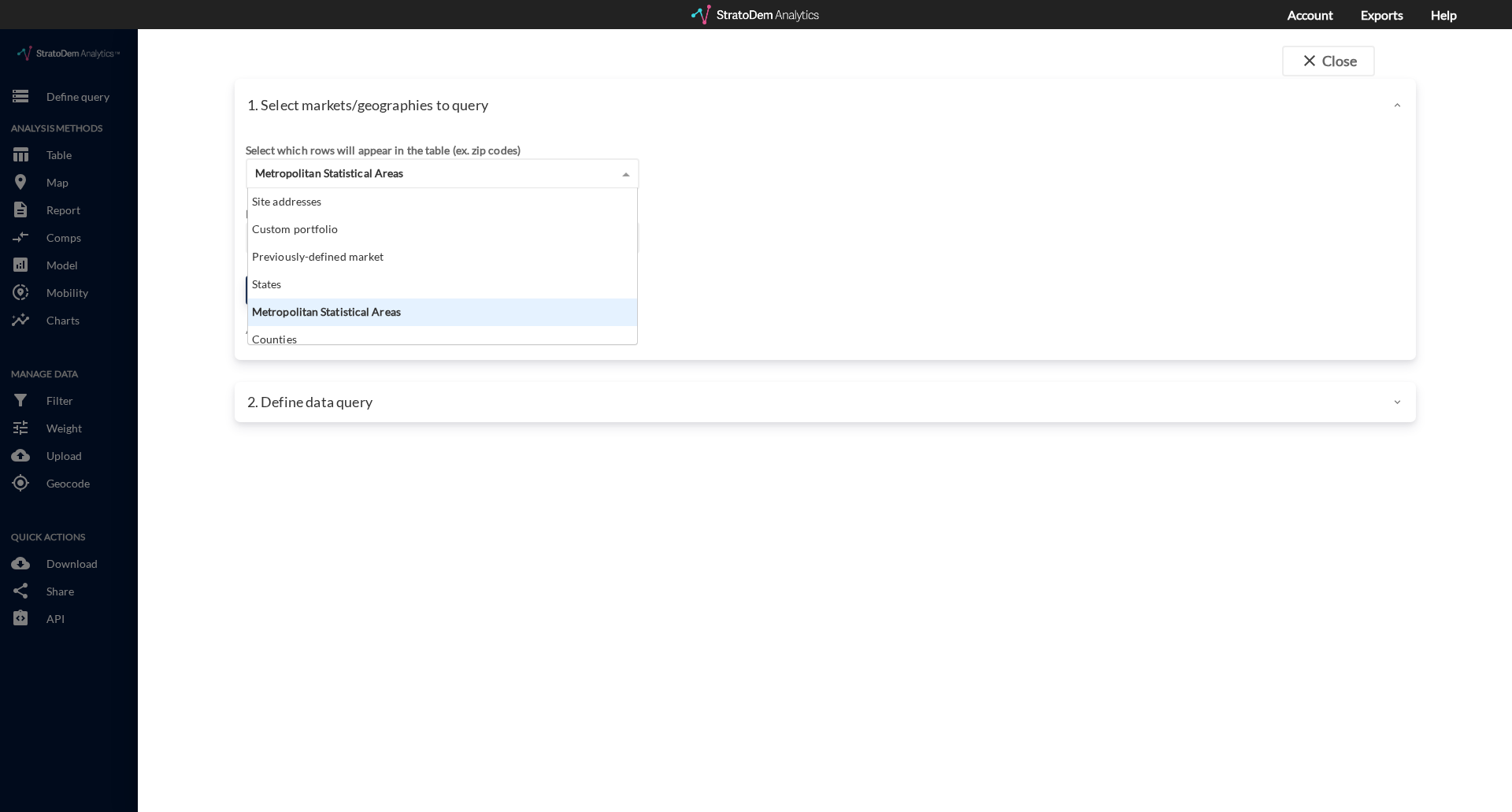 scroll, scrollTop: 13, scrollLeft: 10, axis: both 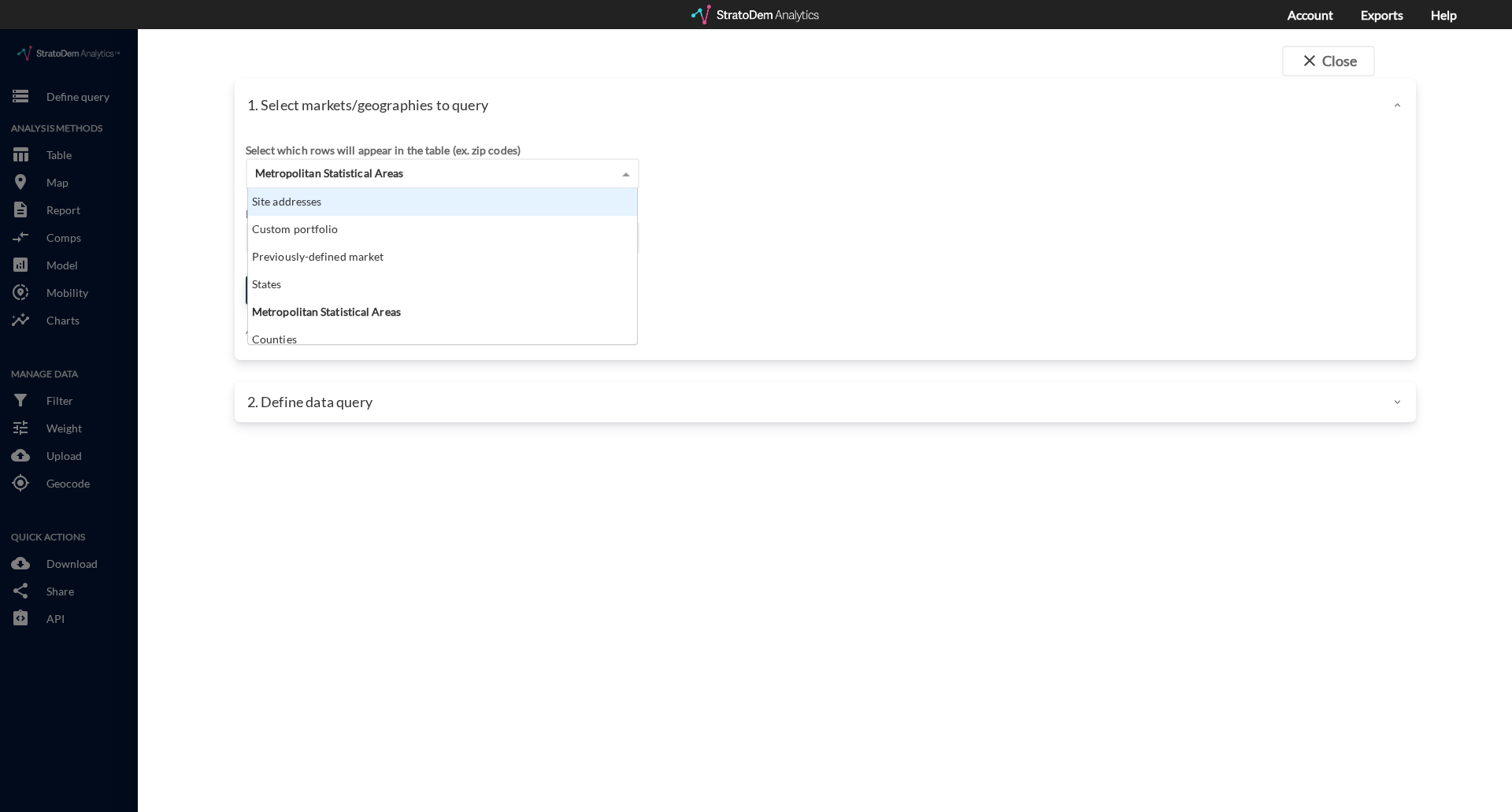 click on "Site addresses" 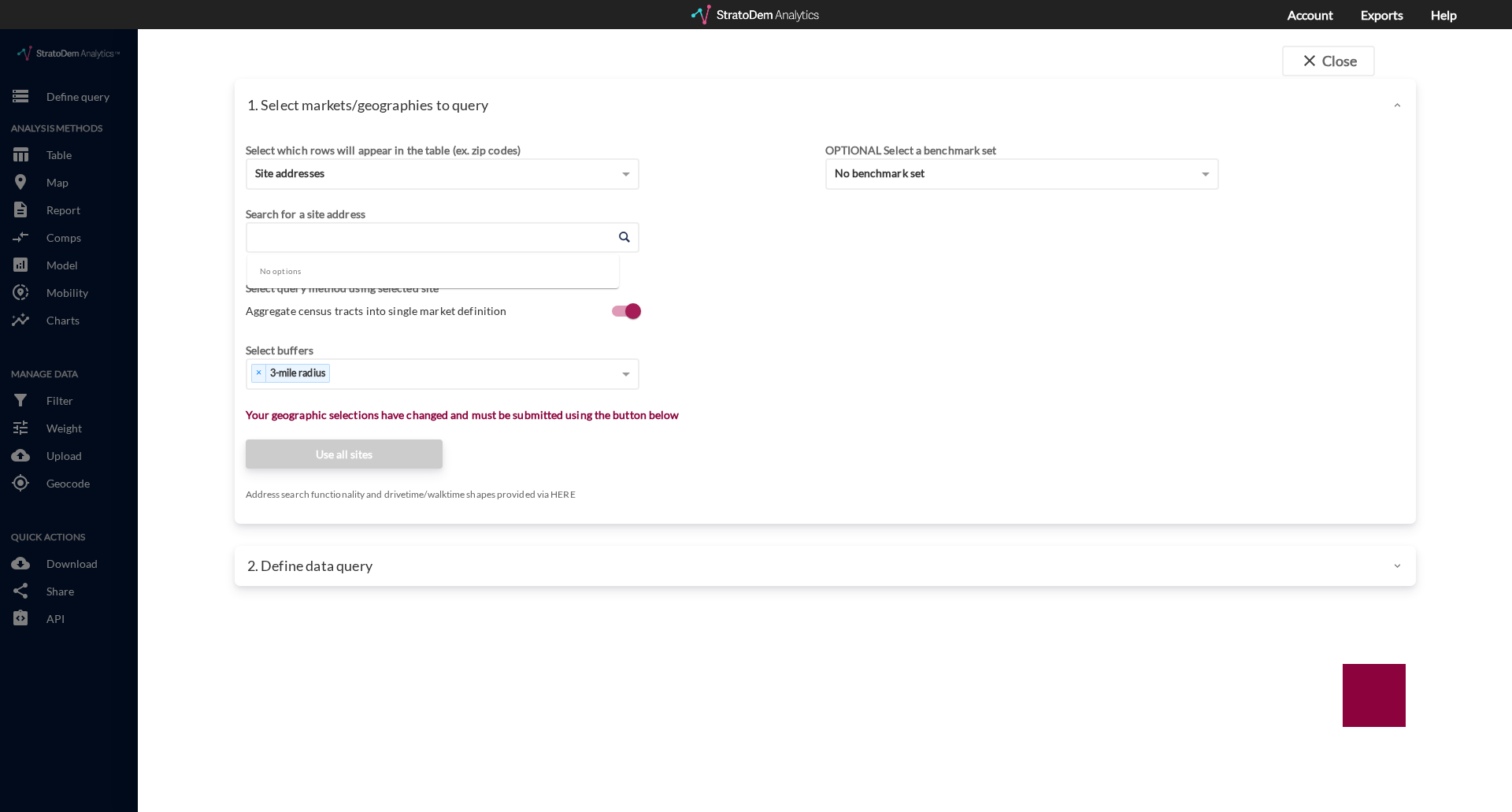 click on "Enter an address" 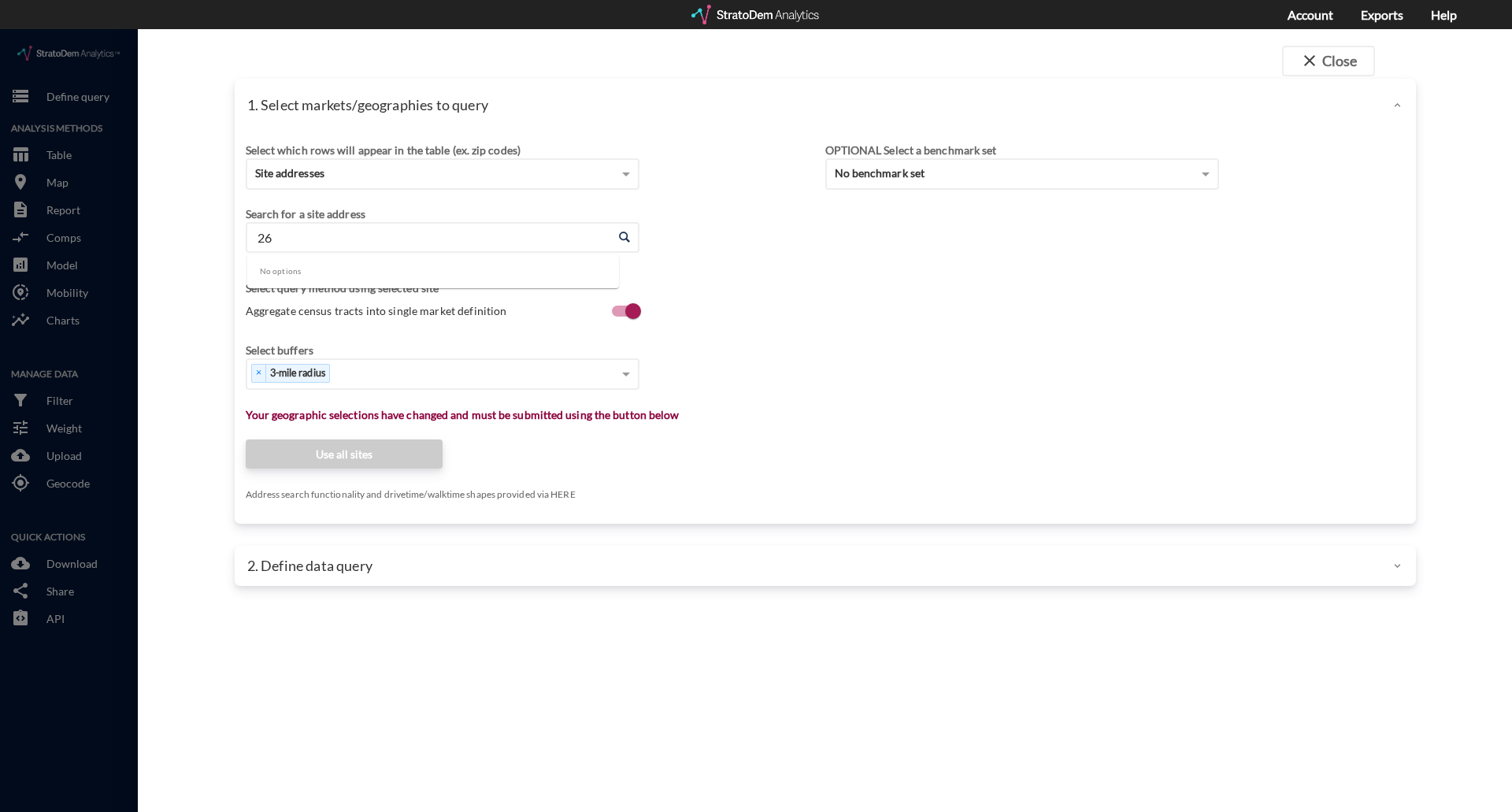type on "2" 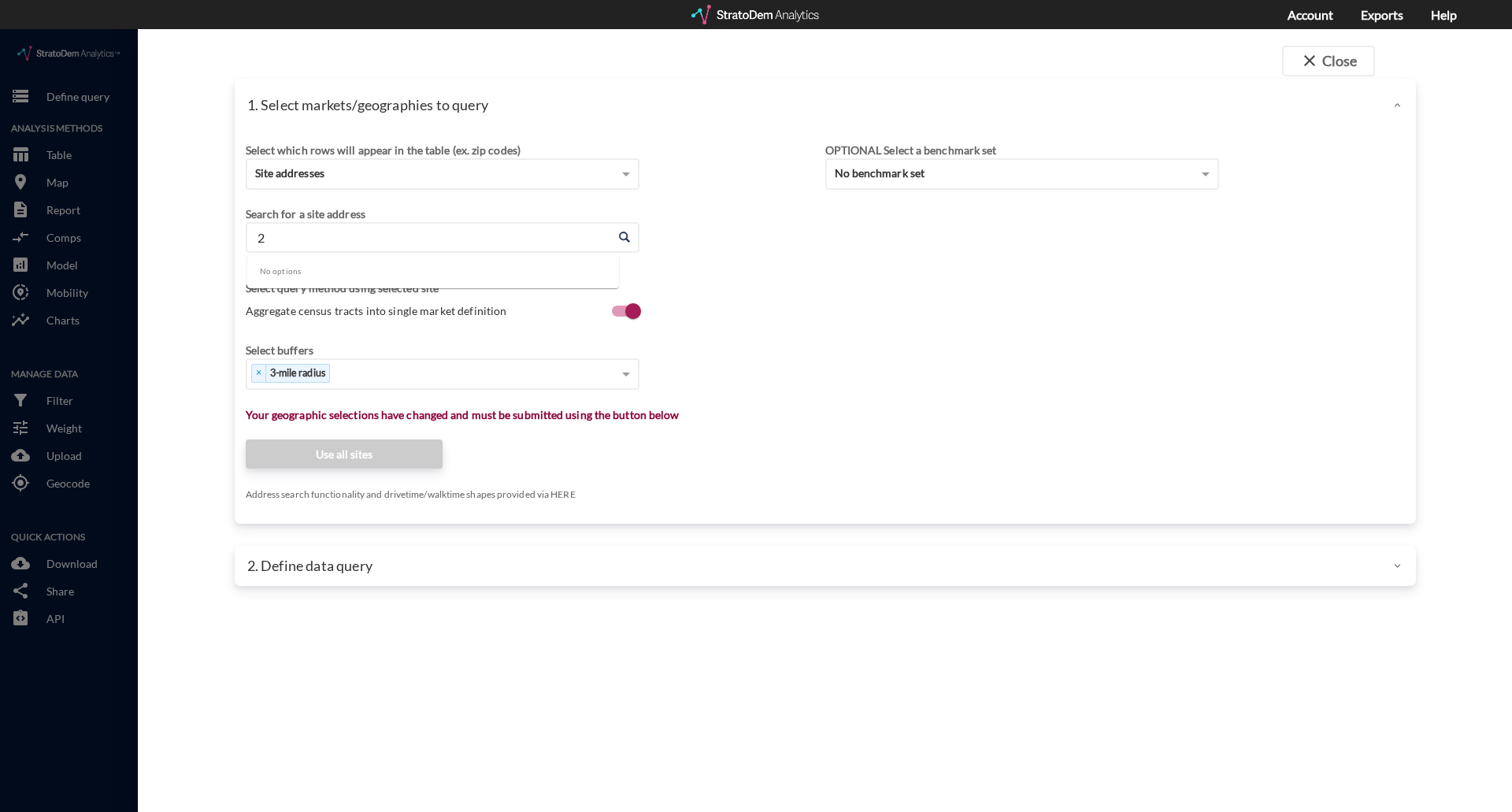 type 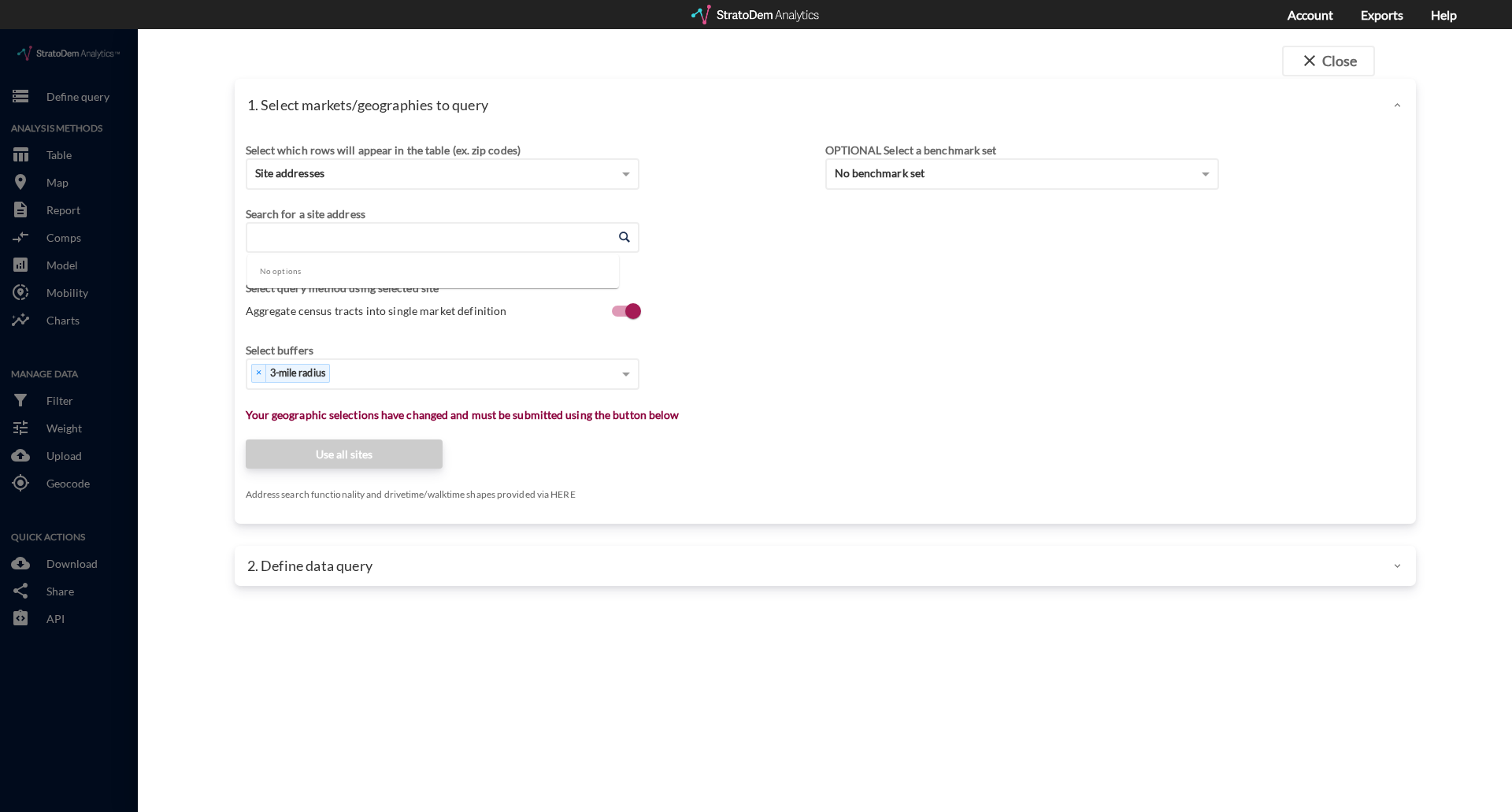click on "close  Close 1. Select markets/geographies to query Select which rows will appear in the table (ex. zip codes) Site addresses Select a portfolio Select a market Search for a site address Enter an address Enter an address Select query method using selected site Aggregate census tracts into single market definition Select buffers × 3-mile radius   Select... Restrict your results to these sites (leaving empty selects all sites) Select... Your geographic selections have changed and must be submitted using the button below Use all sites Address search functionality and drivetime/walktime shapes provided via HERE OPTIONAL Select a benchmark set No benchmark set Select a portfolio 2. Define data query Load a previously defined query Create new query from scratch search Age Restricted Hsg Query v2 July 14, 2025 - Robin  Trantham Preview data elements Edit this query Update query years Select this query 6 data elements Household count, age 40 to 49 with HHI of all incomes  (Time Series) API ID for this model:  1 2 3" 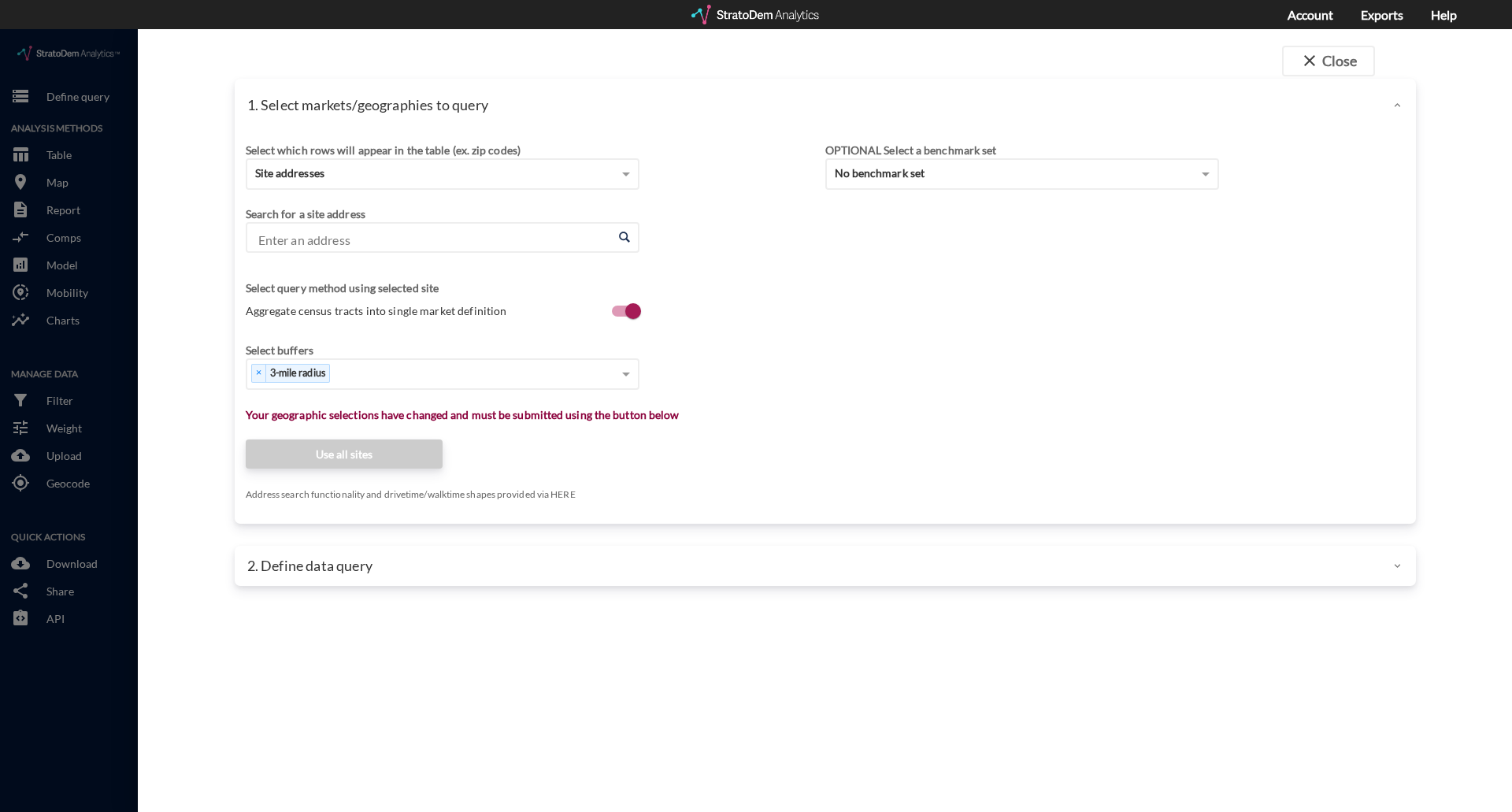 click 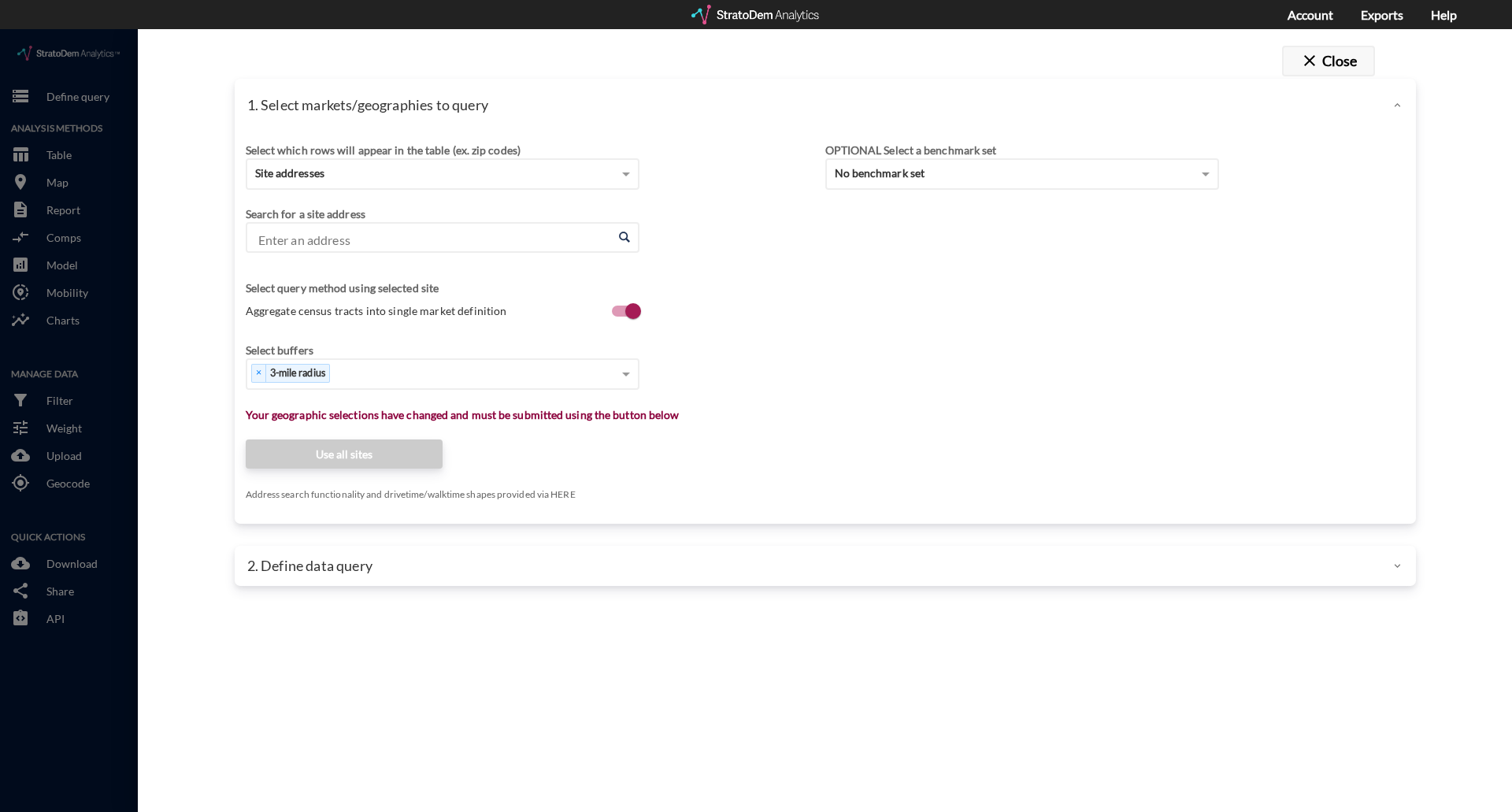 click on "close  Close" 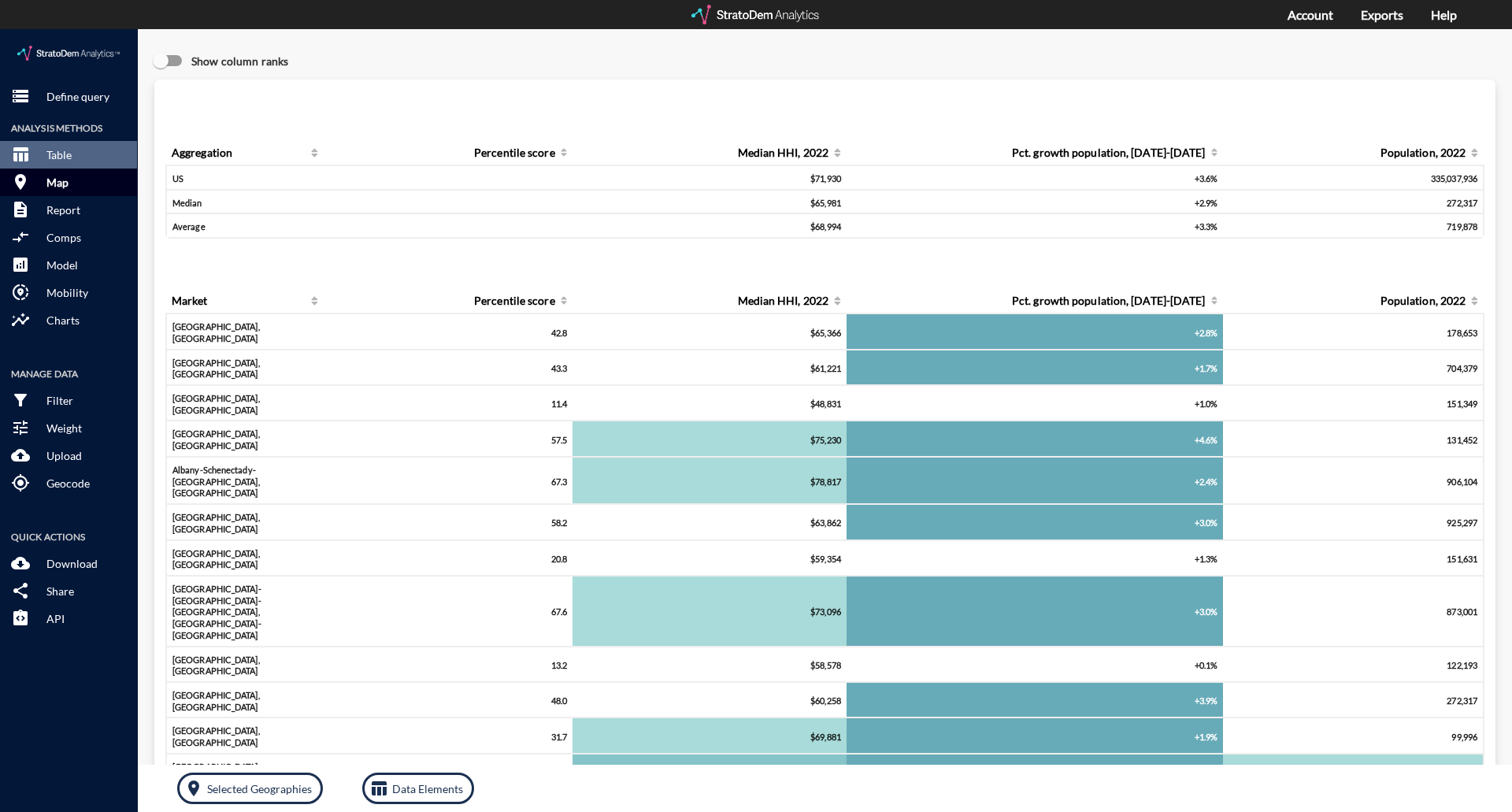 click on "room Map" 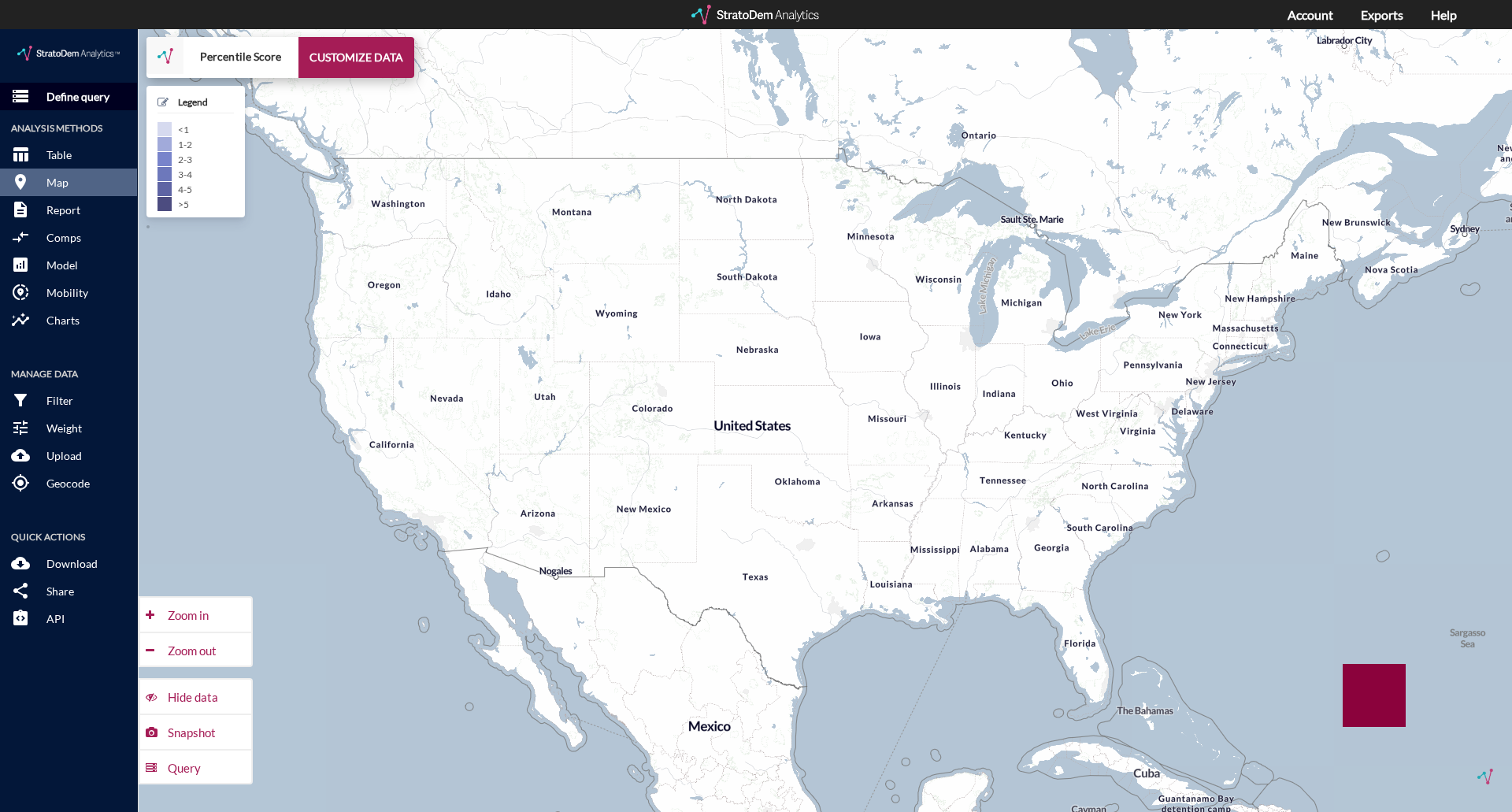 click on "Define query" 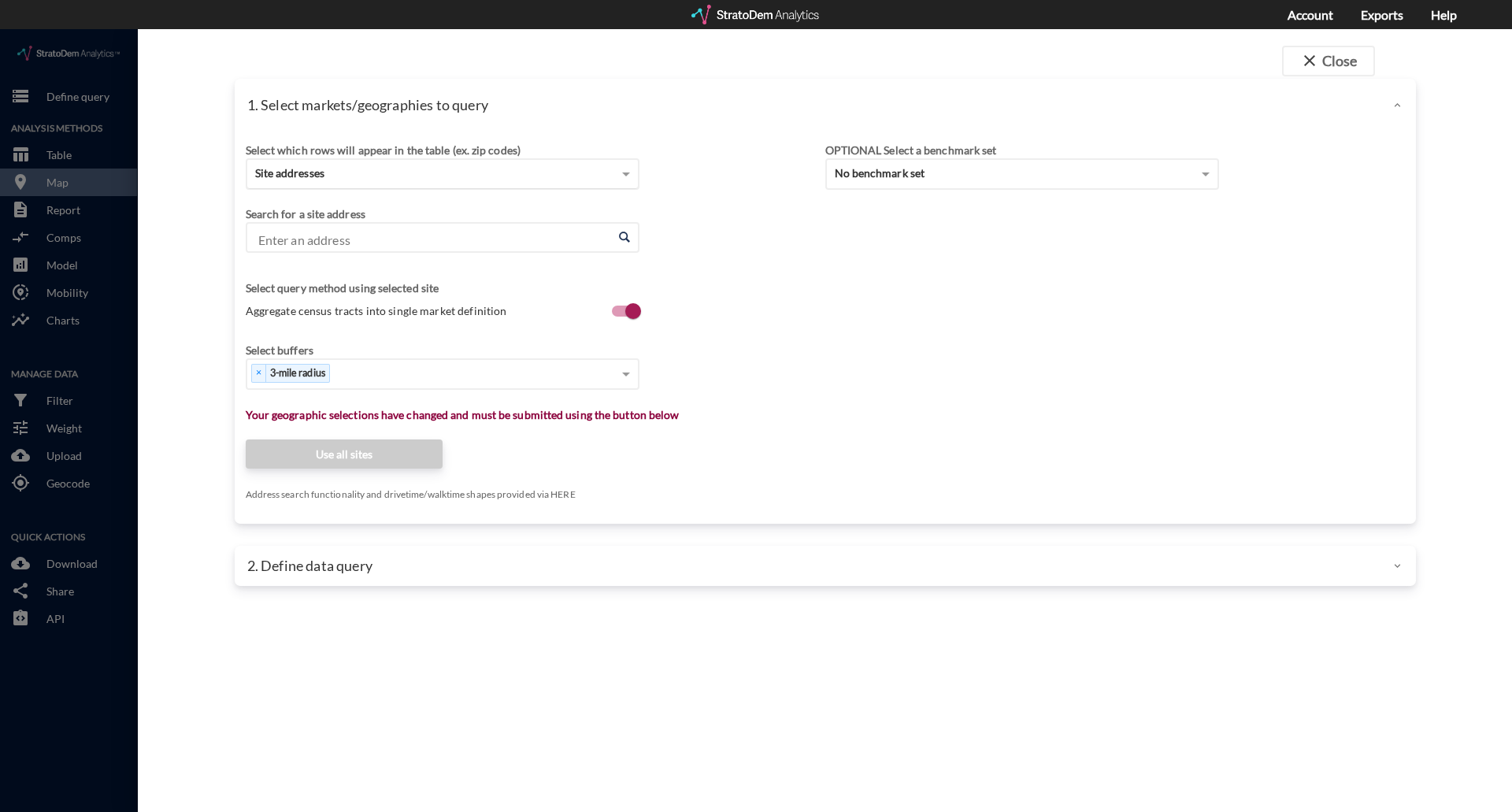 click on "Site addresses" 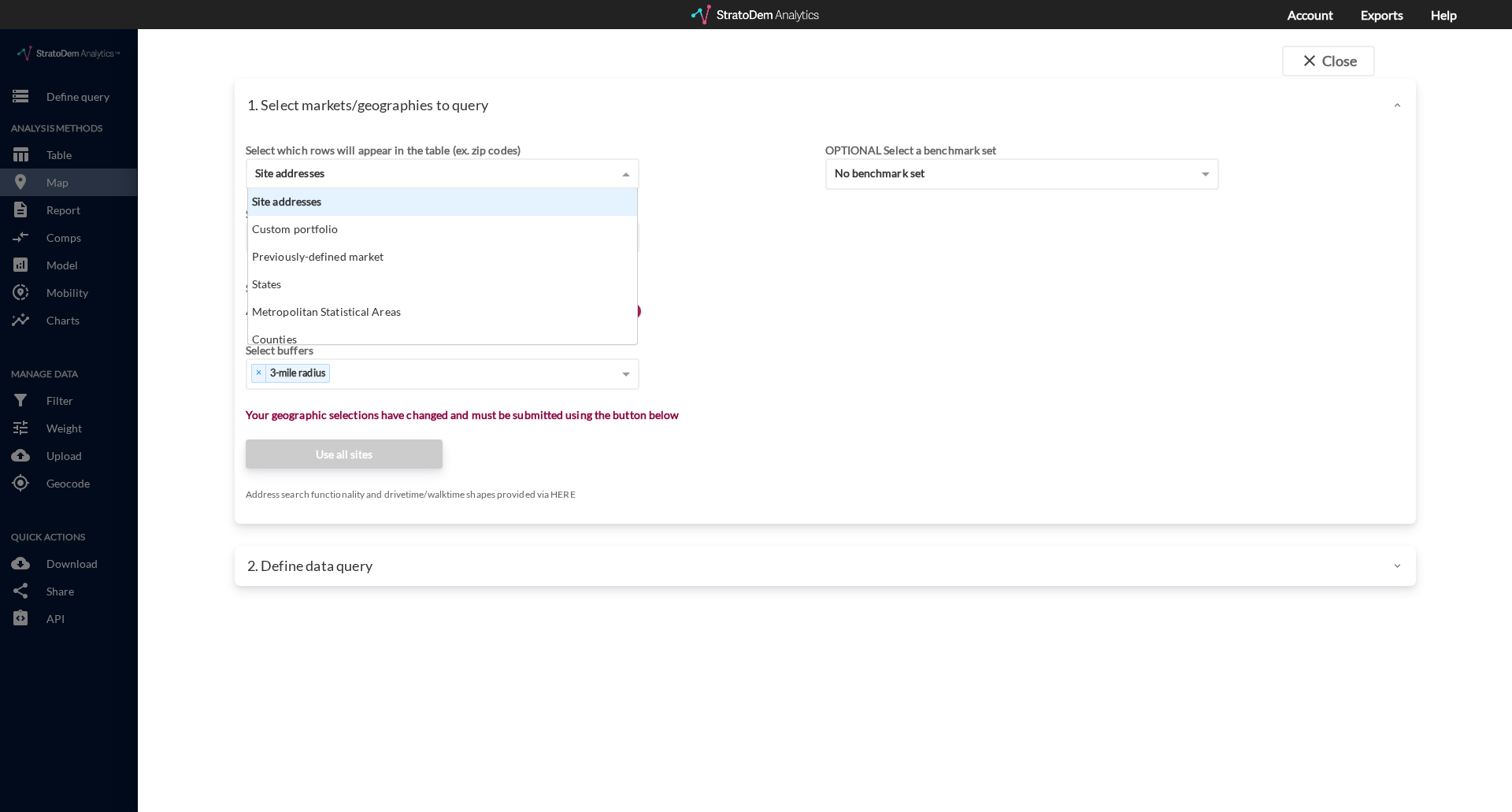 scroll, scrollTop: 13, scrollLeft: 10, axis: both 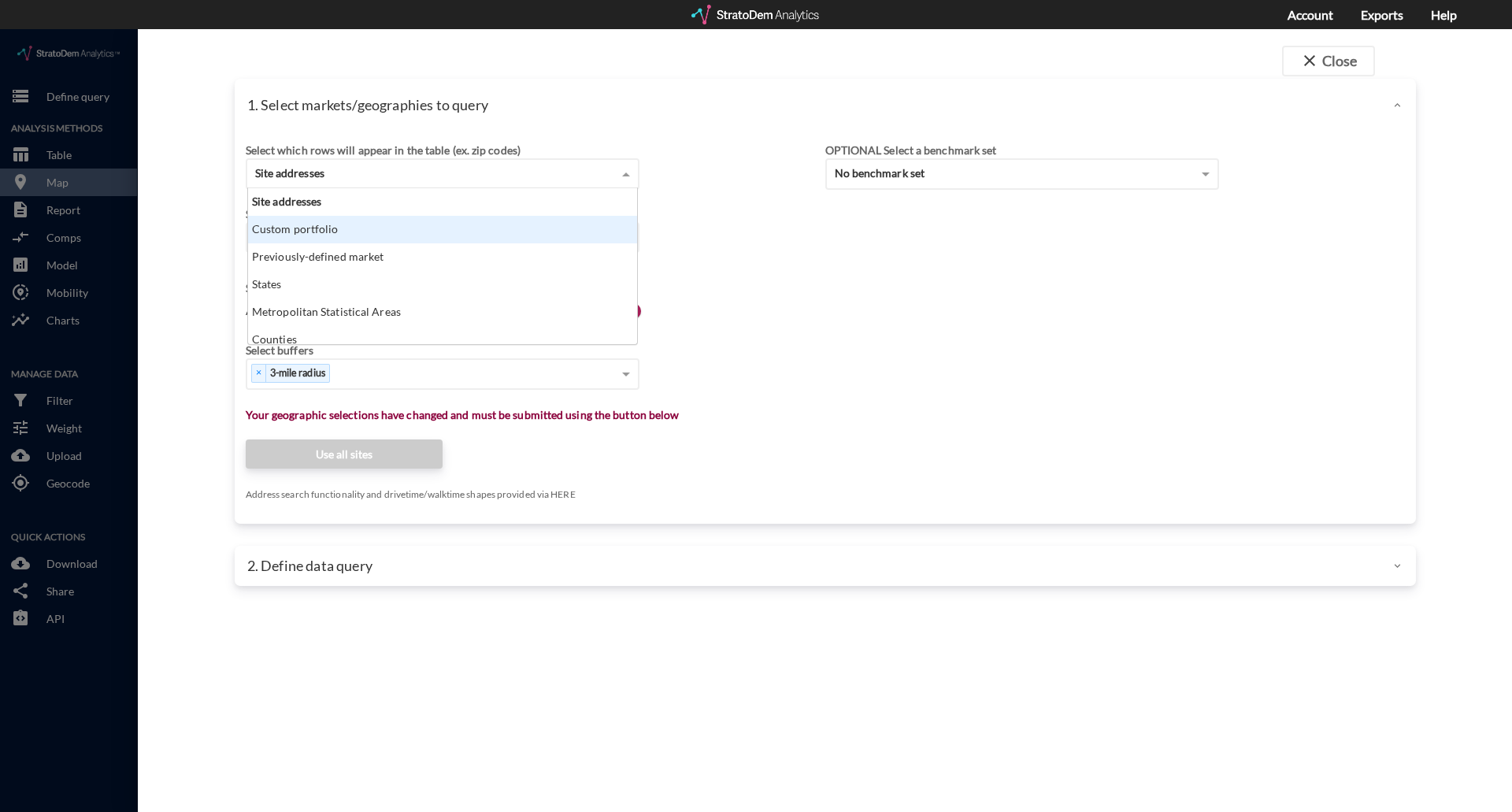 click on "Site addresses" 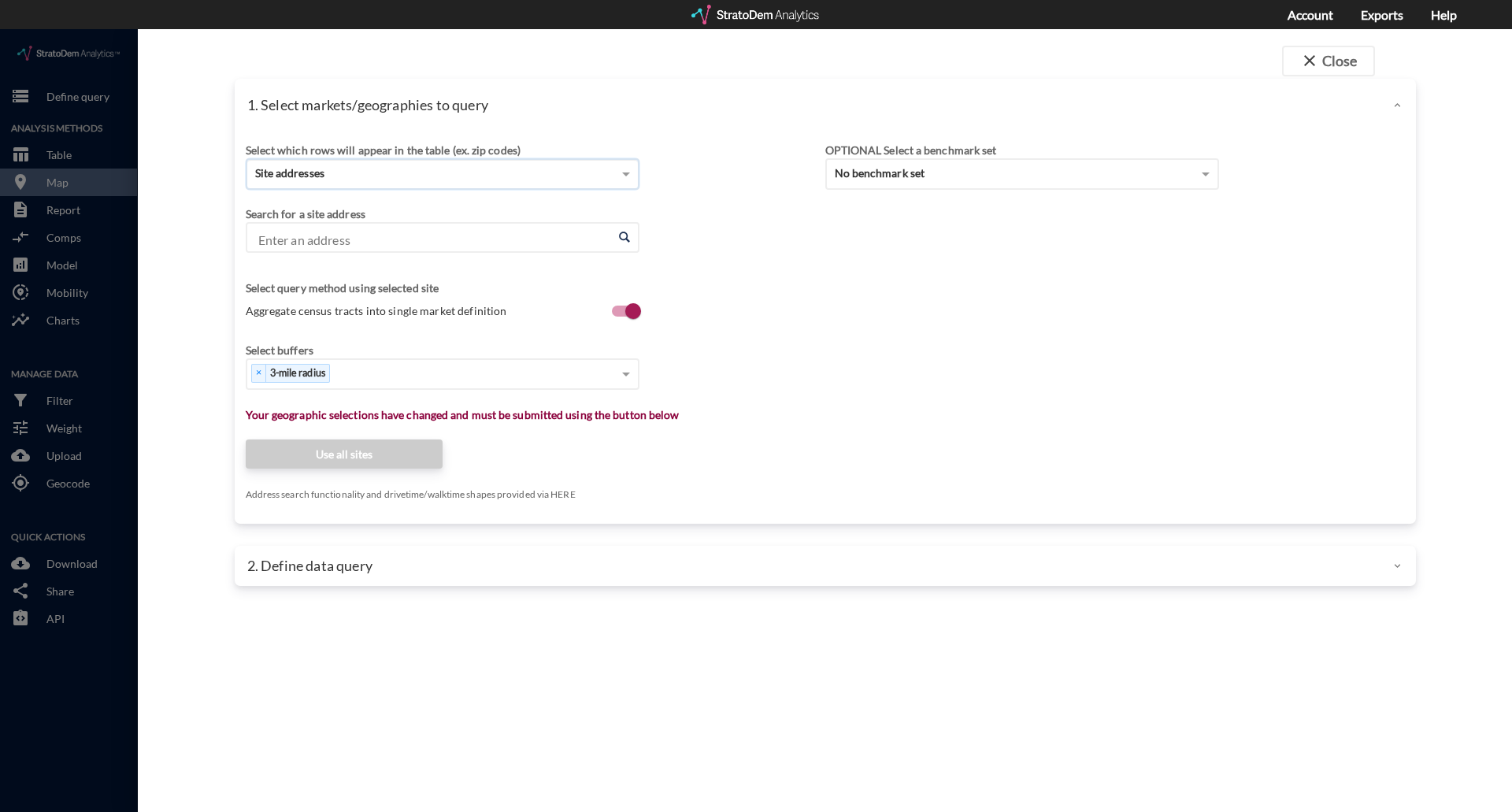 click on "Enter an address" 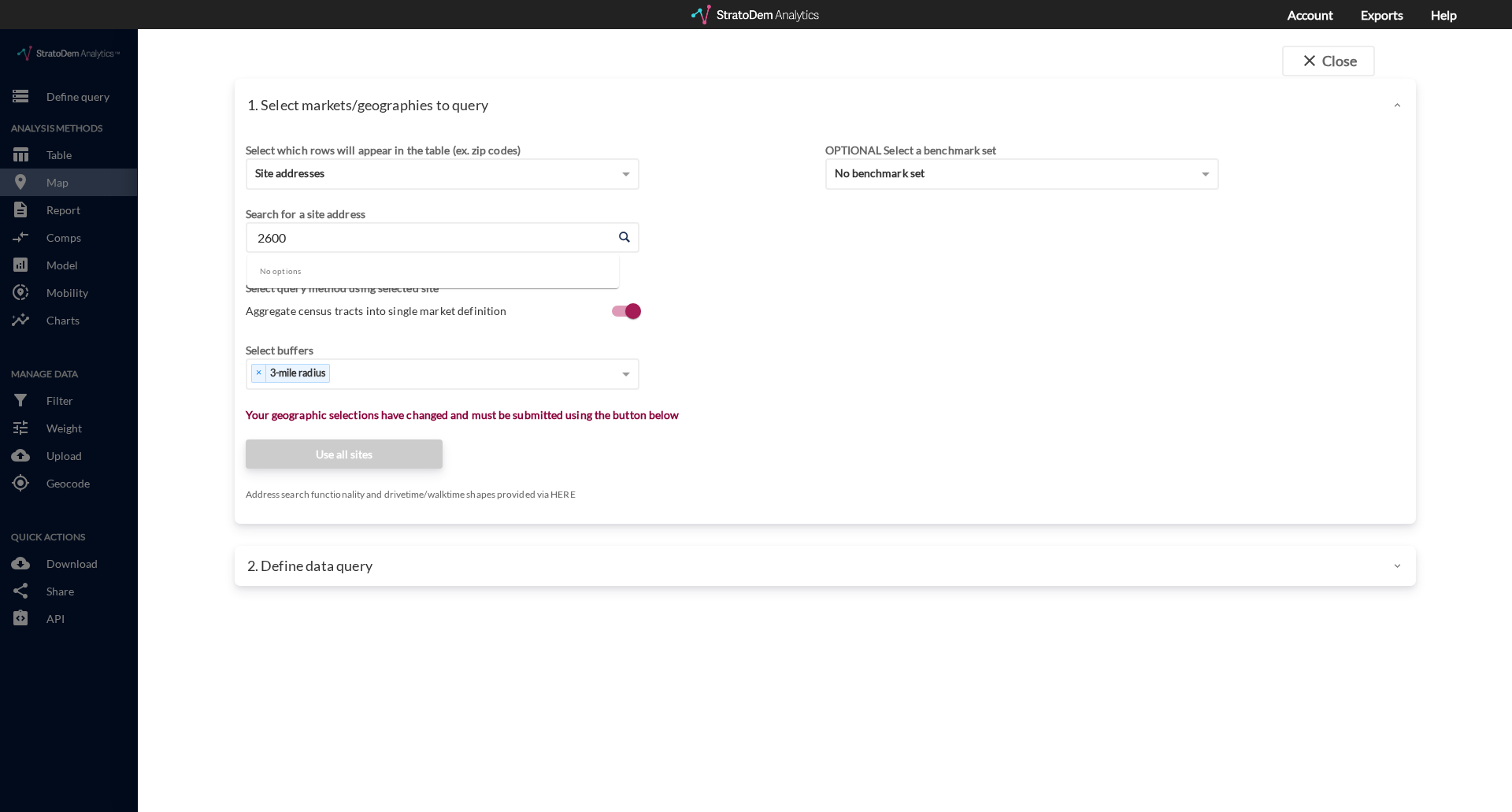 type on "2600" 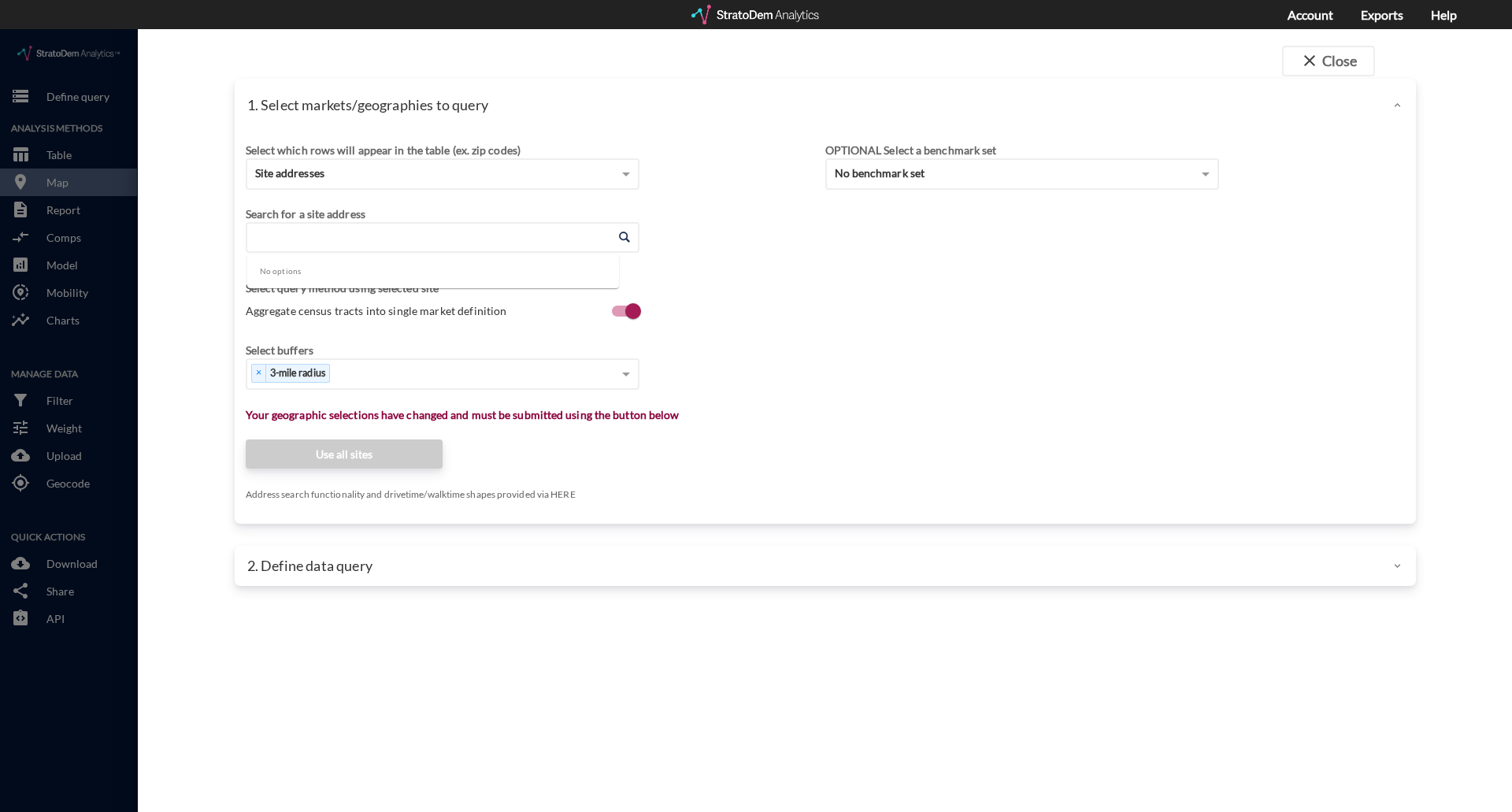 click on "close  Close 1. Select markets/geographies to query Select which rows will appear in the table (ex. zip codes) Site addresses Select a portfolio Select a market Search for a site address Enter an address Enter an address Select query method using selected site Aggregate census tracts into single market definition Select buffers × 3-mile radius   Select... Restrict your results to these sites (leaving empty selects all sites) Select... Your geographic selections have changed and must be submitted using the button below Use all sites Address search functionality and drivetime/walktime shapes provided via HERE OPTIONAL Select a benchmark set No benchmark set Select a portfolio 2. Define data query Load a previously defined query Create new query from scratch search Age Restricted Hsg Query v2 July 14, 2025 - Robin  Trantham Preview data elements Edit this query Update query years Select this query 6 data elements Household count, age 40 to 49 with HHI of all incomes  (Time Series) API ID for this model:  1 2 3" 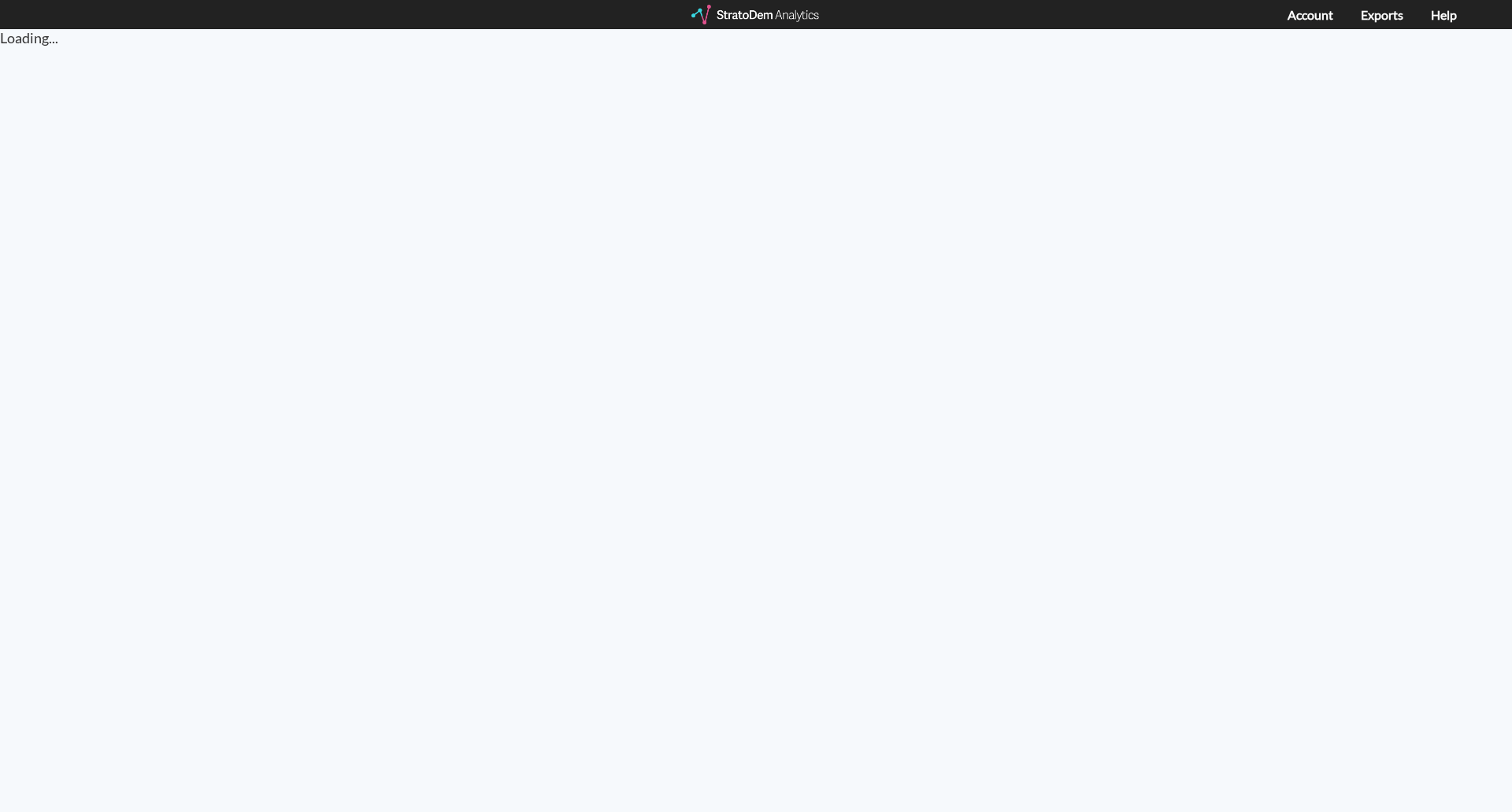 scroll, scrollTop: 0, scrollLeft: 0, axis: both 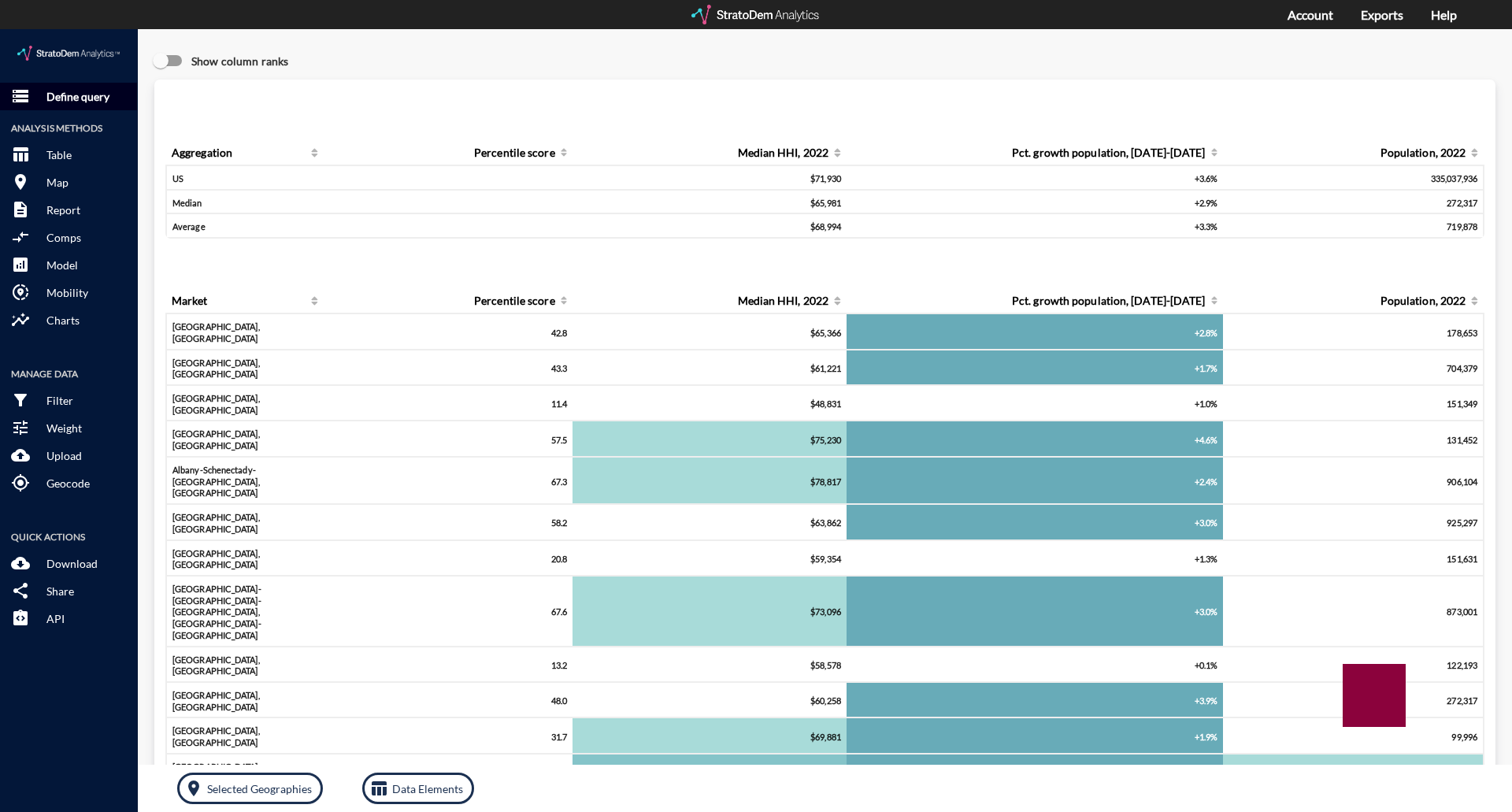 click on "Define query" 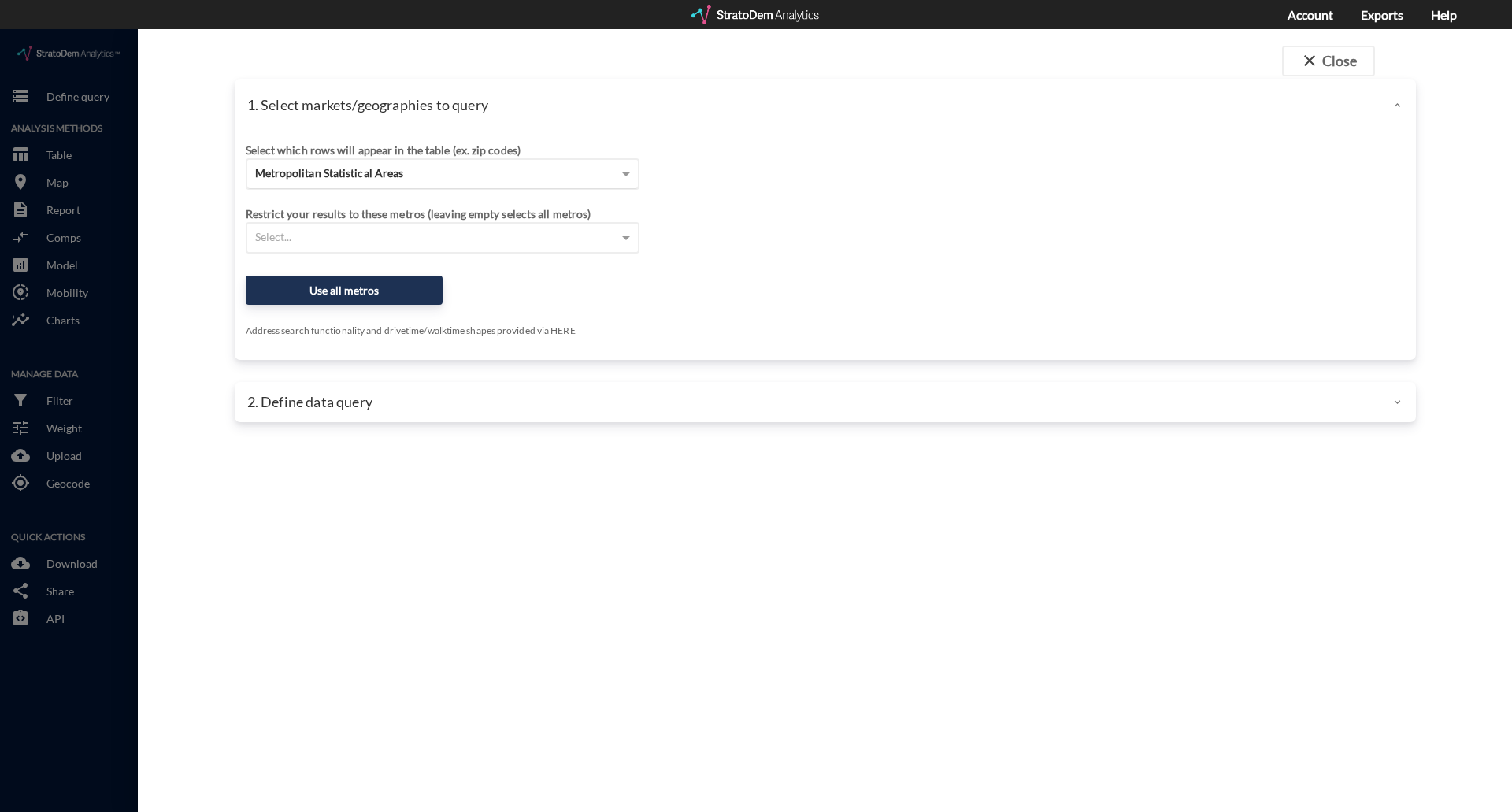 click on "Metropolitan Statistical Areas" 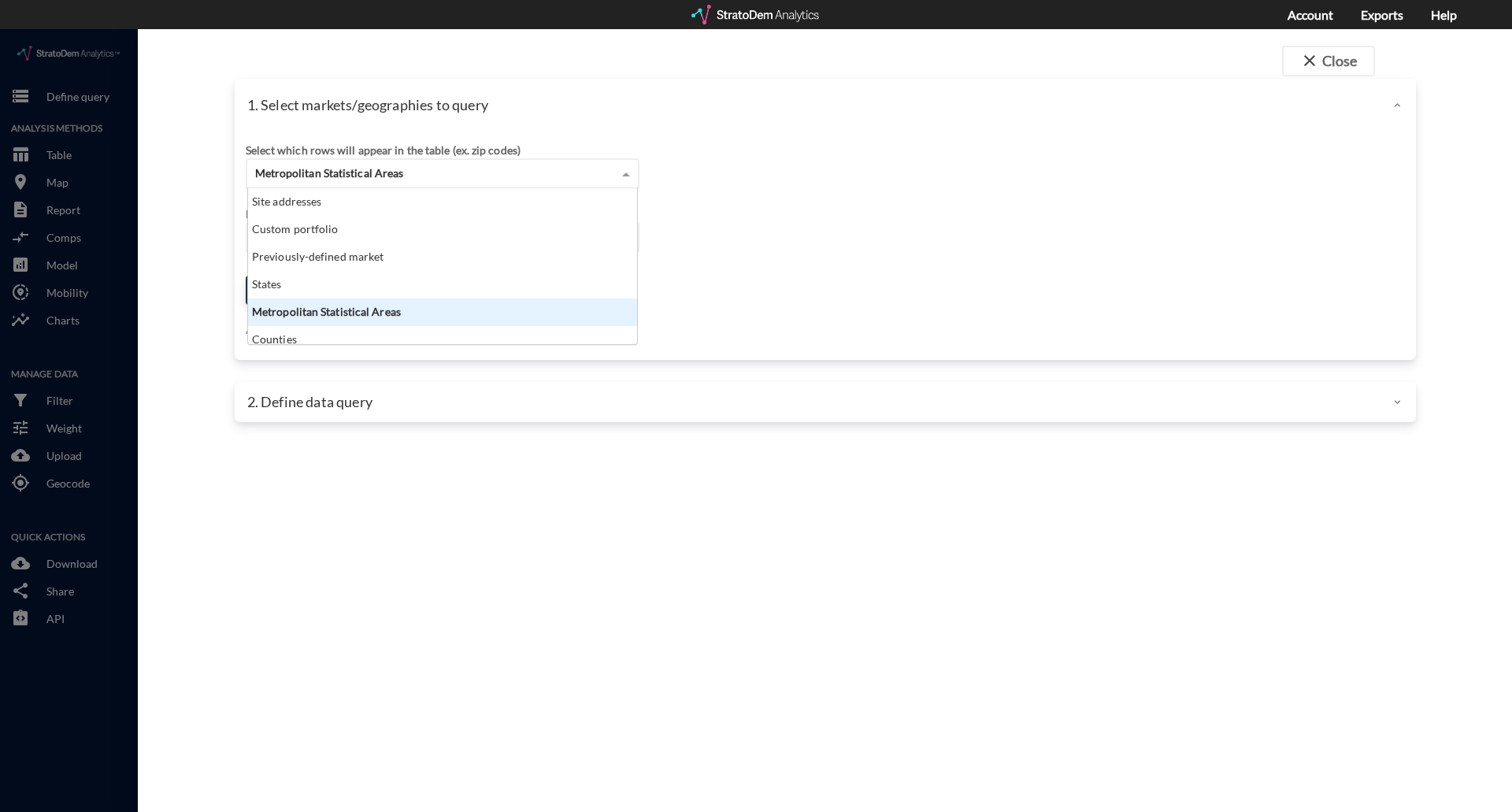 scroll, scrollTop: 13, scrollLeft: 10, axis: both 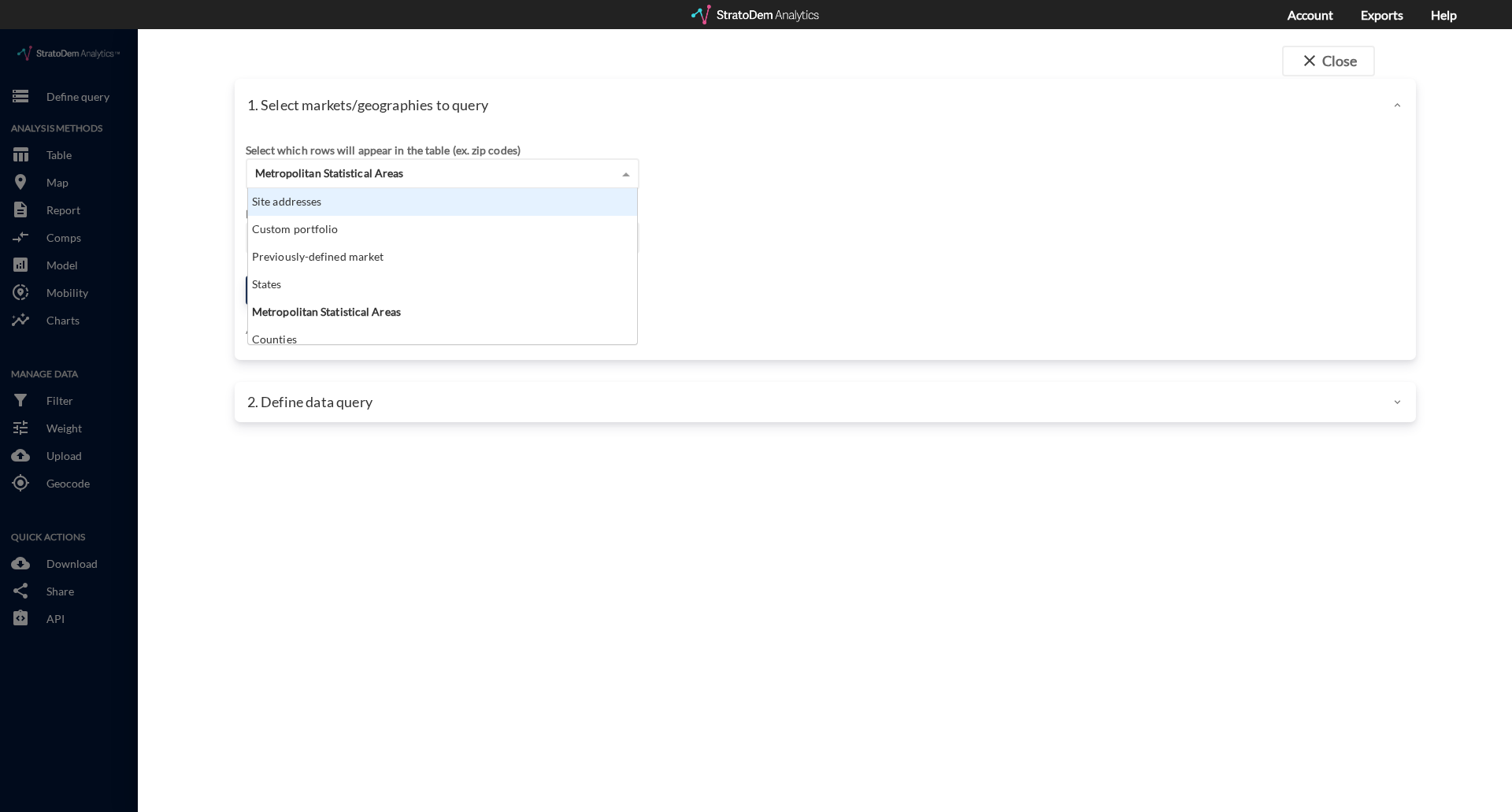 click on "Site addresses" 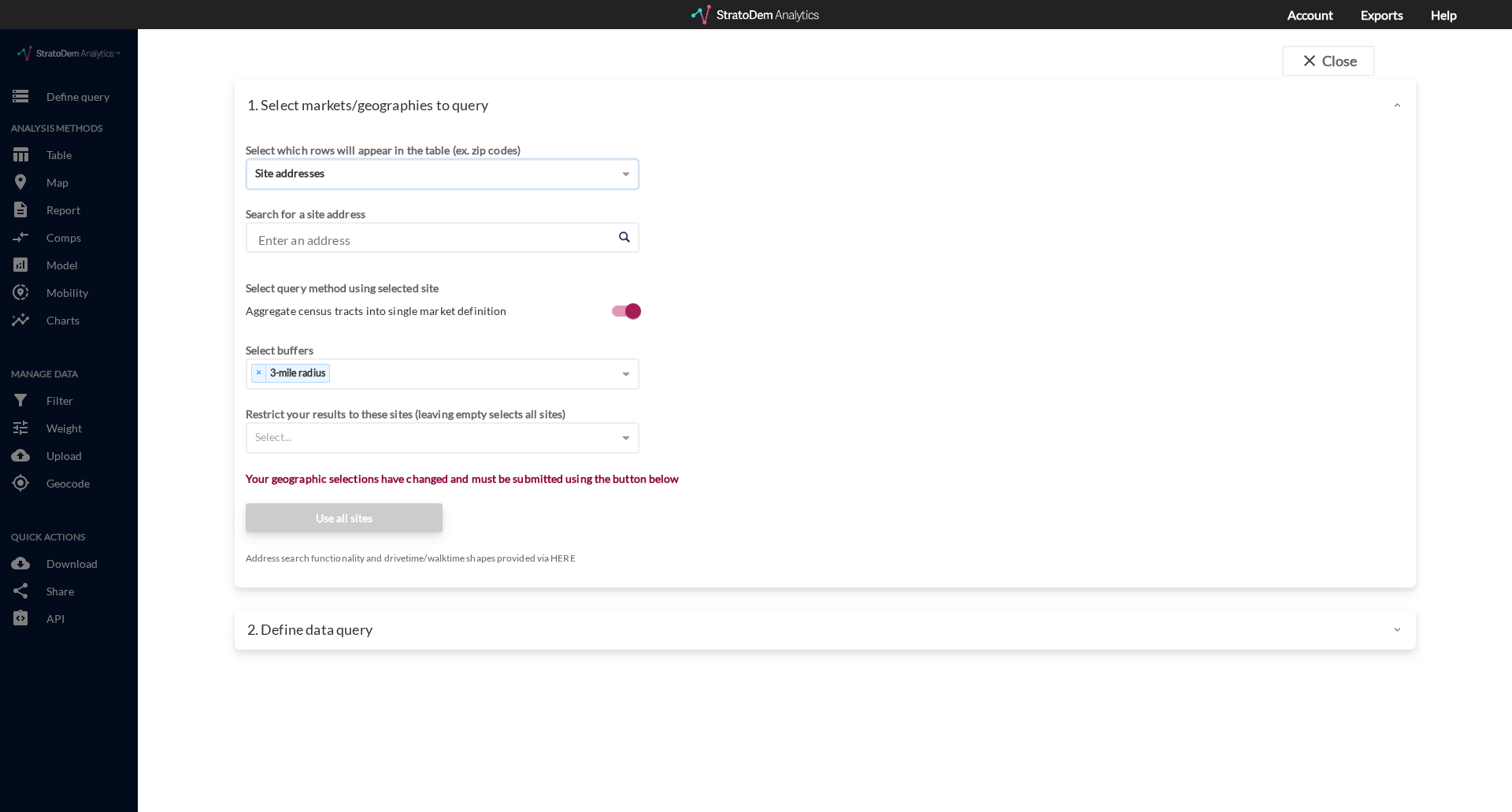 click on "Enter an address" 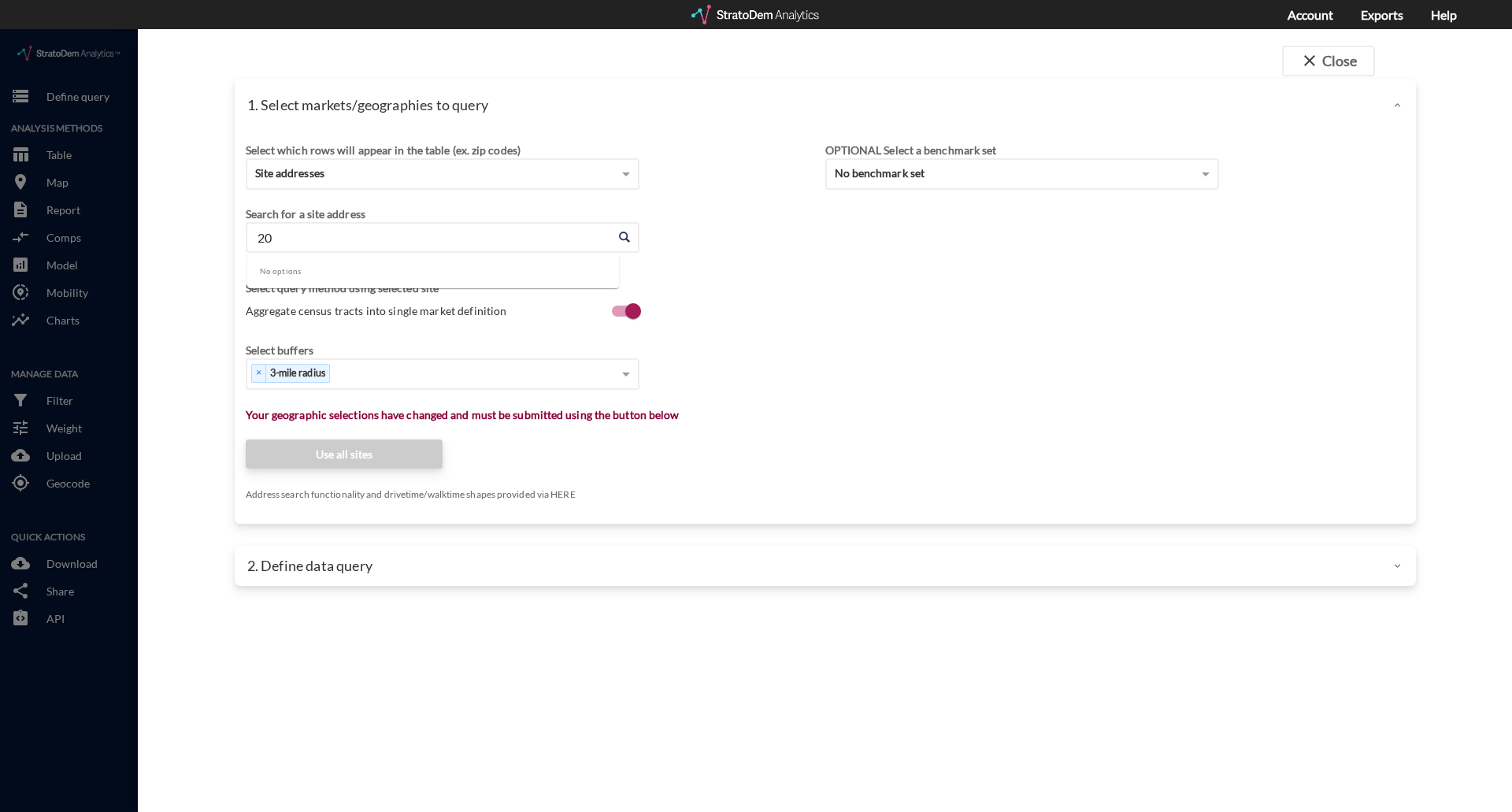type on "2" 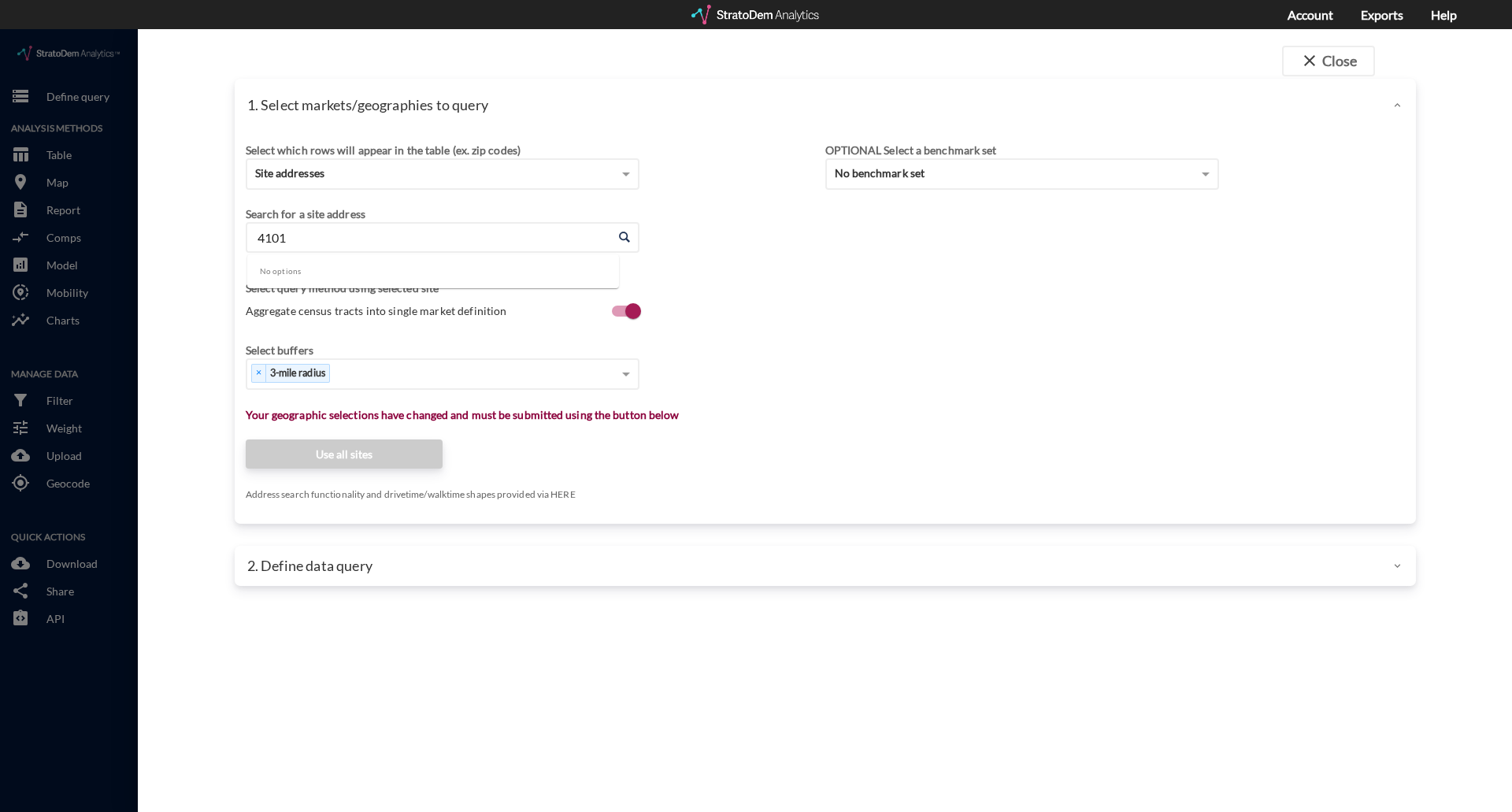 type on "4101" 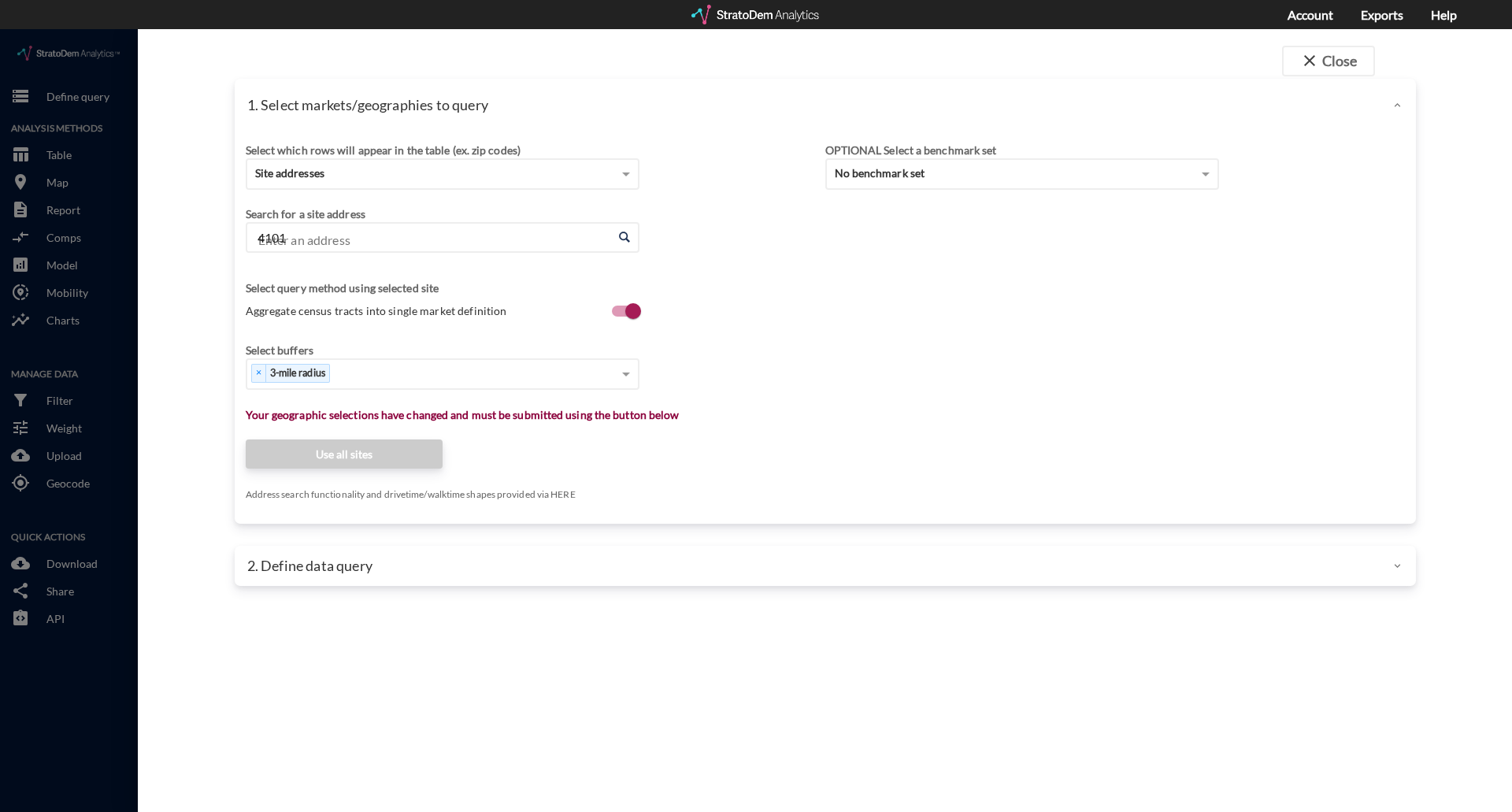 type 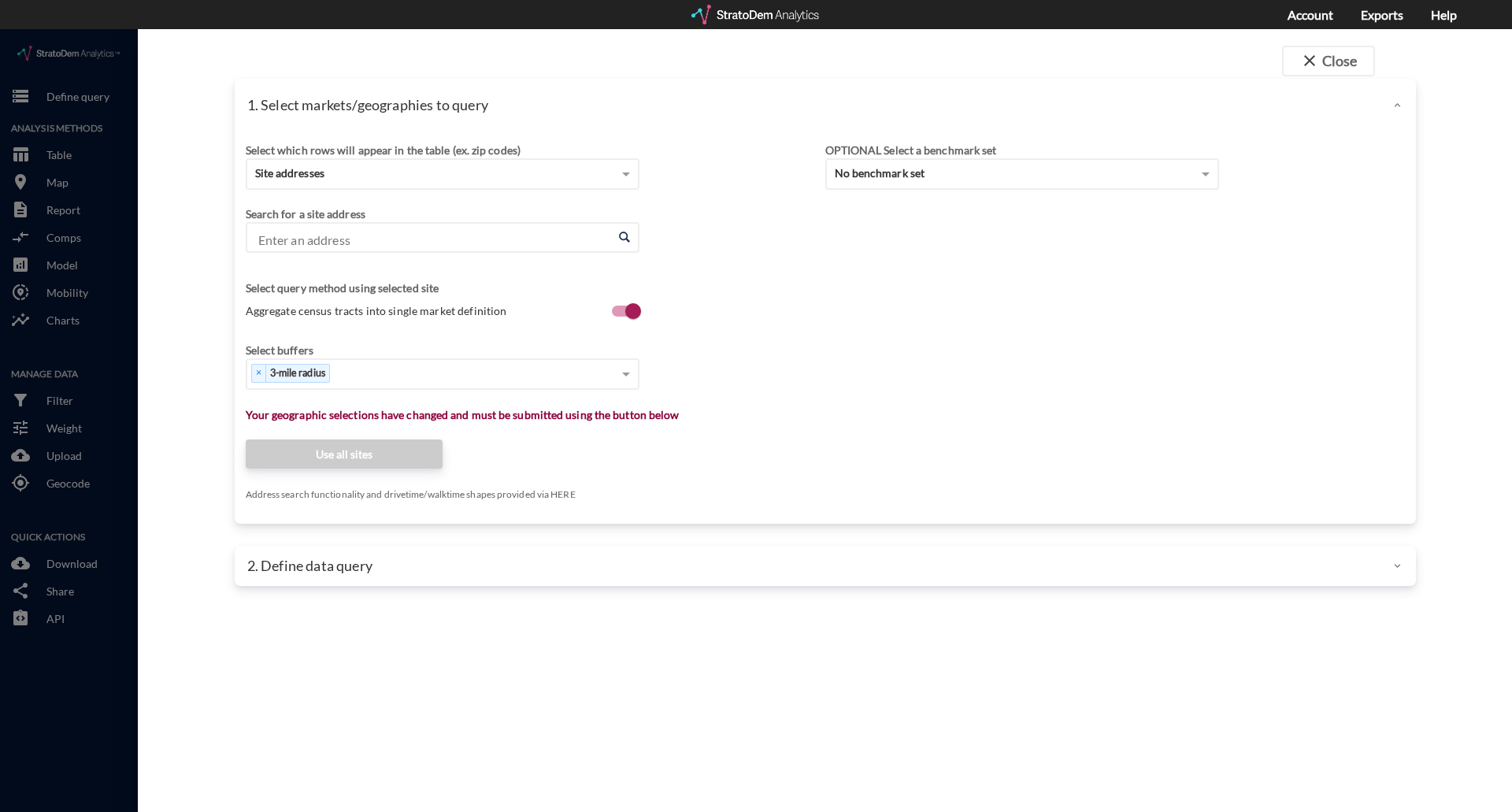 click on "close  Close 1. Select markets/geographies to query Select which rows will appear in the table (ex. zip codes) Site addresses Select a portfolio Select a market Search for a site address Enter an address Enter an address Select query method using selected site Aggregate census tracts into single market definition Select buffers × 3-mile radius   Select... Restrict your results to these sites (leaving empty selects all sites) Select... Your geographic selections have changed and must be submitted using the button below Use all sites Address search functionality and drivetime/walktime shapes provided via HERE OPTIONAL Select a benchmark set No benchmark set Select a portfolio 2. Define data query Load a previously defined query Create new query from scratch search Age Restricted Hsg Query v2 [DATE] - [PERSON_NAME] Preview data elements Edit this query Update query years Select this query 6 data elements Household count, age [DEMOGRAPHIC_DATA] with HHI of all incomes  (Time Series) API ID for this model:  1 2 3" 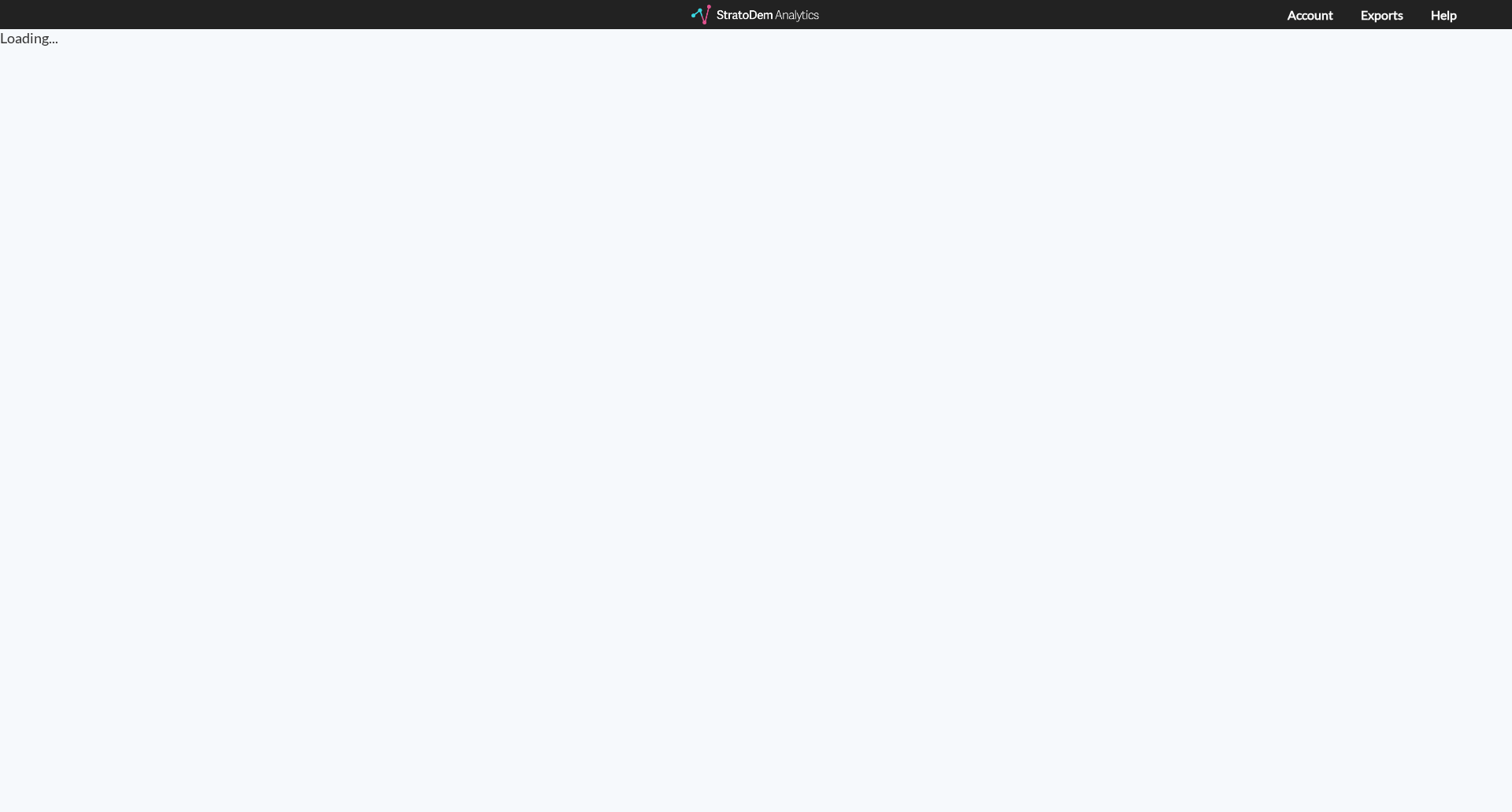 scroll, scrollTop: 0, scrollLeft: 0, axis: both 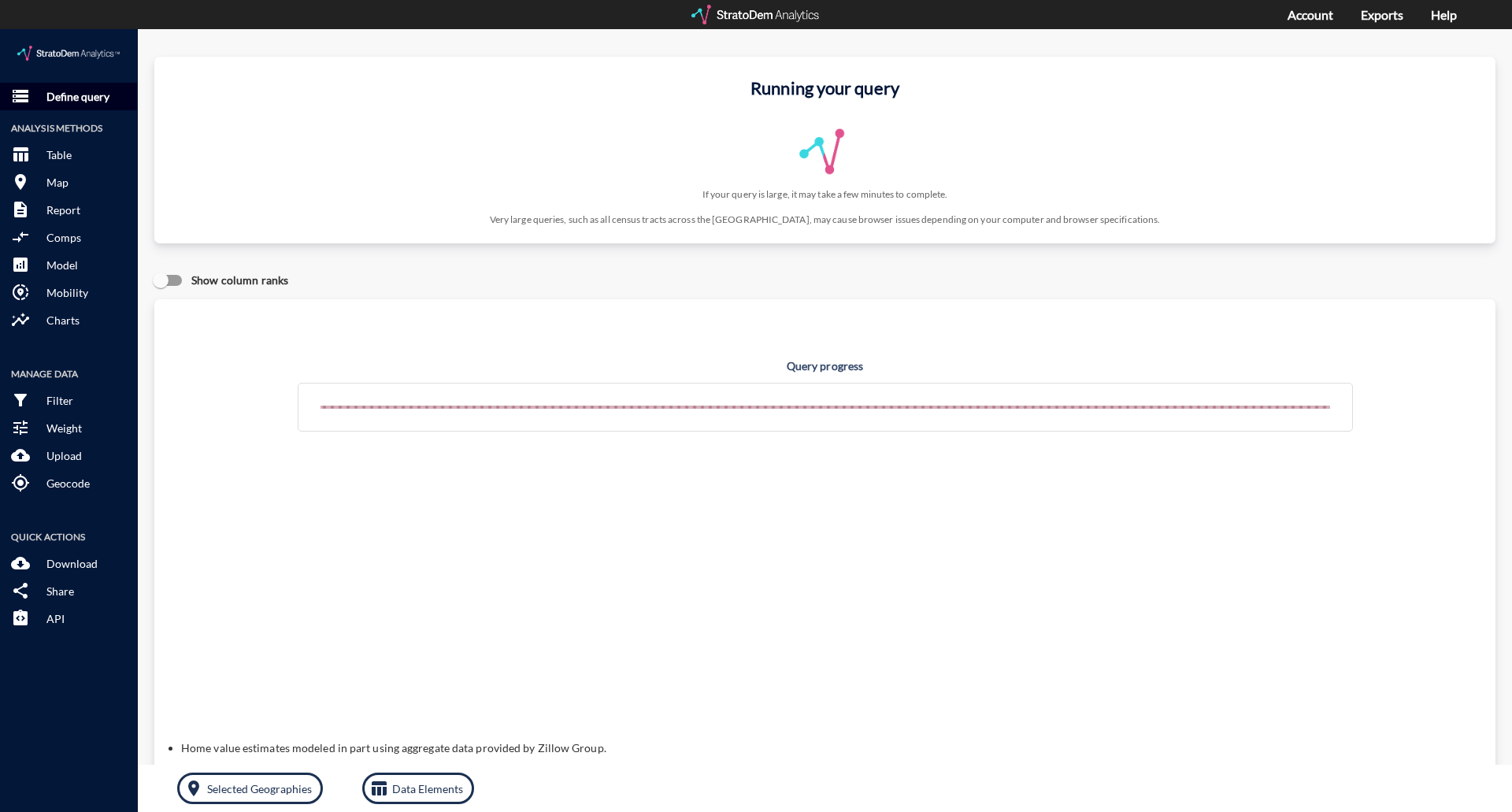 click on "Define query" 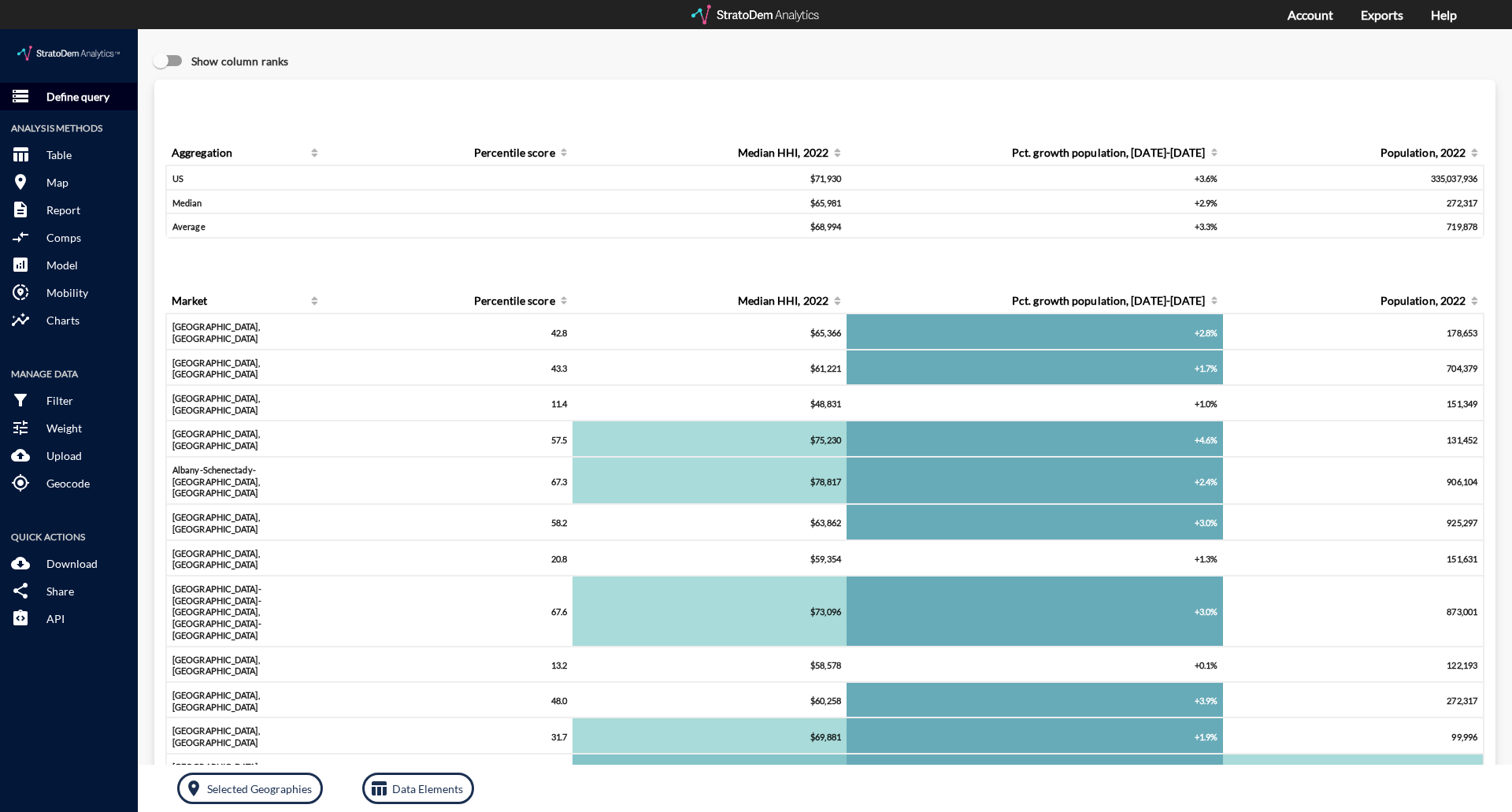 click on "Define query" 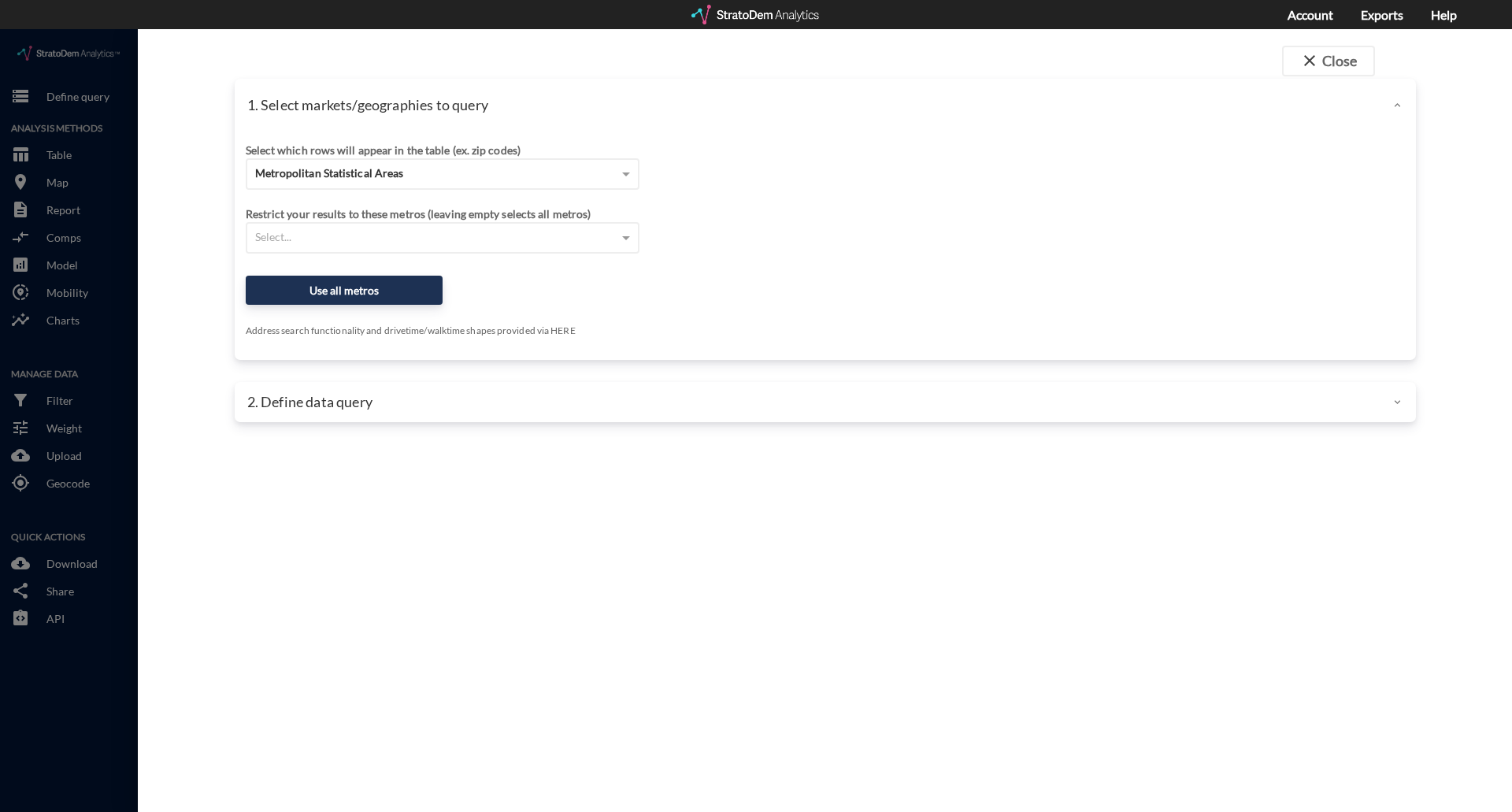 click on "Metropolitan Statistical Areas" 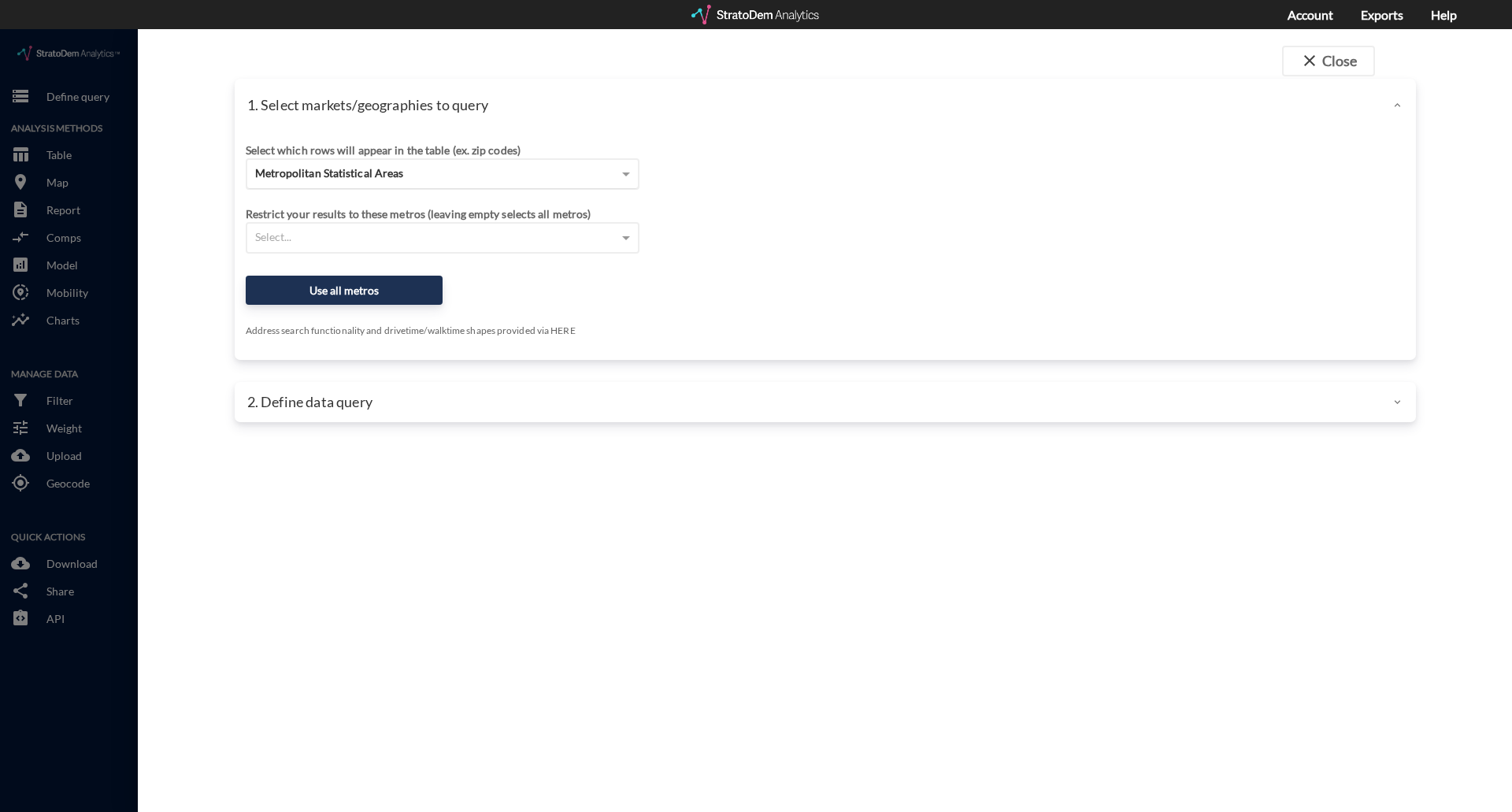 click on "Metropolitan Statistical Areas" 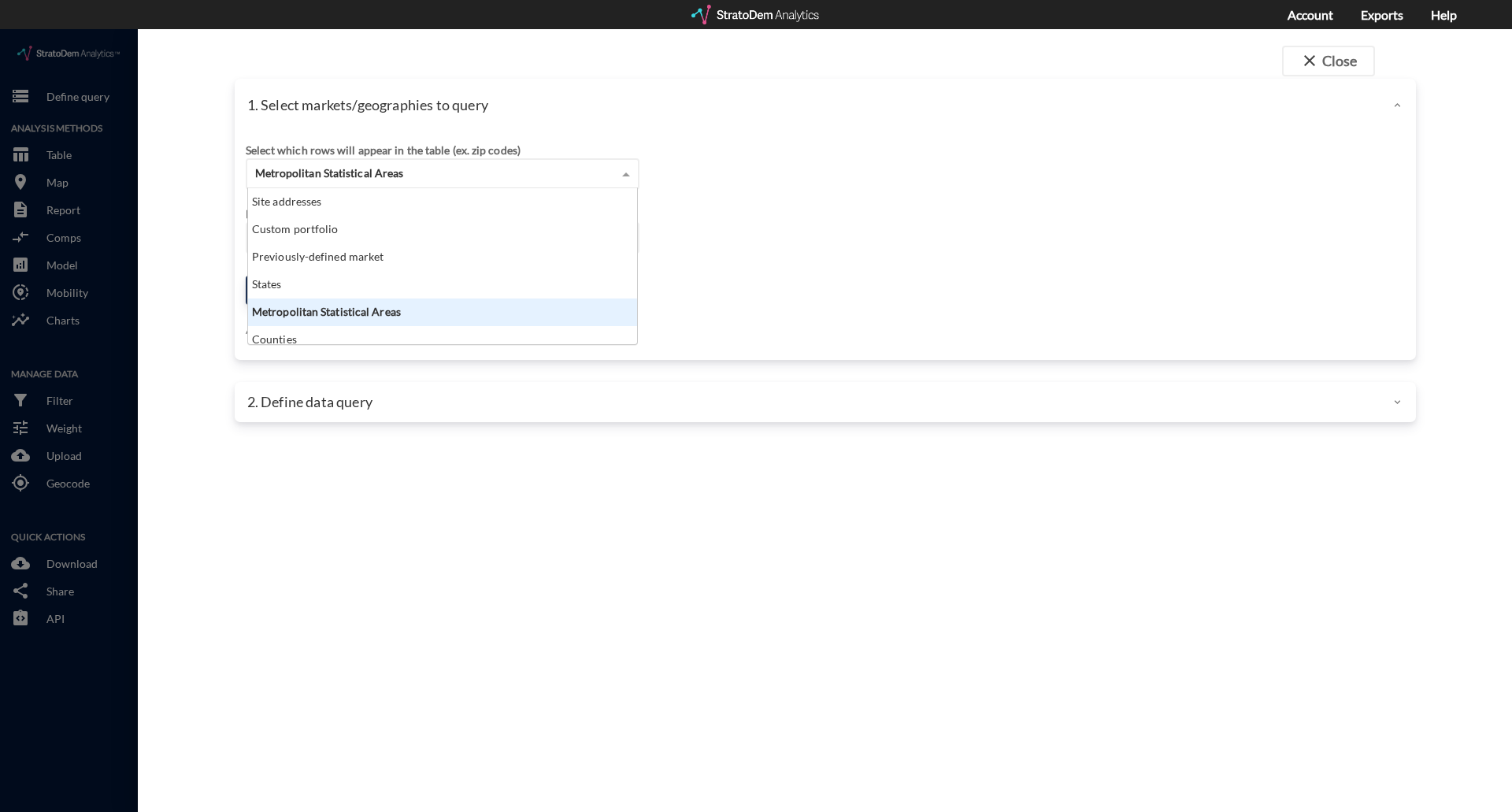 scroll, scrollTop: 13, scrollLeft: 10, axis: both 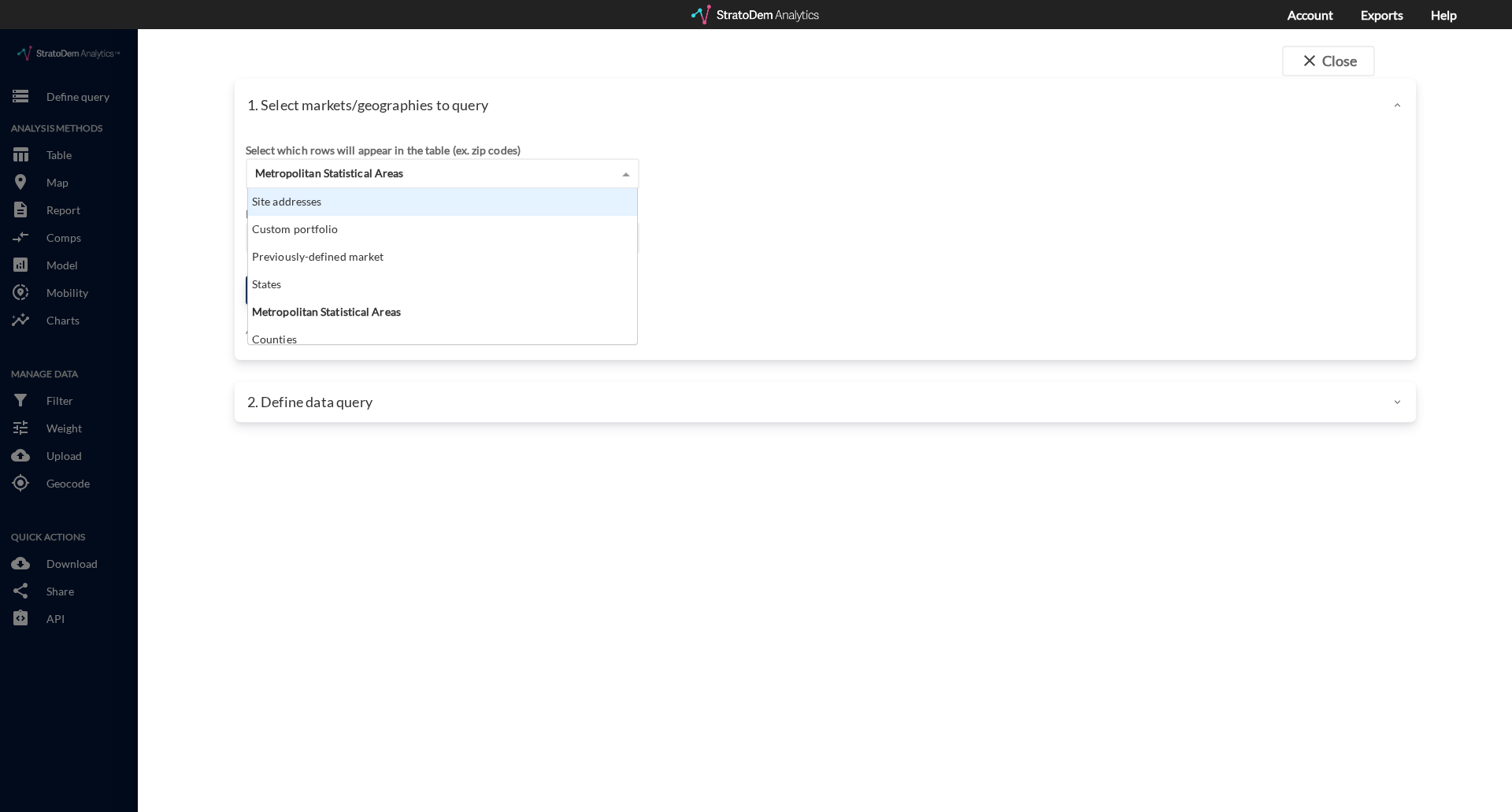 click on "Site addresses" 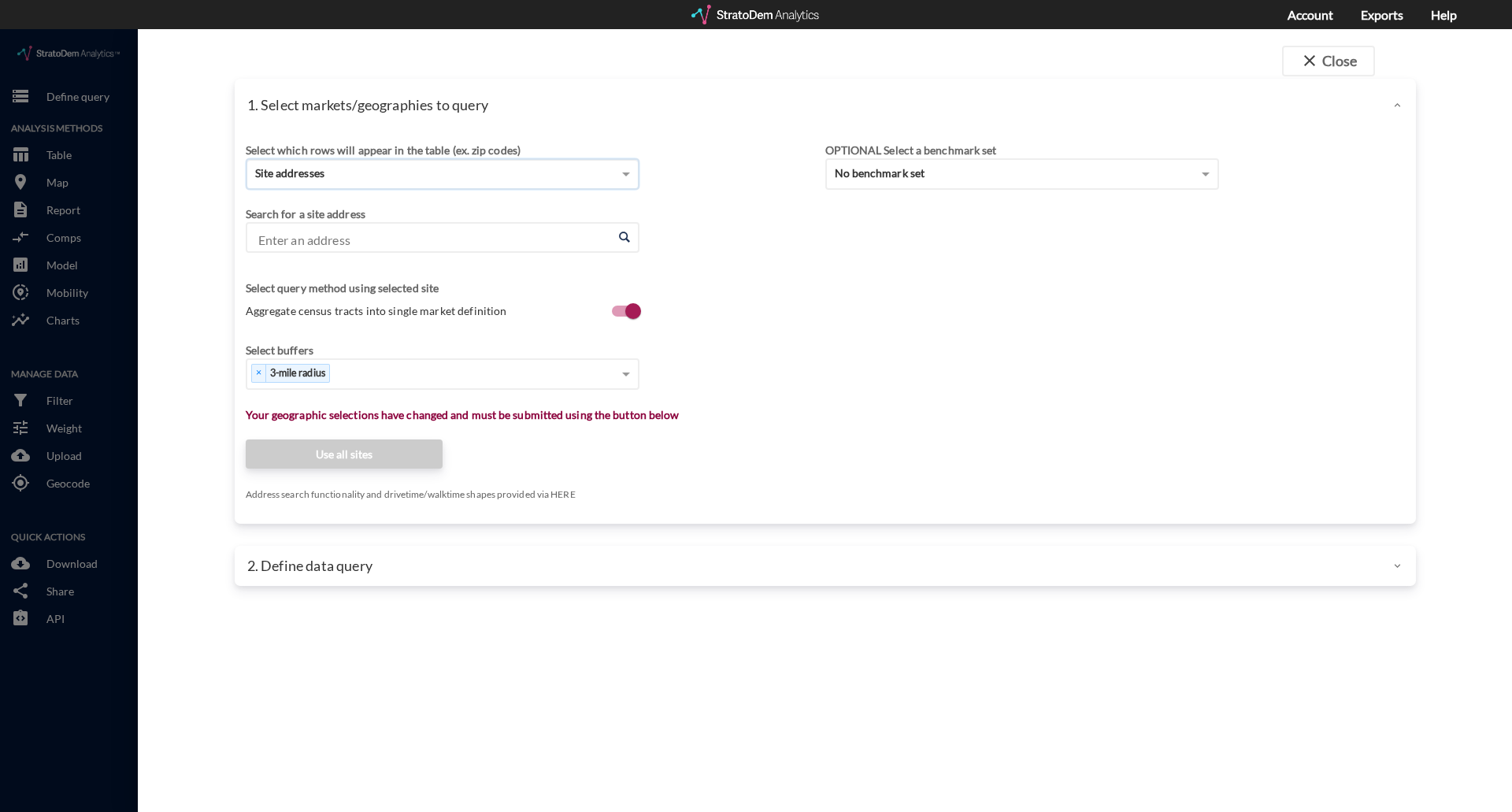click on "Enter an address" 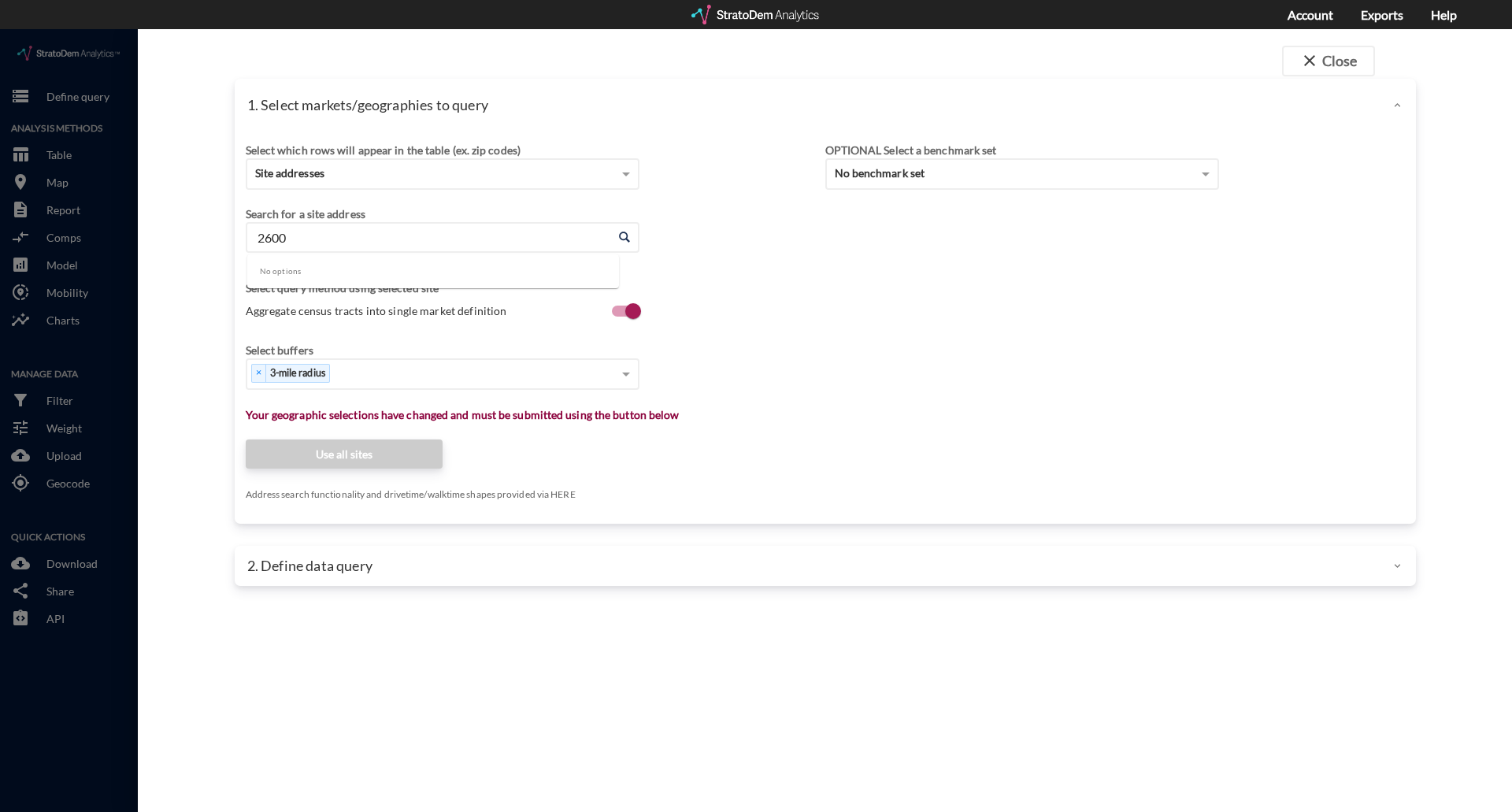 type on "2600" 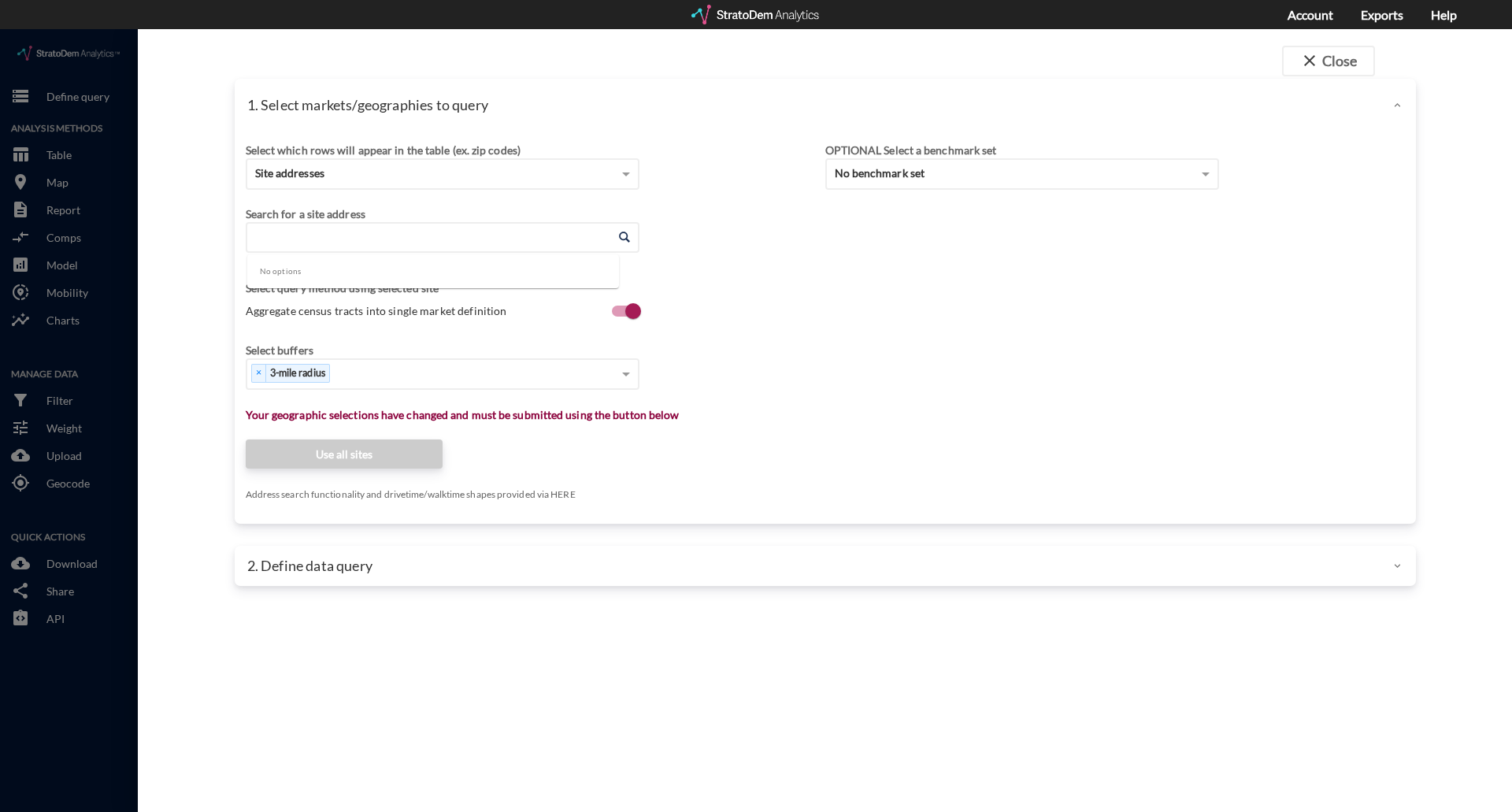 click on "close  Close 1. Select markets/geographies to query Select which rows will appear in the table (ex. zip codes) Site addresses Select a portfolio Select a market Search for a site address Enter an address Enter an address Select query method using selected site Aggregate census tracts into single market definition Select buffers × 3-mile radius   Select... Restrict your results to these sites (leaving empty selects all sites) Select... Your geographic selections have changed and must be submitted using the button below Use all sites Address search functionality and drivetime/walktime shapes provided via HERE OPTIONAL Select a benchmark set No benchmark set Select a portfolio 2. Define data query Load a previously defined query Create new query from scratch search Age Restricted Hsg Query v2 [DATE] - [PERSON_NAME] Preview data elements Edit this query Update query years Select this query 6 data elements Household count, age [DEMOGRAPHIC_DATA] with HHI of all incomes  (Time Series) API ID for this model:  1 2 3" 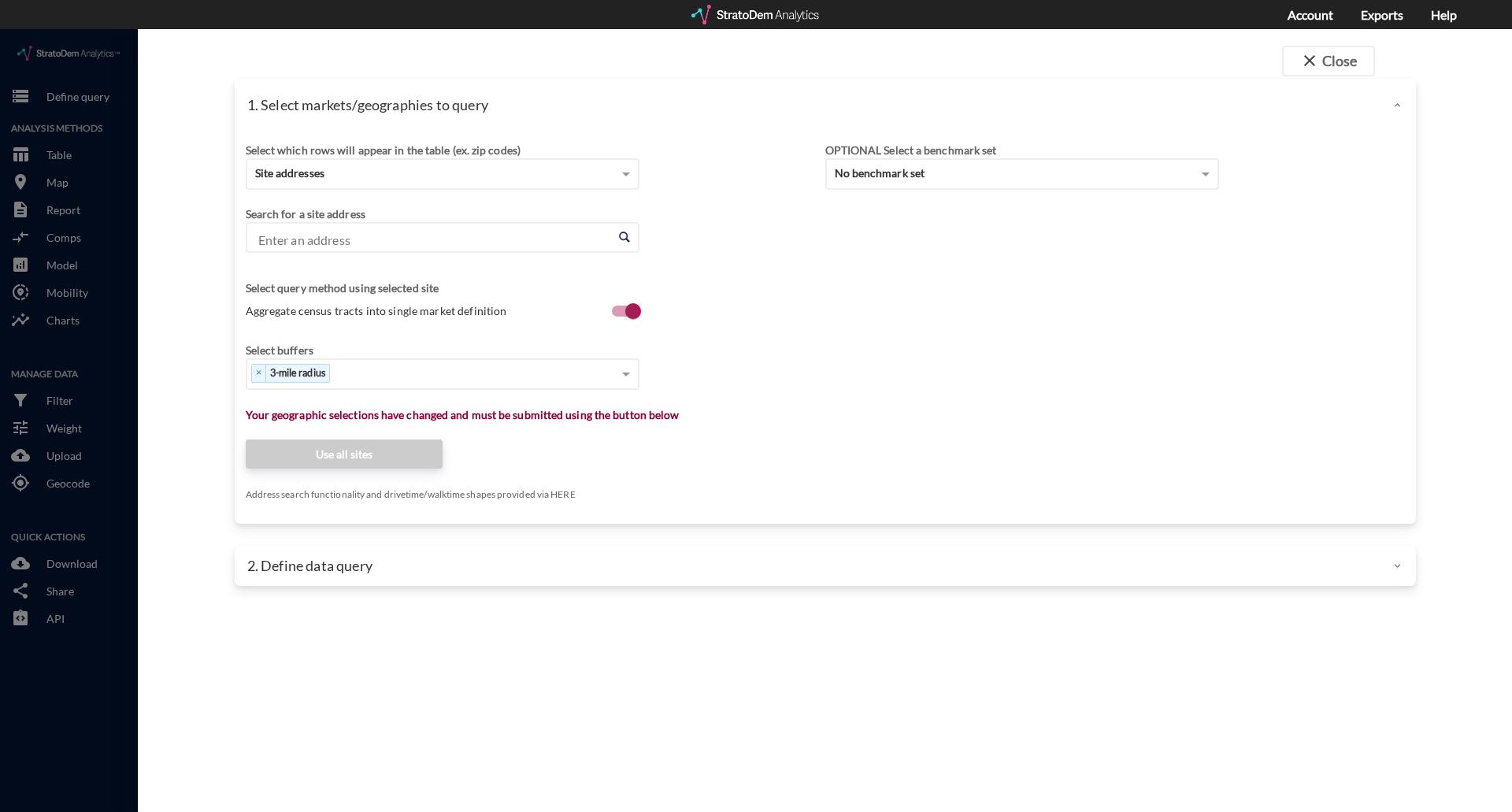click on "Enter an address" 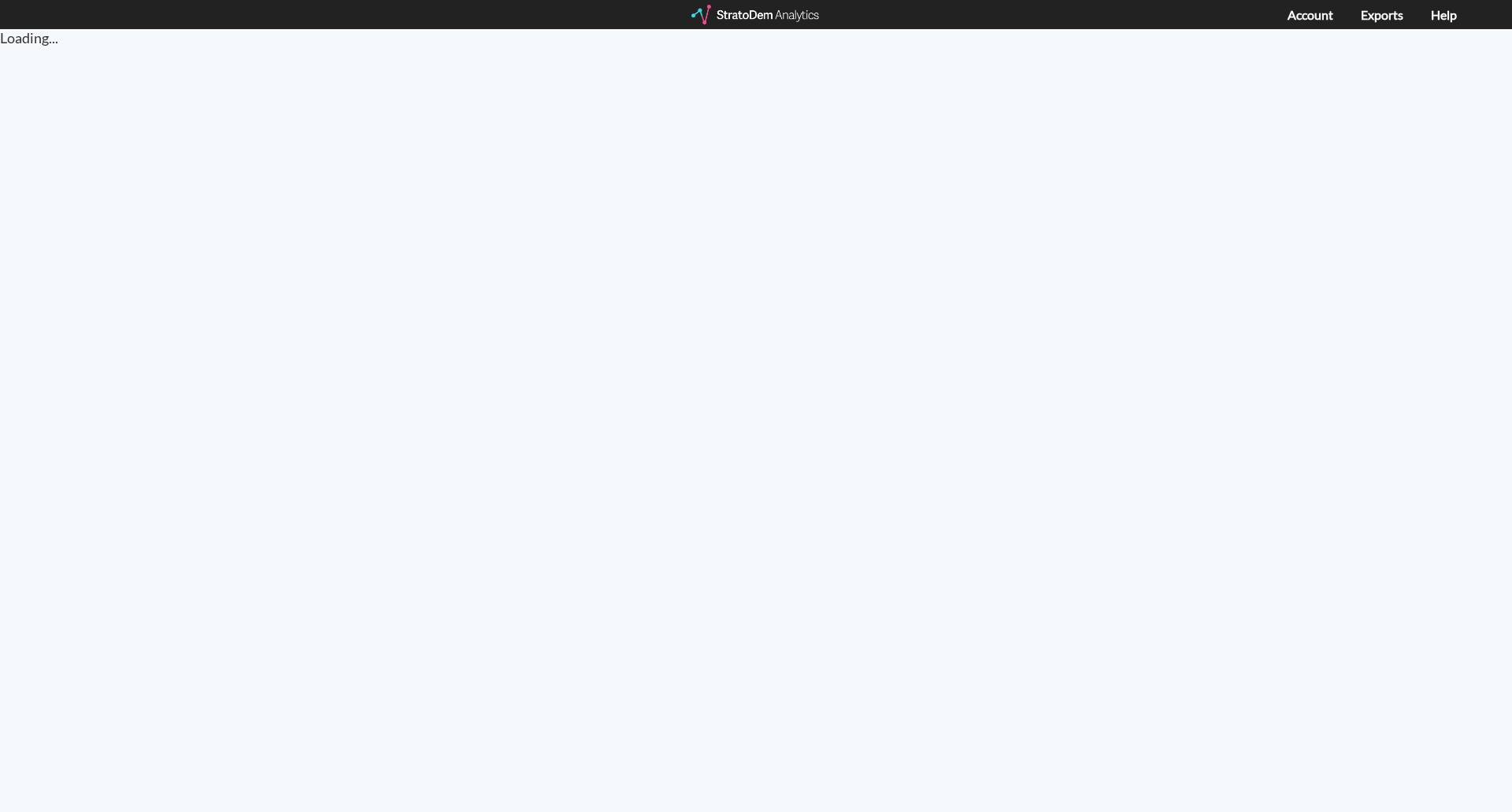 scroll, scrollTop: 0, scrollLeft: 0, axis: both 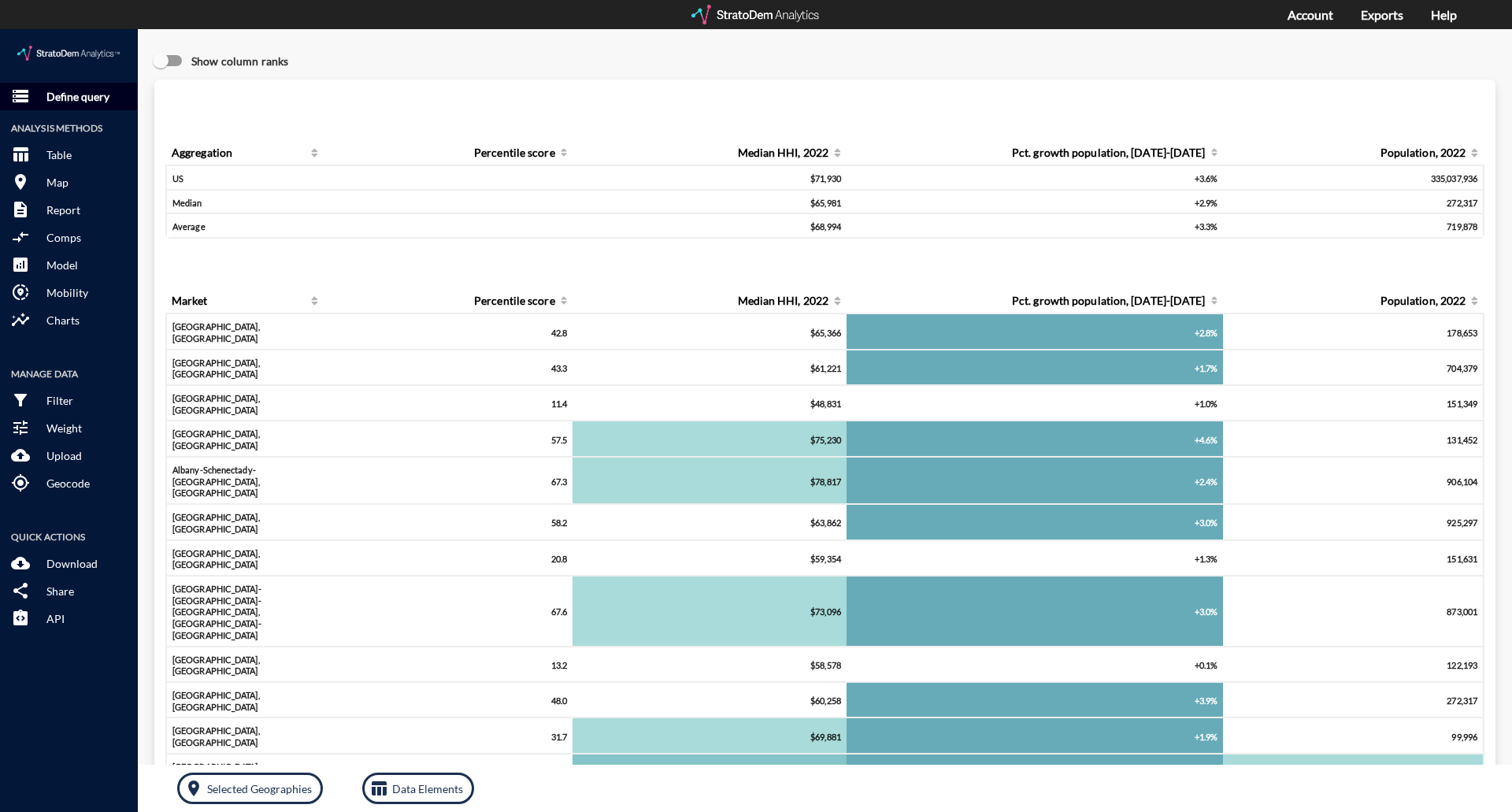 click on "storage Define query" 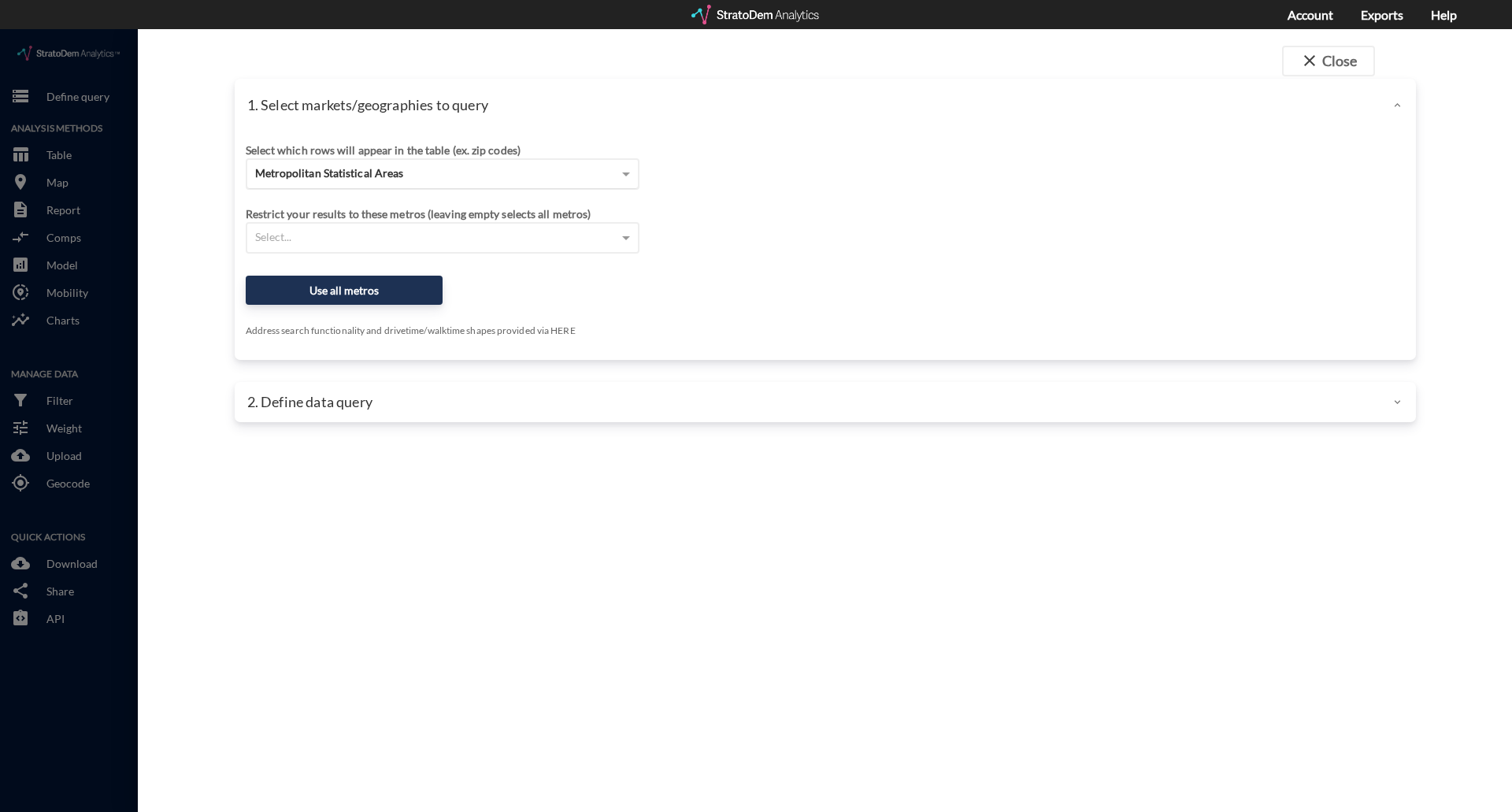 click on "Metropolitan Statistical Areas" 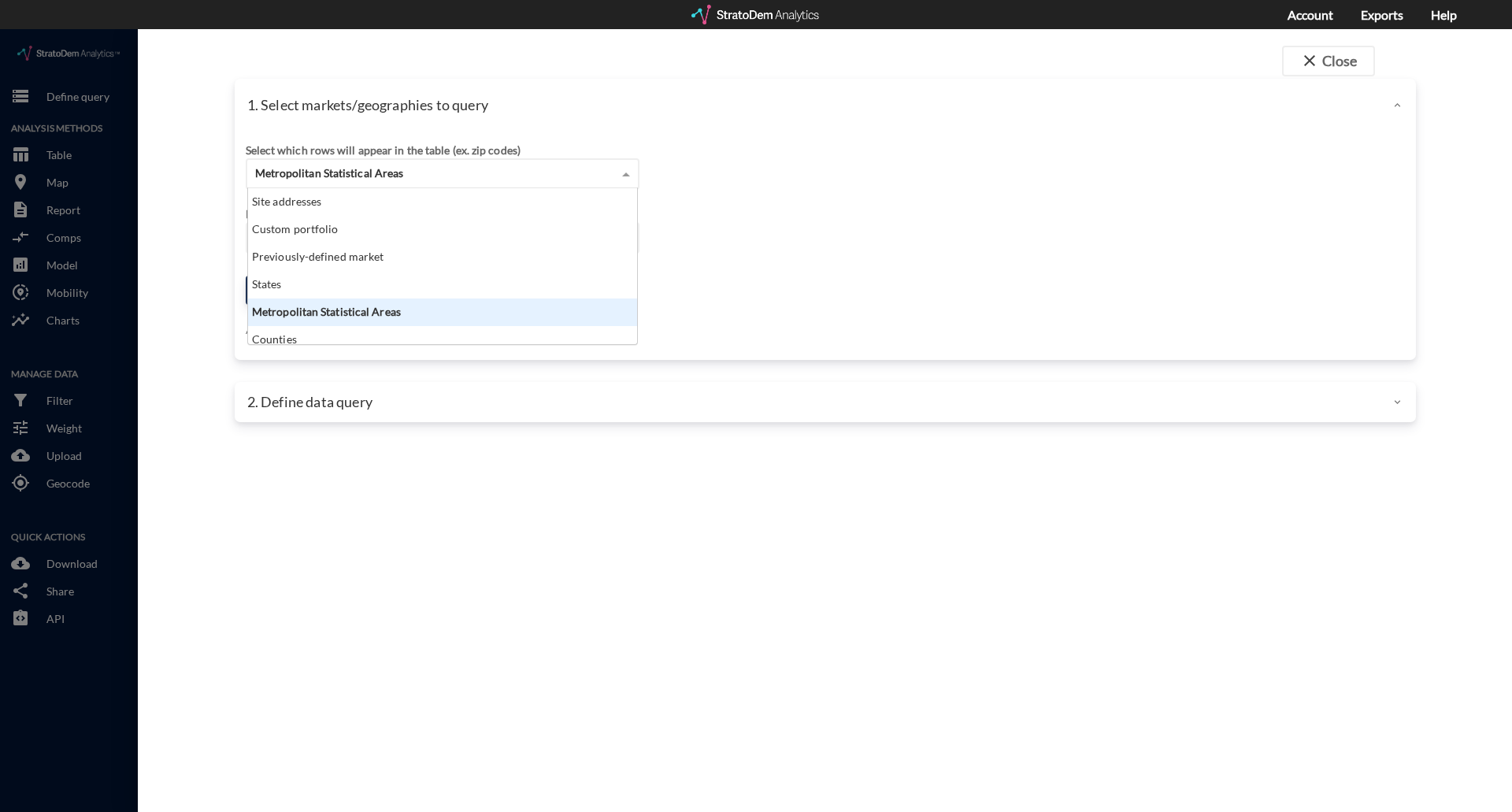 scroll, scrollTop: 13, scrollLeft: 10, axis: both 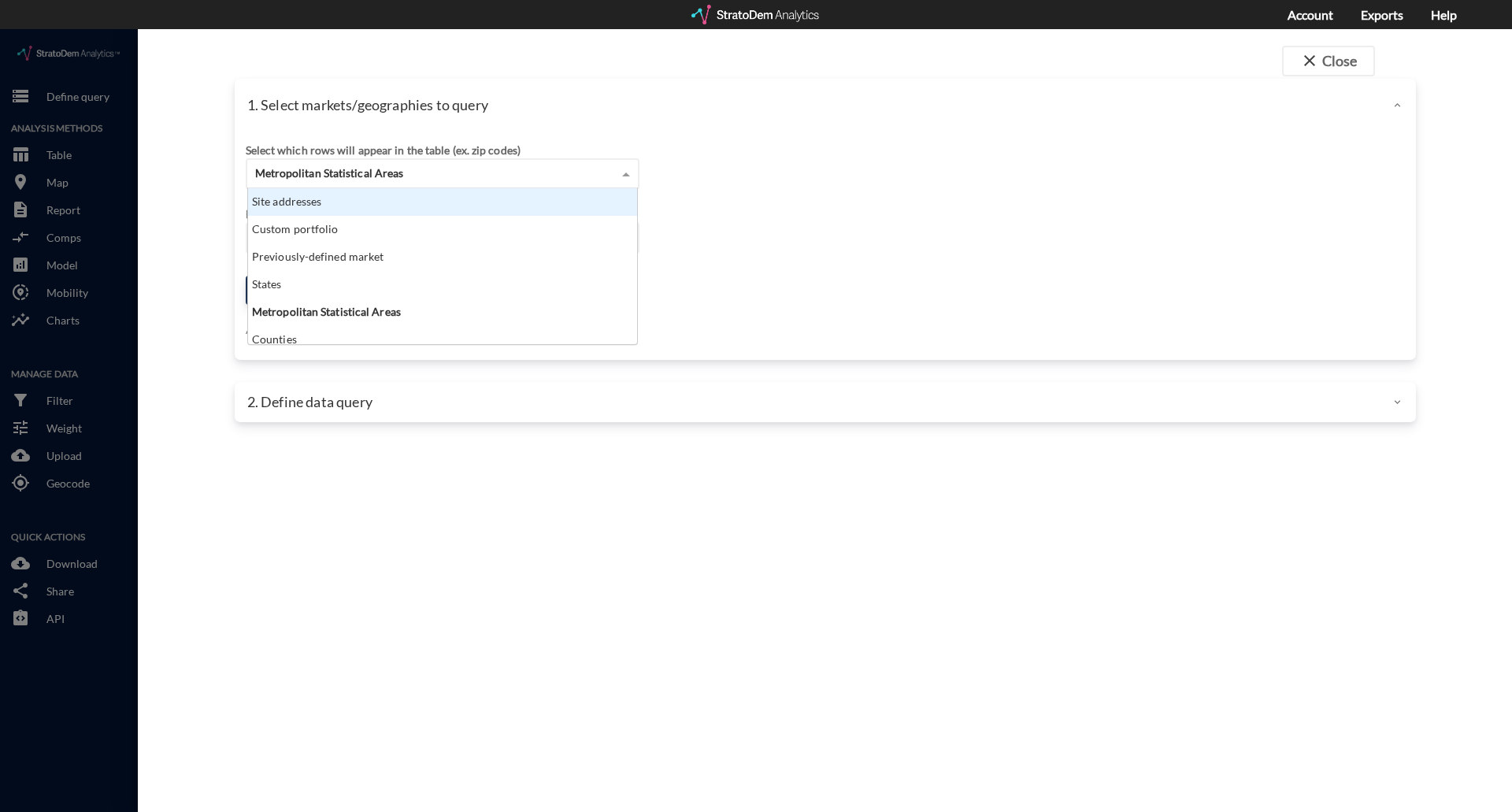click on "Site addresses" 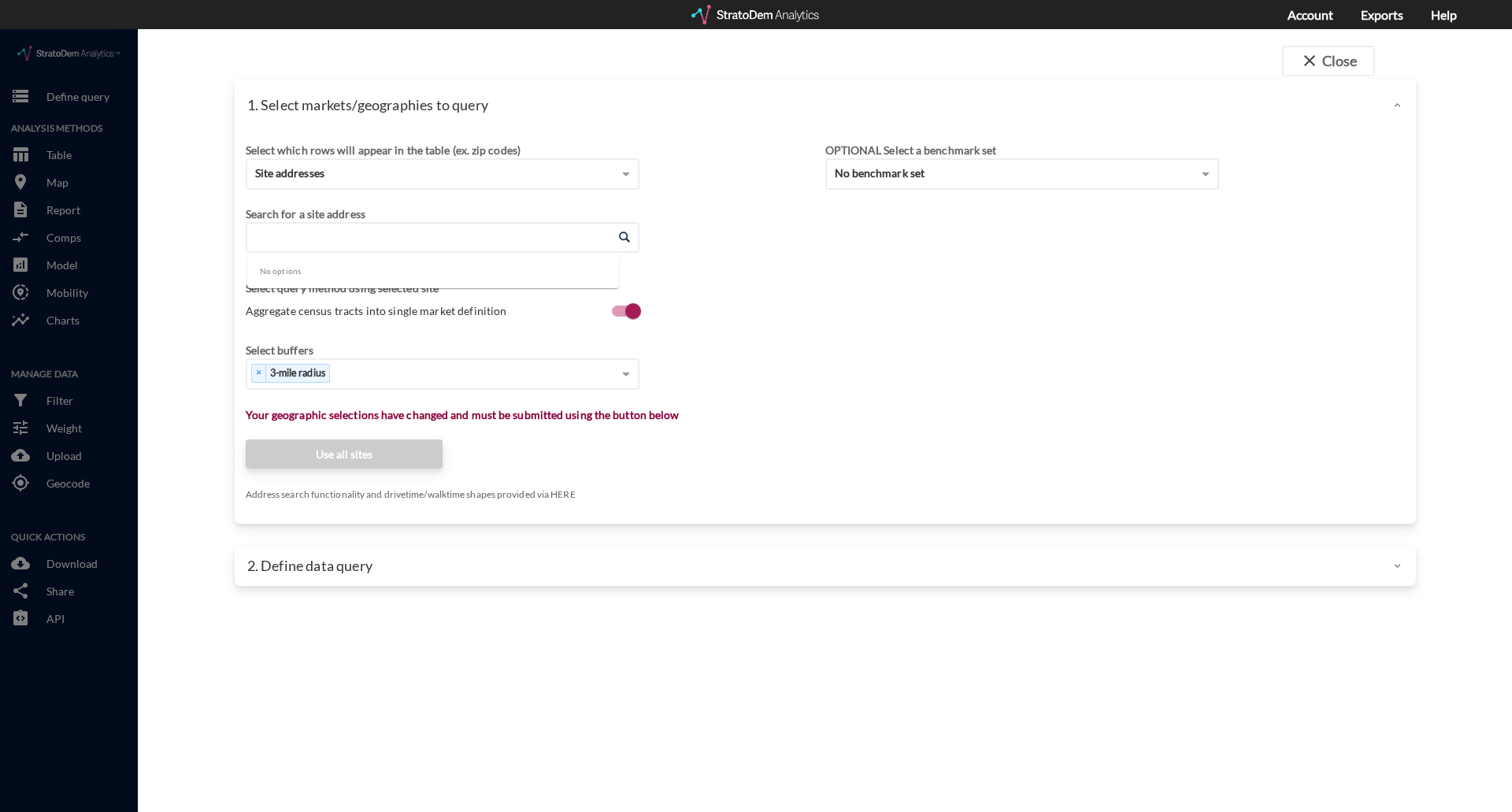 click on "Enter an address" 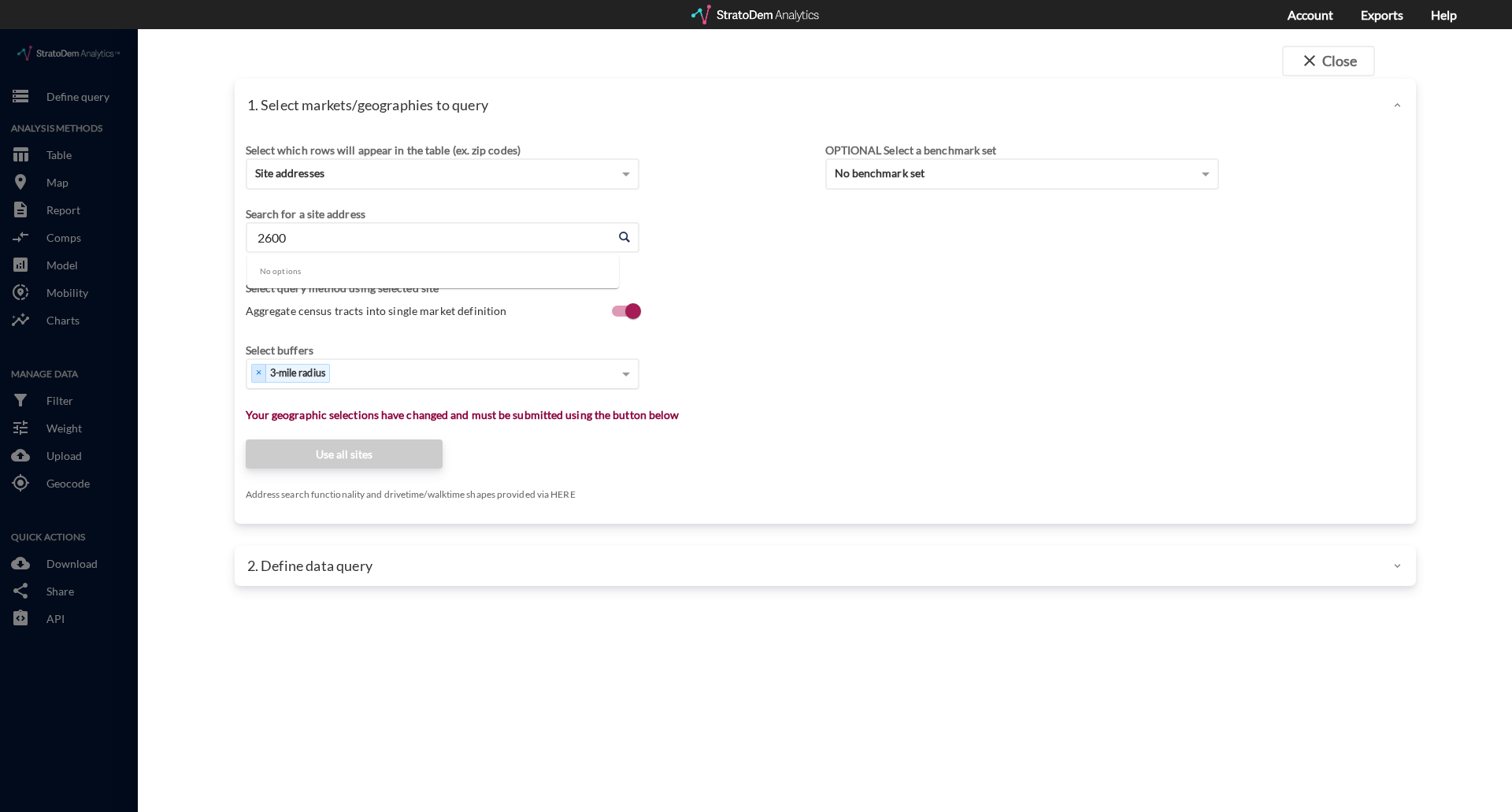 type on "2600" 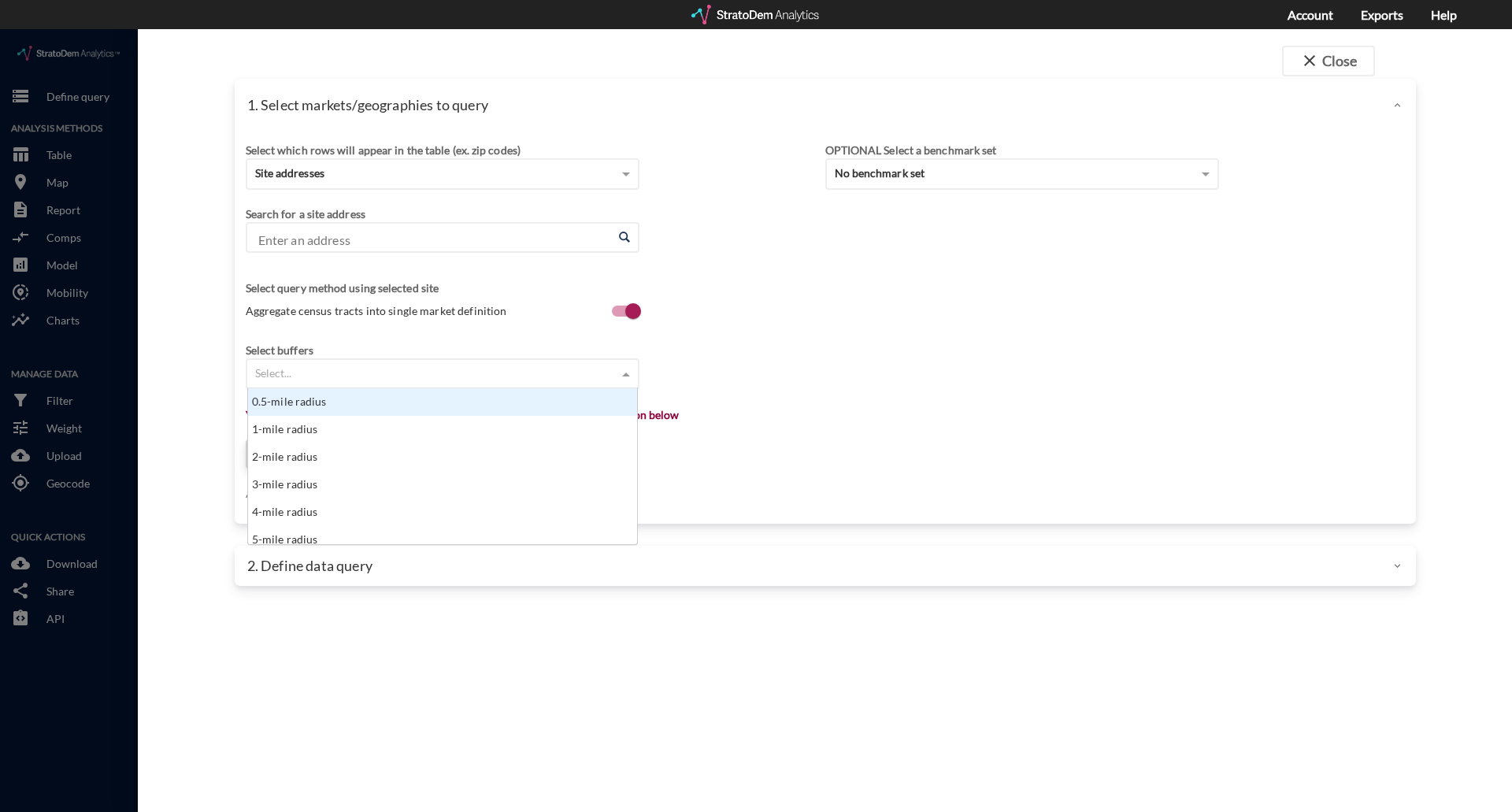click on "Select..." 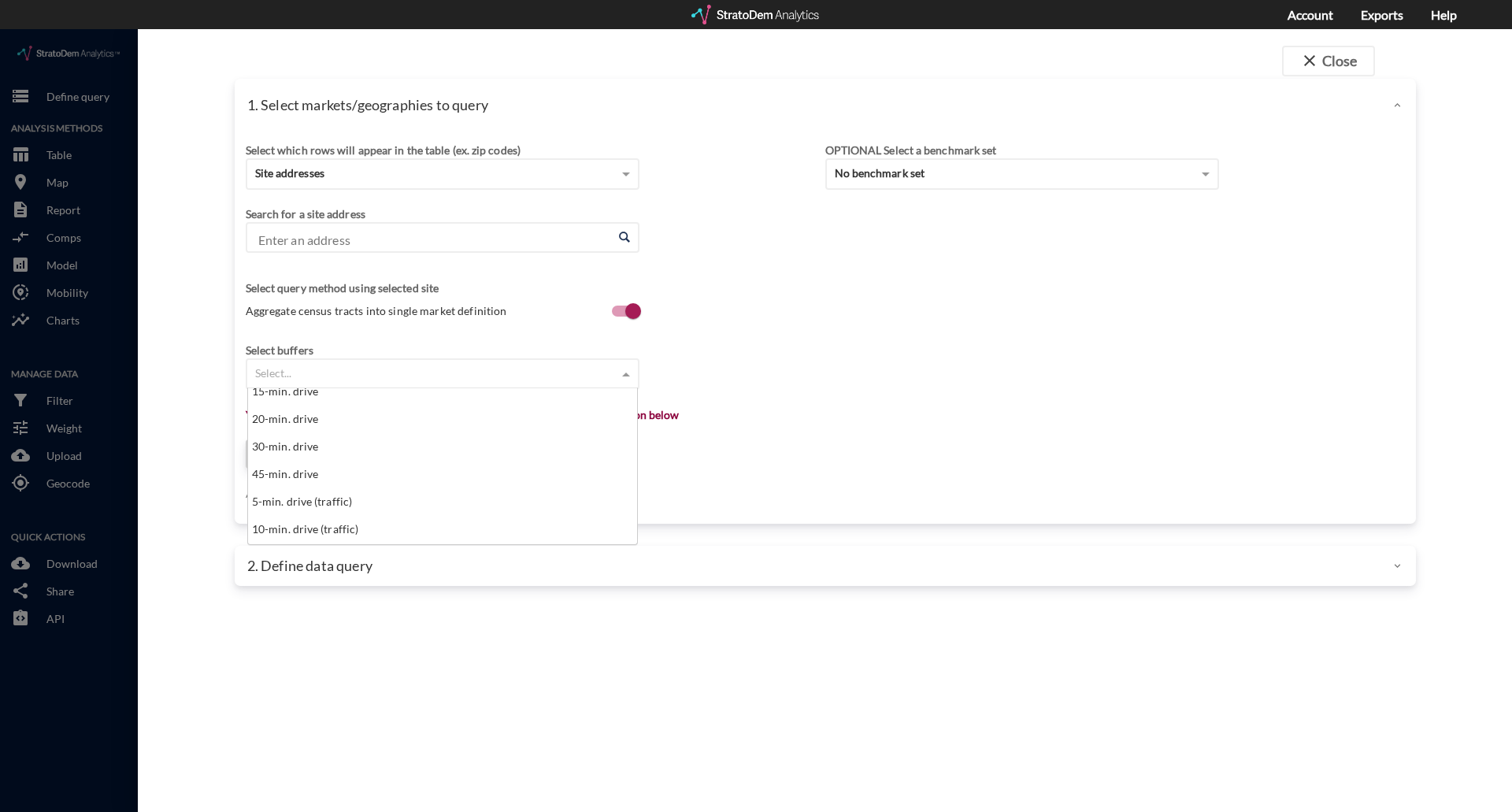 scroll, scrollTop: 709, scrollLeft: 0, axis: vertical 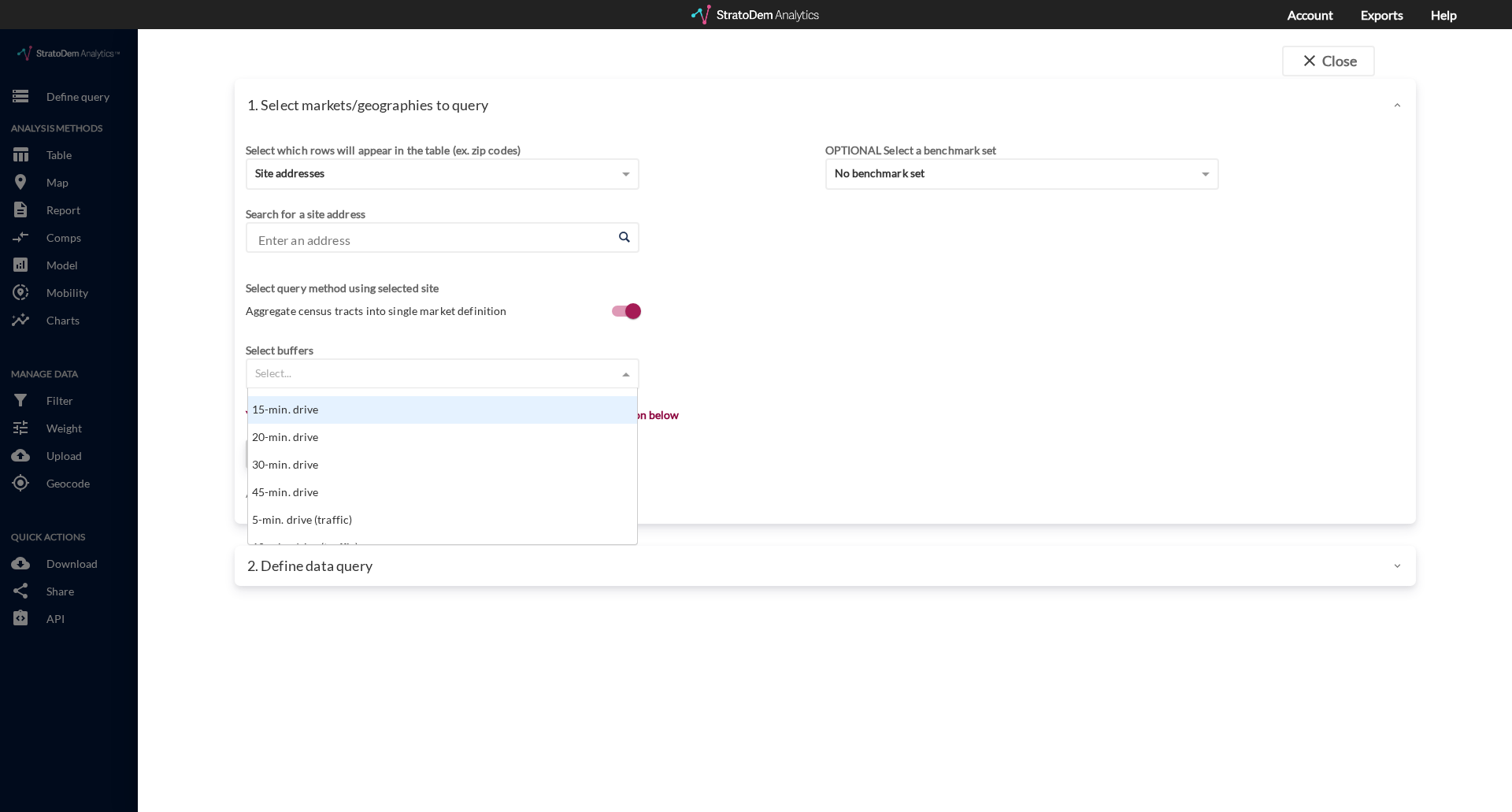click on "15-min. drive" 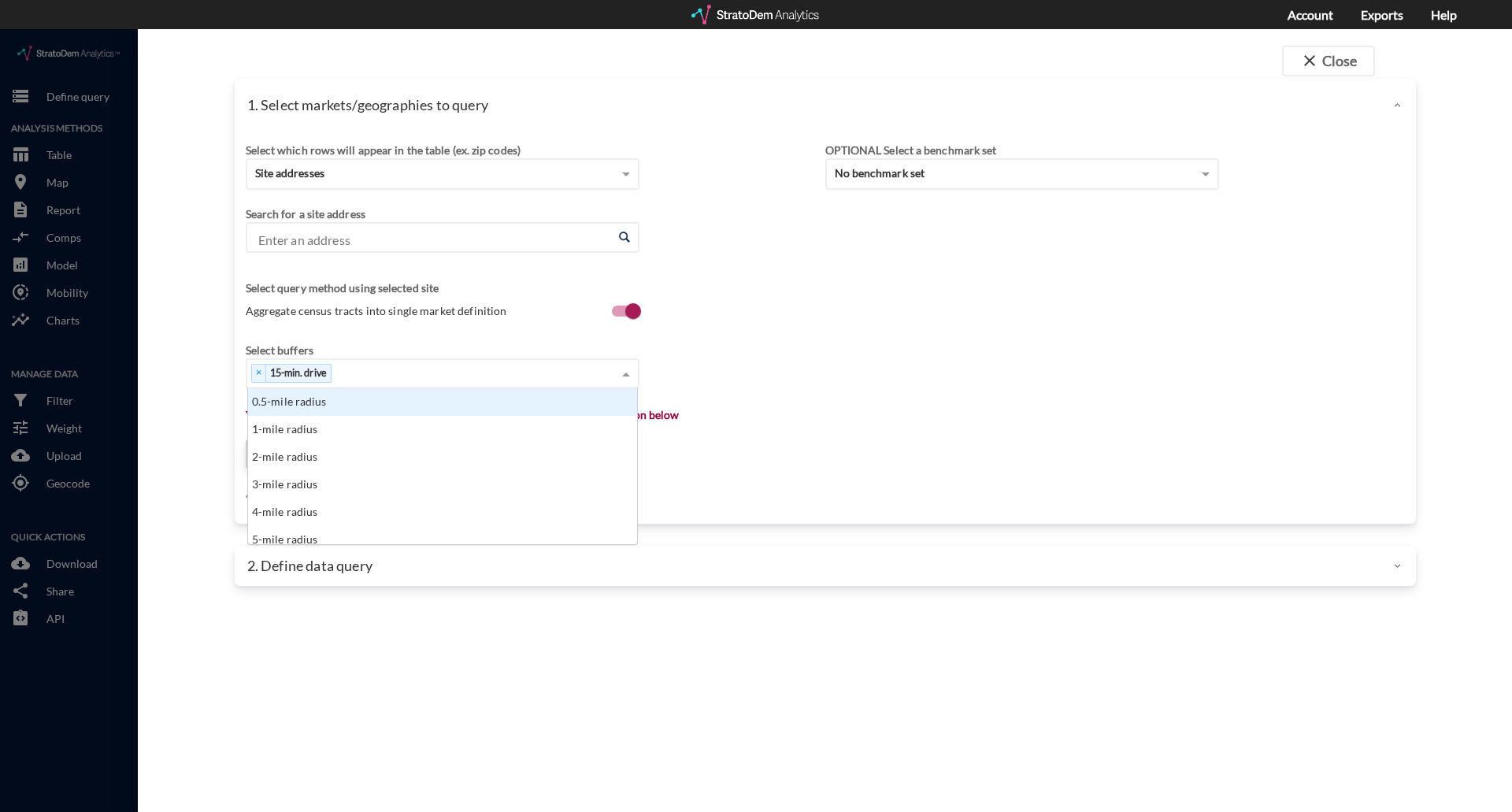 click on "× 15-min. drive" 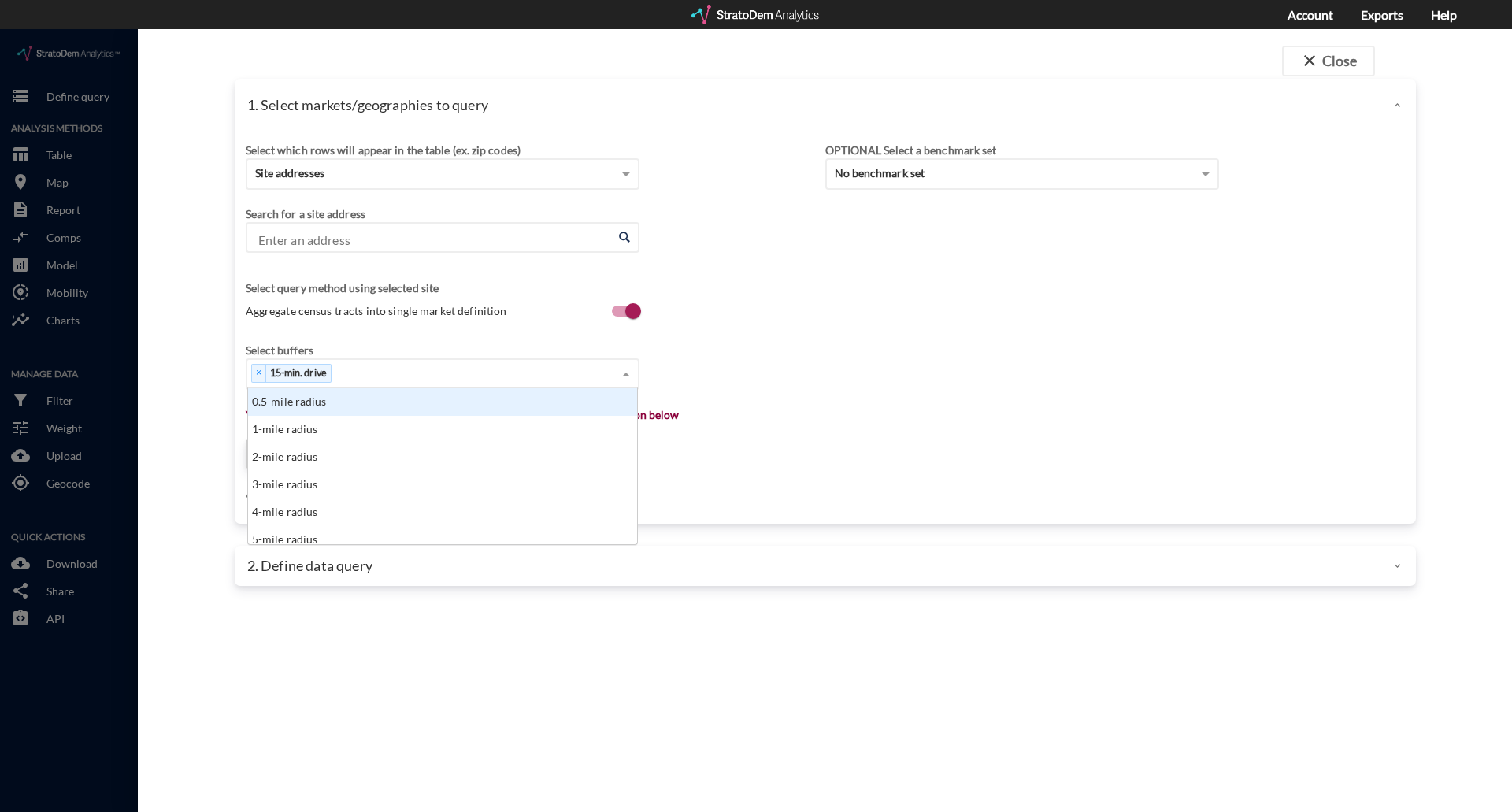 scroll, scrollTop: 13, scrollLeft: 10, axis: both 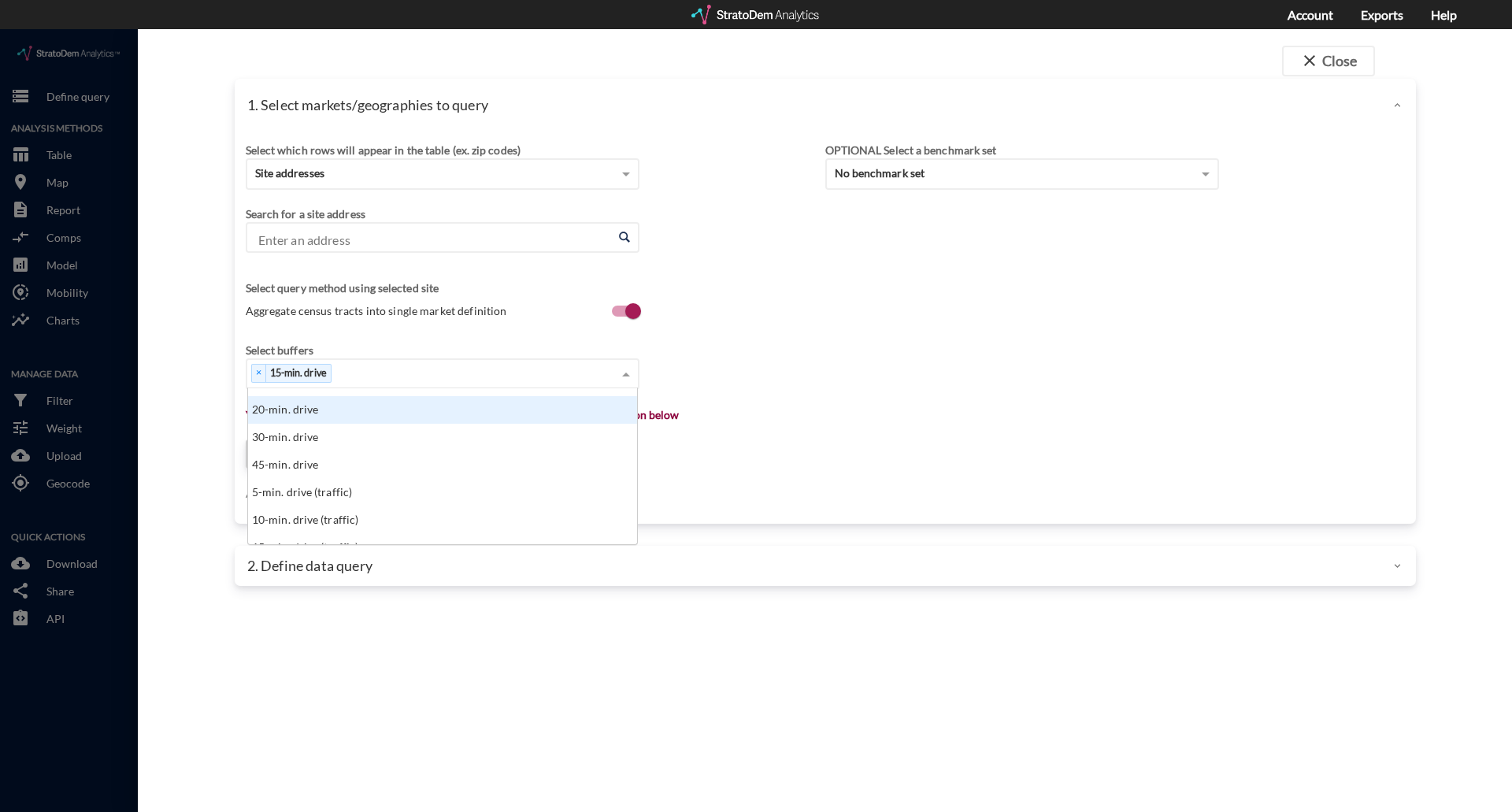 click on "20-min. drive" 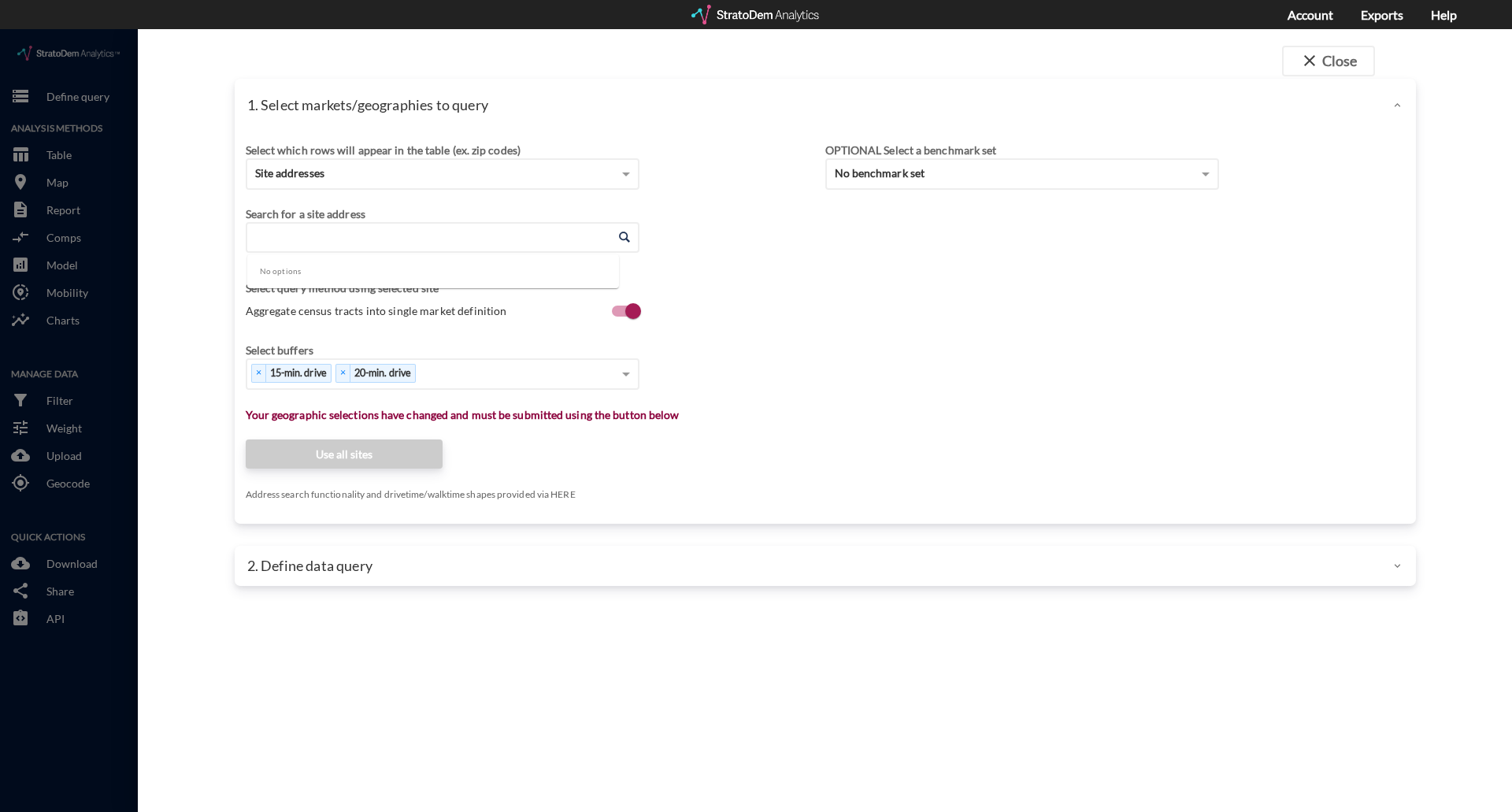click on "Enter an address" 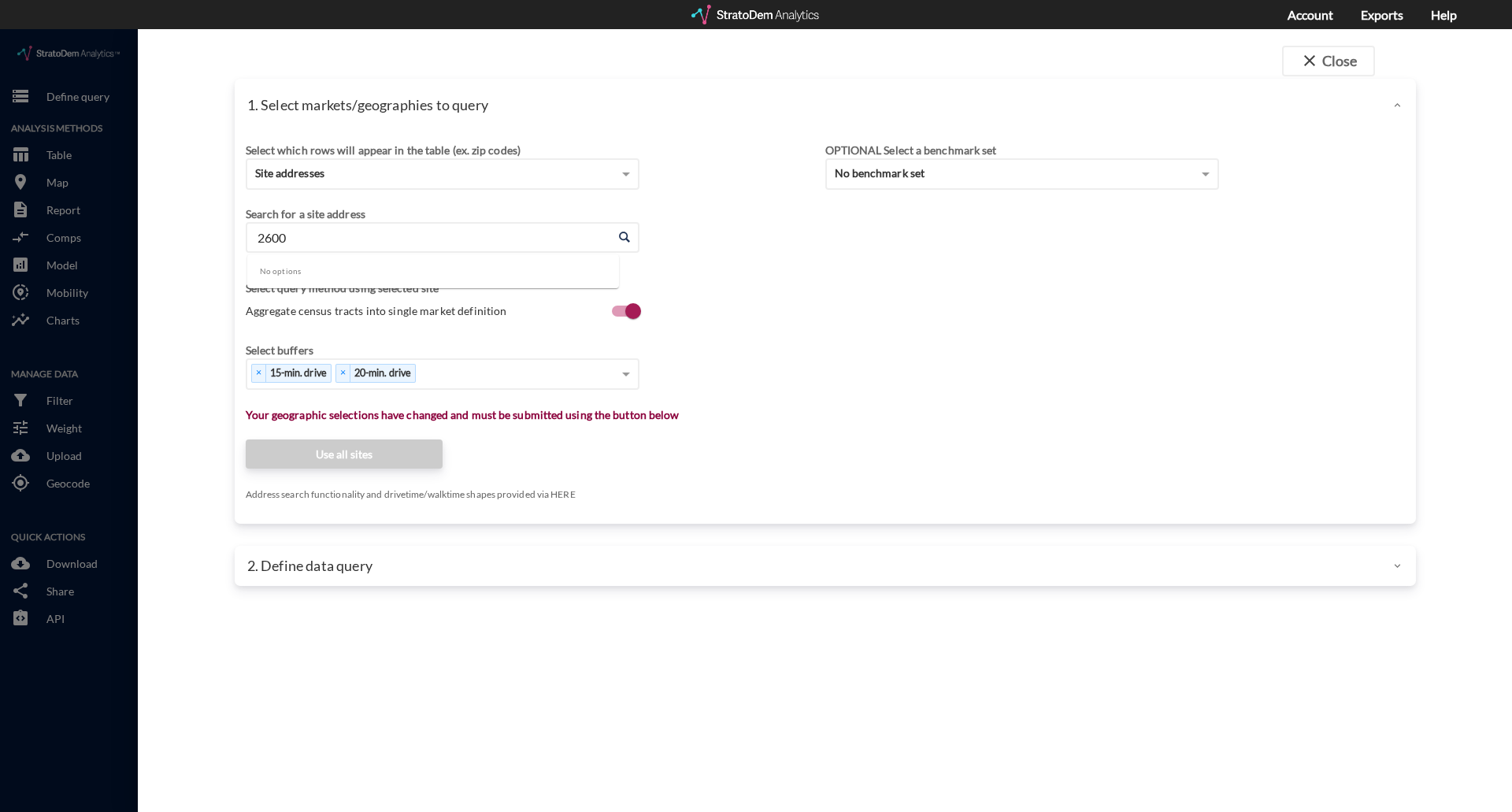 type on "2600" 